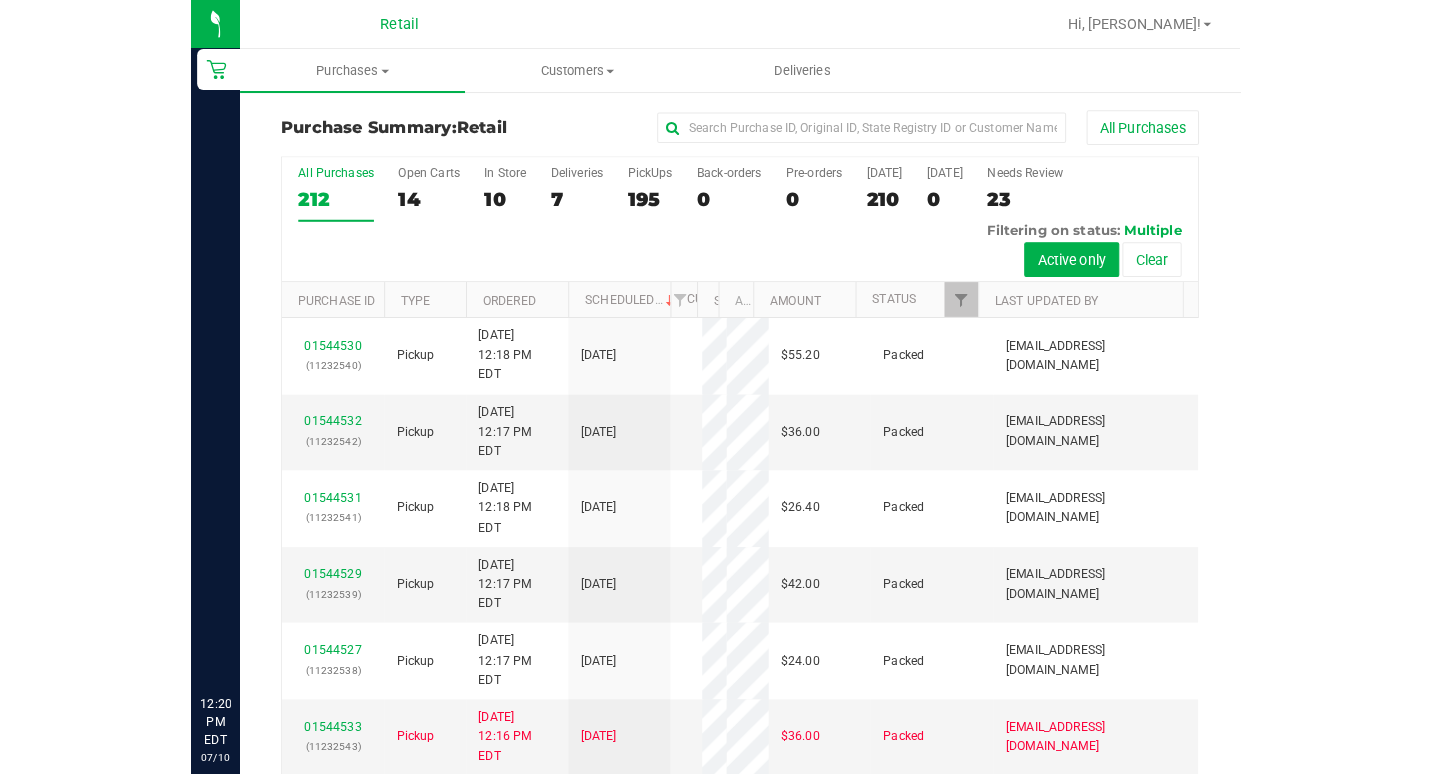 scroll, scrollTop: 0, scrollLeft: 0, axis: both 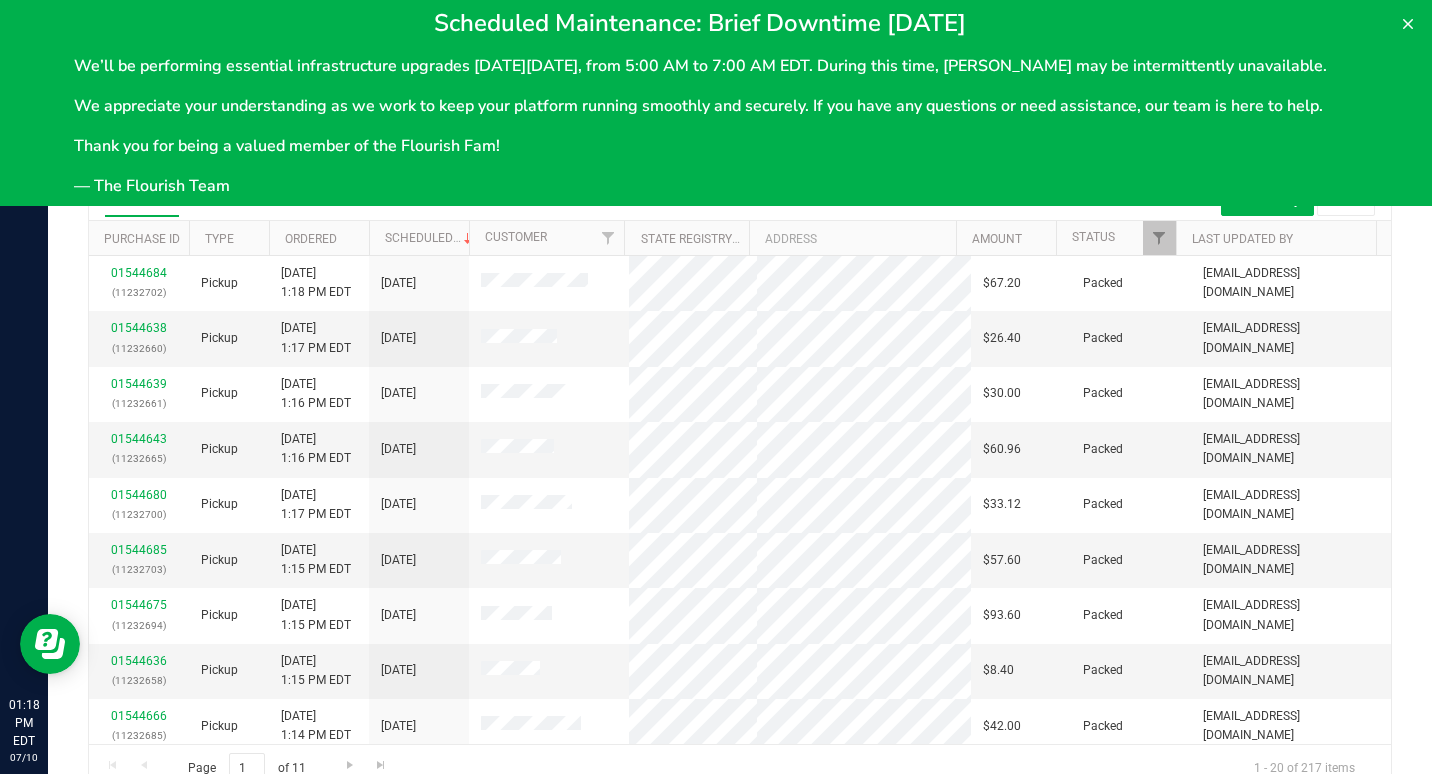 click on "Scheduled Maintenance: Brief Downtime This Saturday We’ll be performing essential infrastructure upgrades this Saturday, July 12, from 5:00 AM to 7:00 AM EDT. During this time, Flourish may be intermittently unavailable. We appreciate your understanding as we work to keep your platform running smoothly and securely. If you have any questions or need assistance, our team is here to help. Thank you for being a valued member of the Flourish Fam! — The Flourish Team" at bounding box center (716, 103) 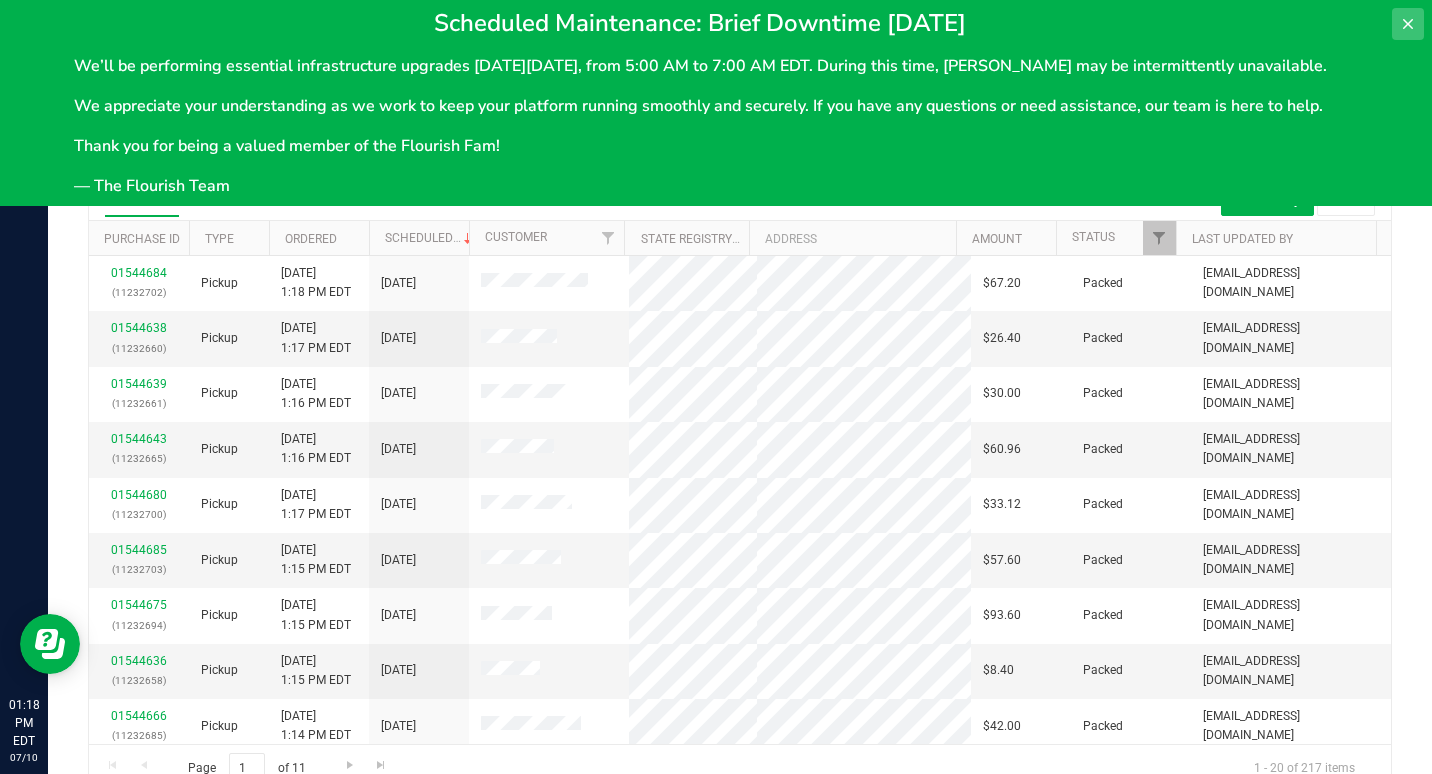 click 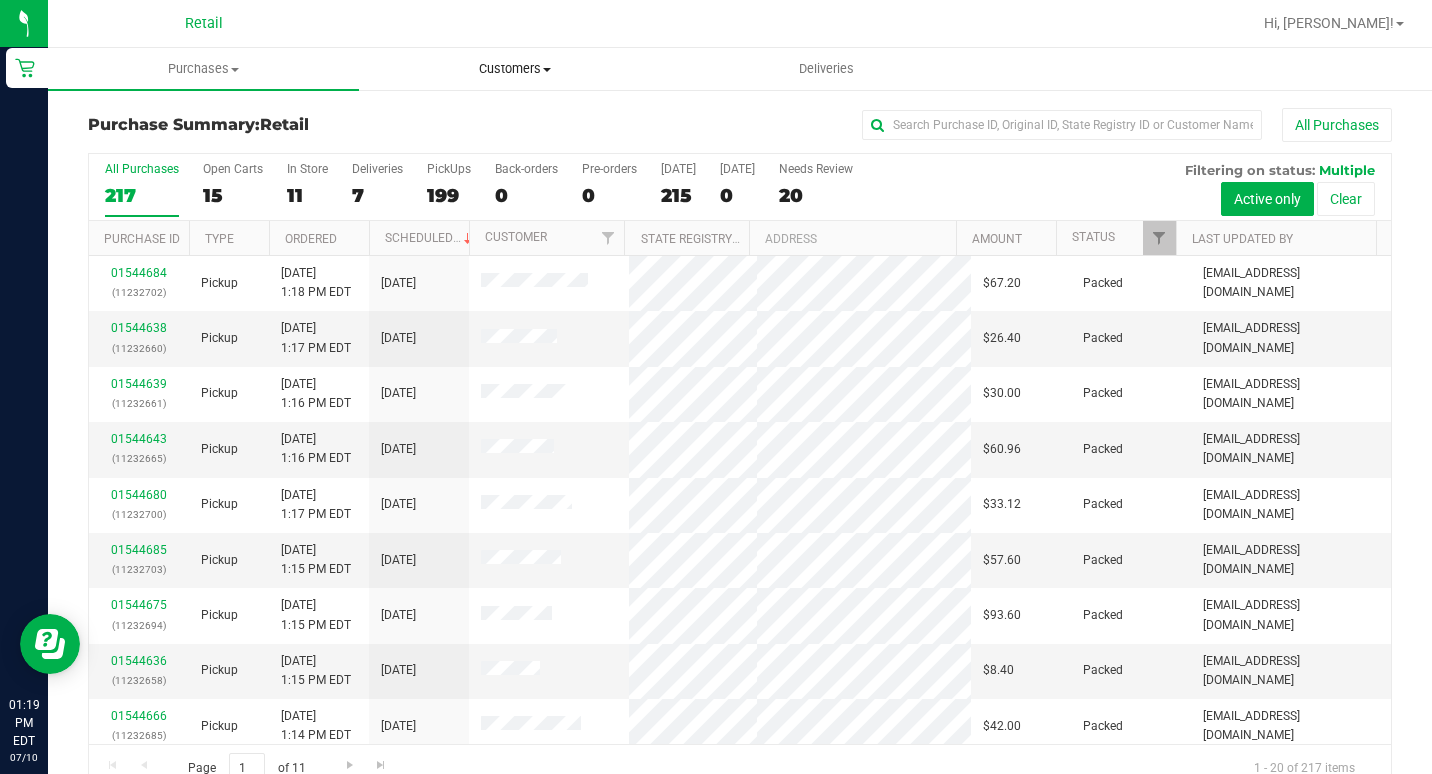 click on "Customers" at bounding box center (514, 69) 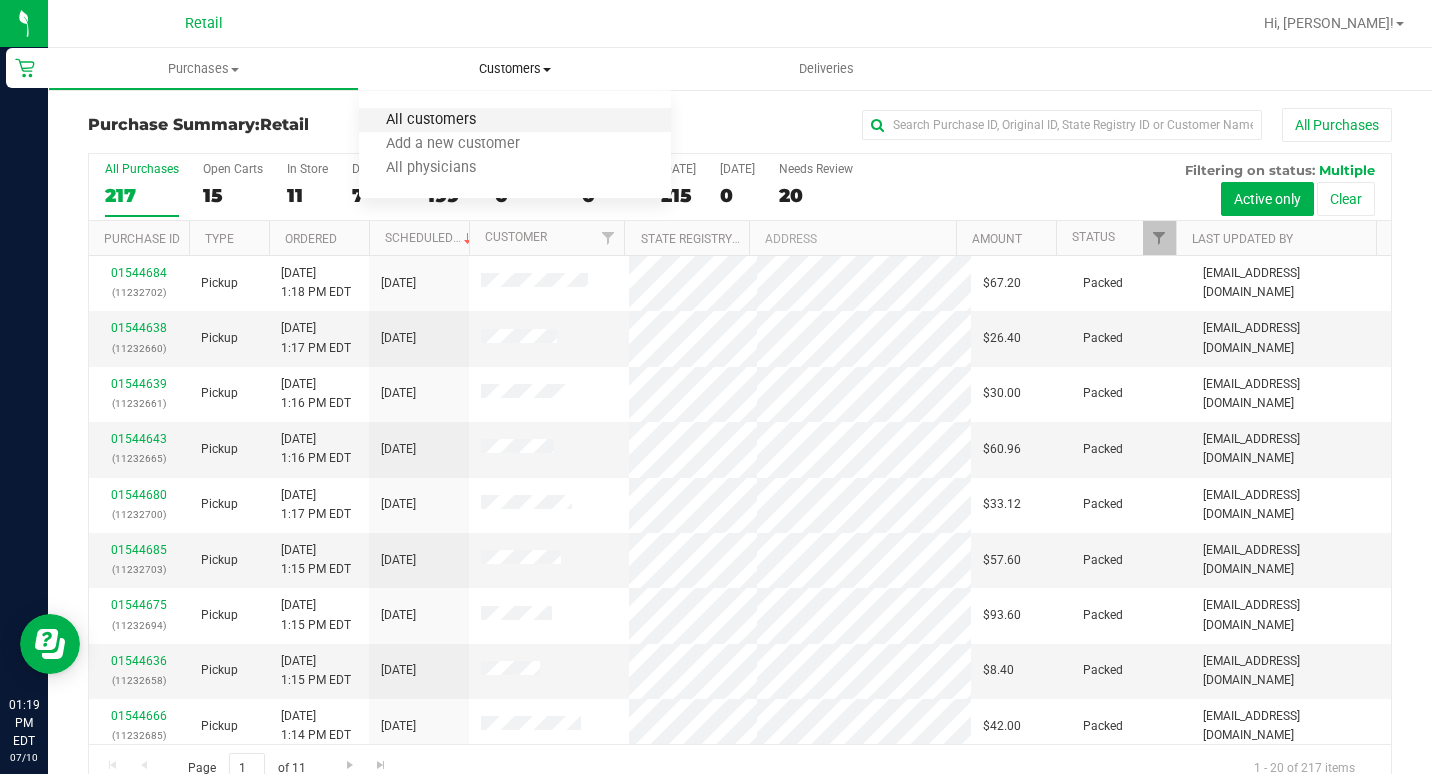 click on "All customers" at bounding box center (431, 120) 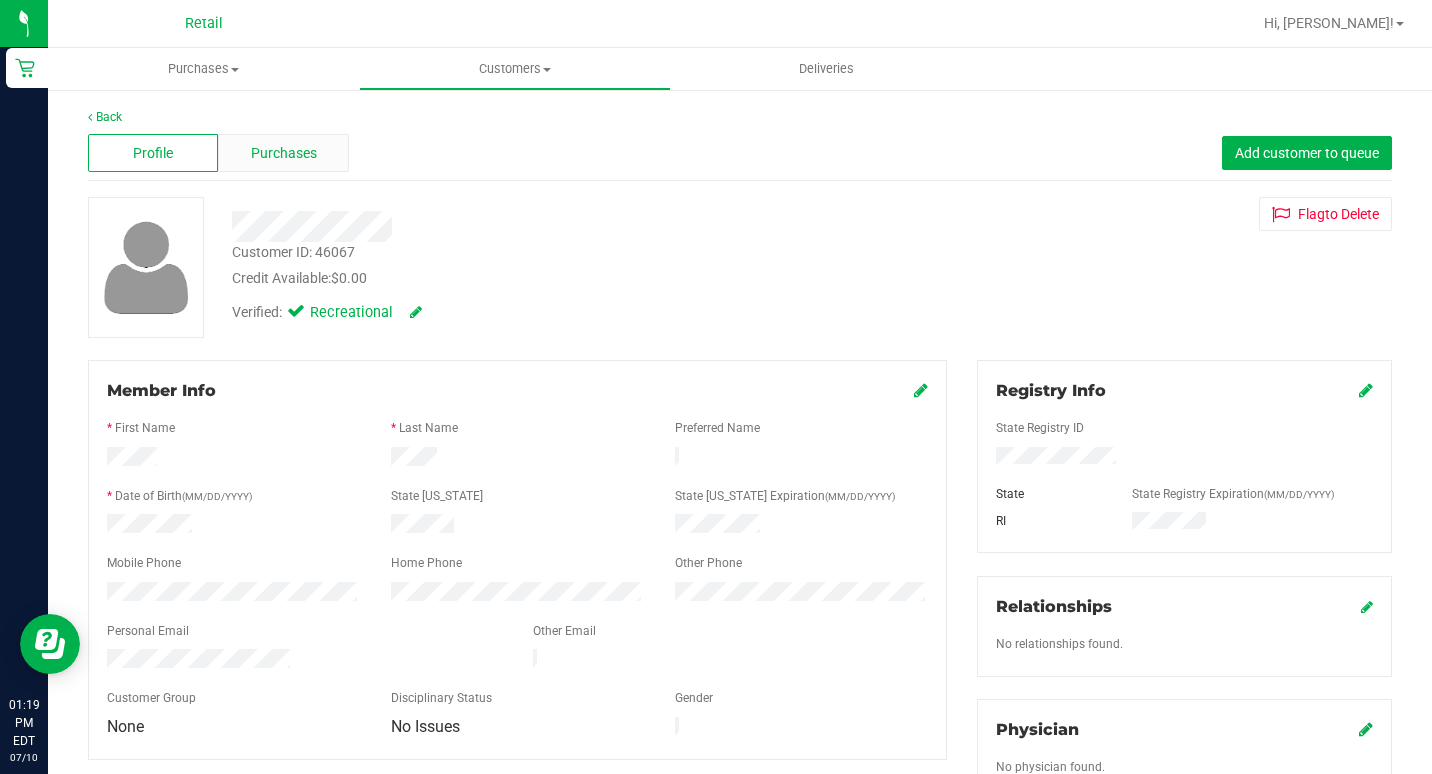 click on "Purchases" at bounding box center [283, 153] 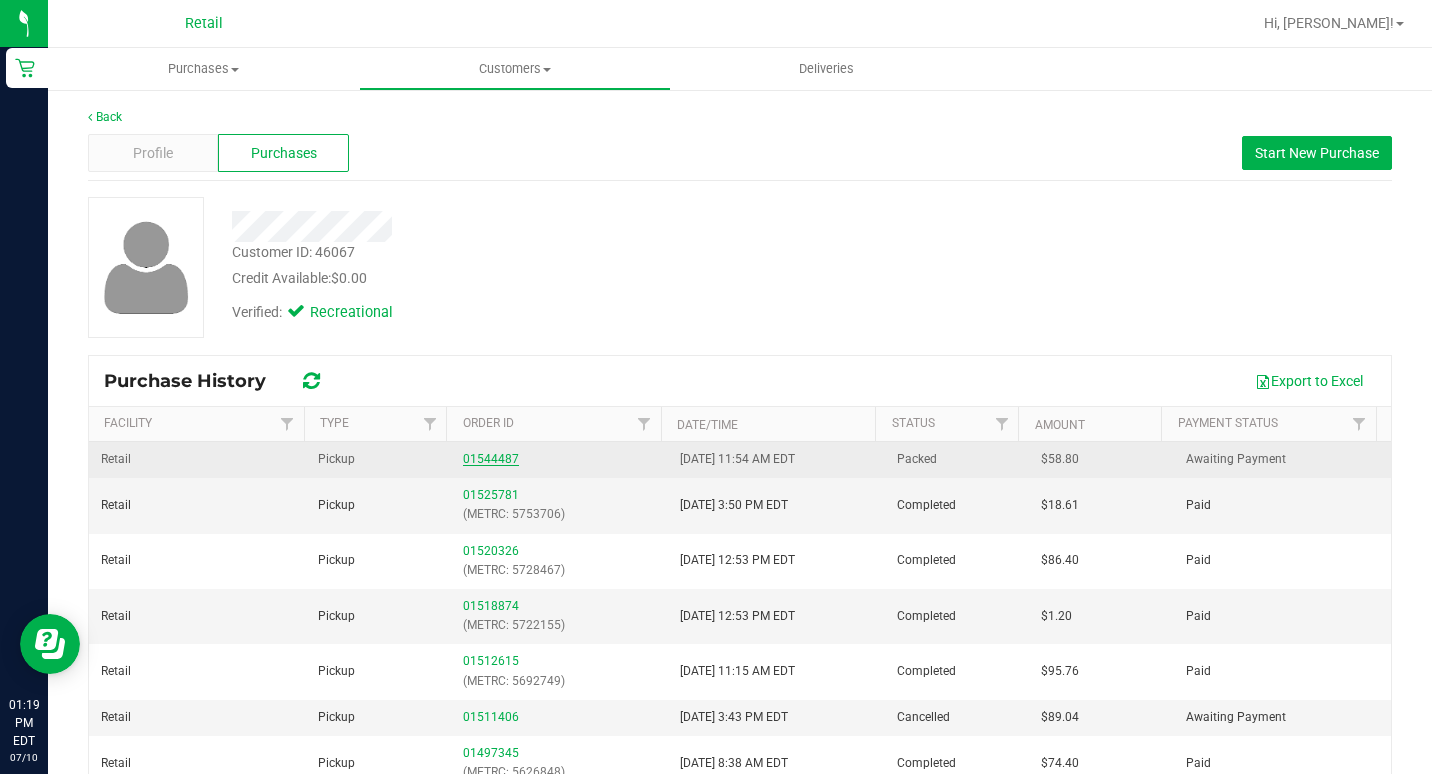 click on "01544487" at bounding box center (491, 459) 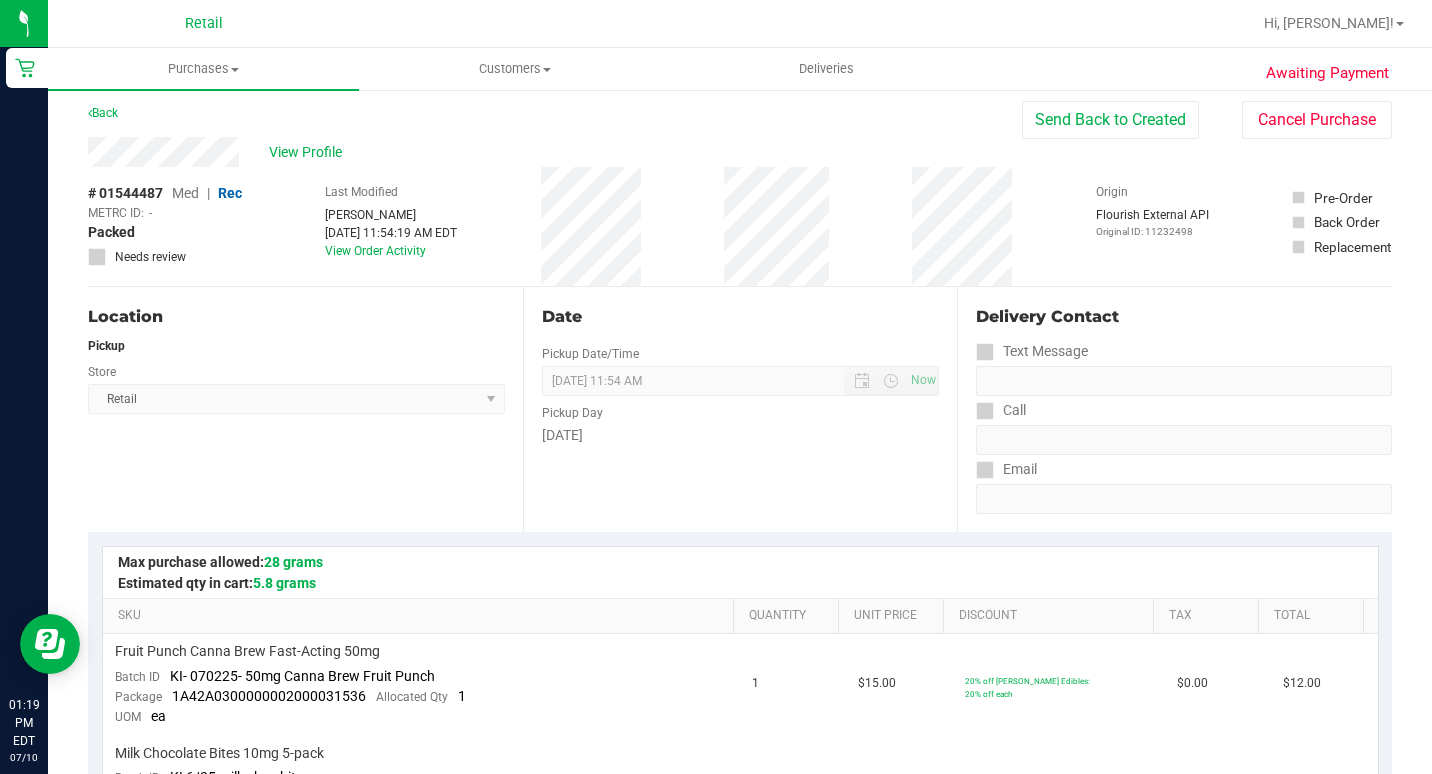 scroll, scrollTop: 0, scrollLeft: 0, axis: both 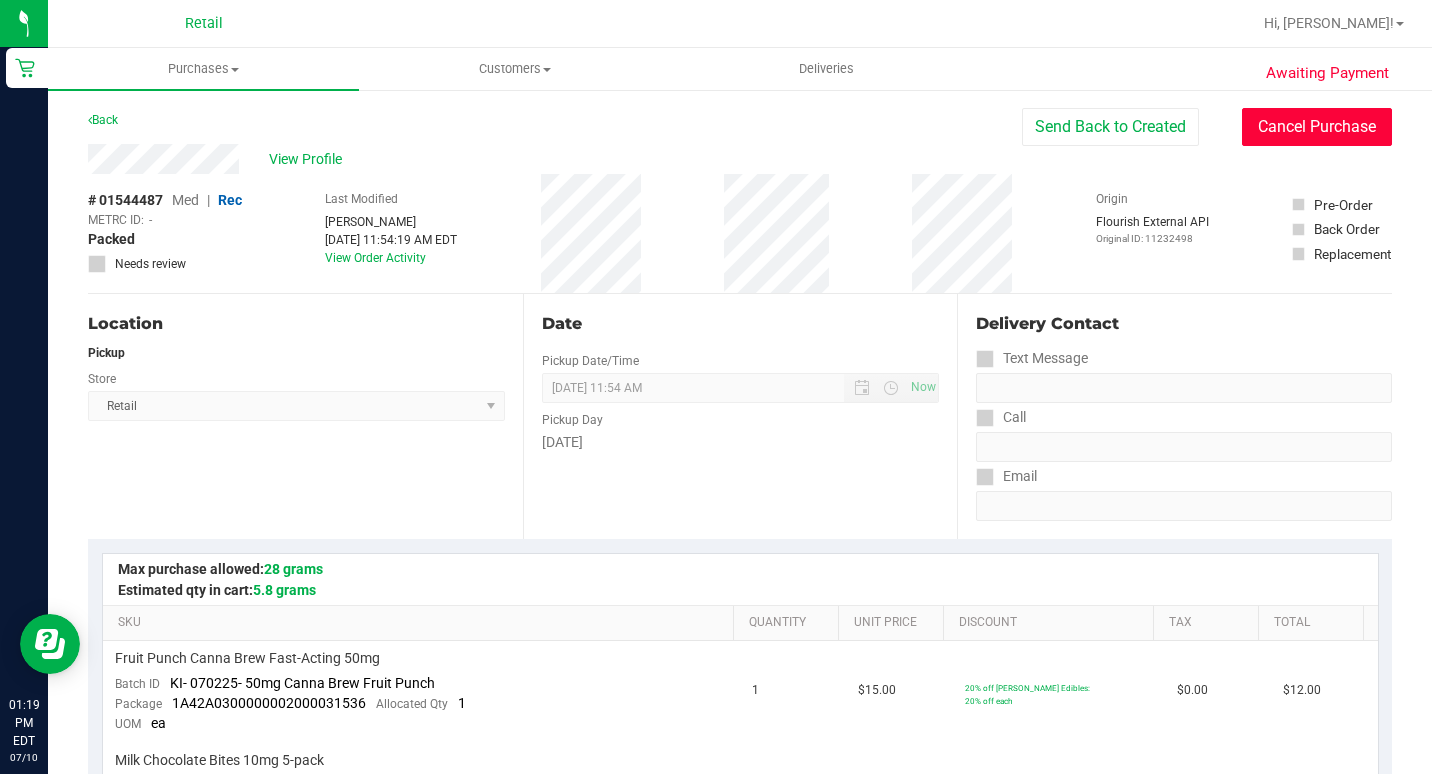 click on "Cancel Purchase" at bounding box center [1317, 127] 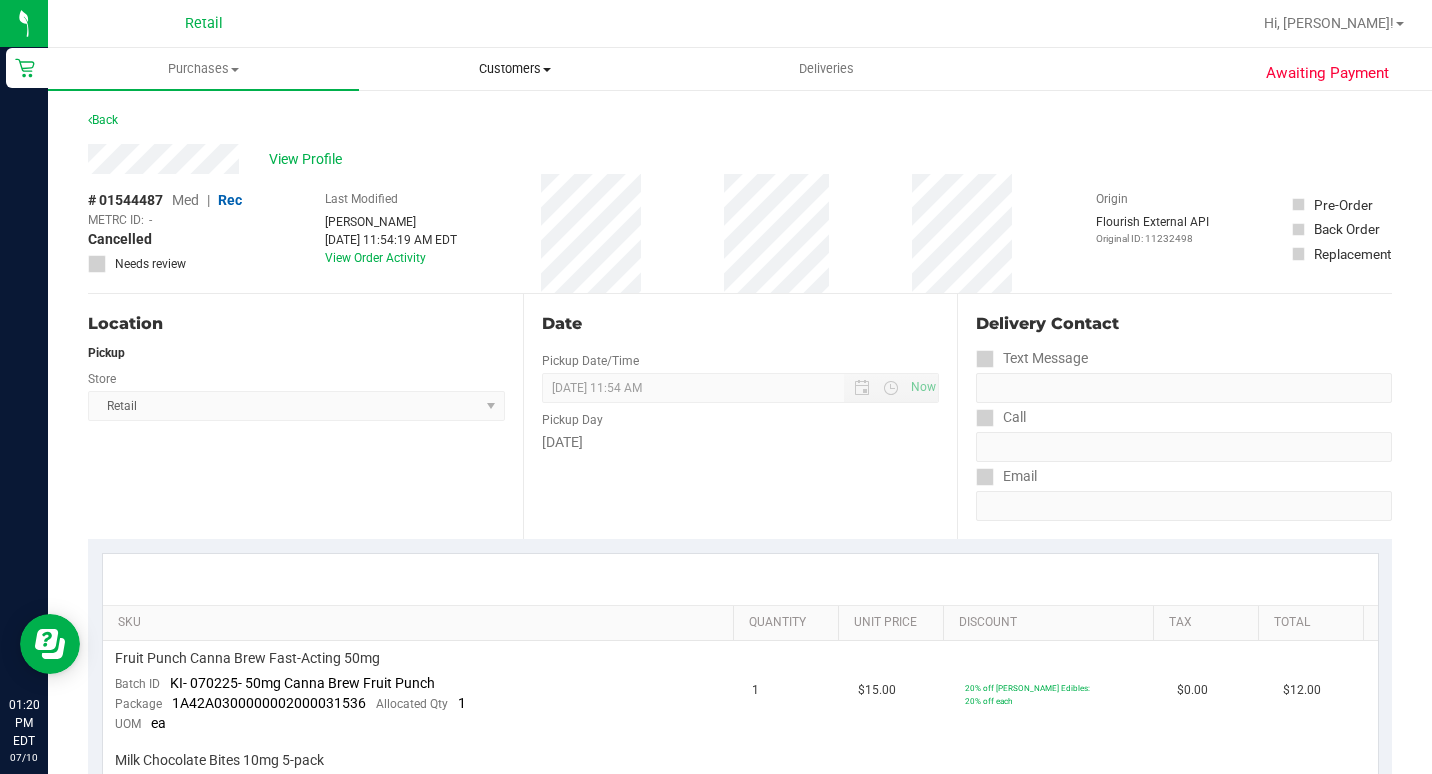 click on "Customers" at bounding box center (514, 69) 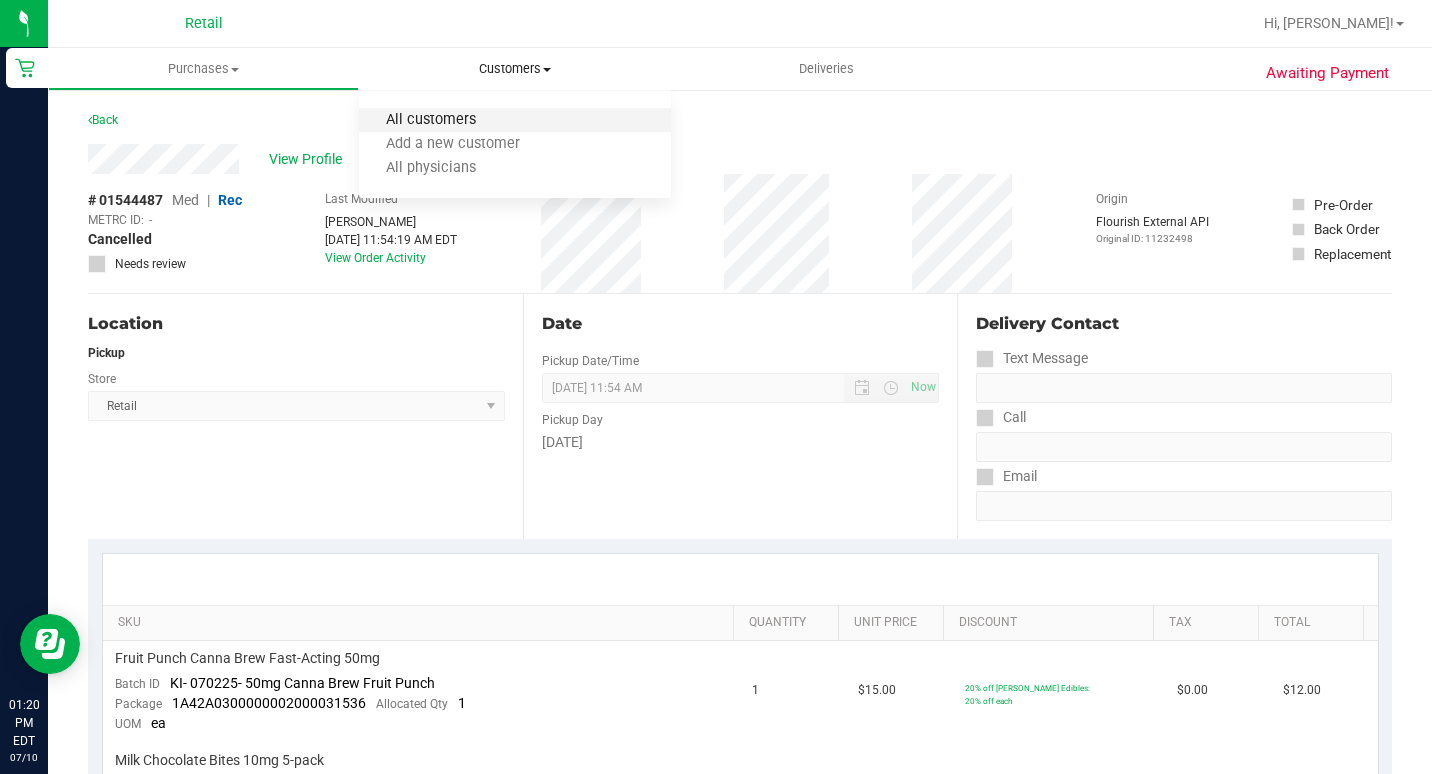 click on "All customers" at bounding box center (431, 120) 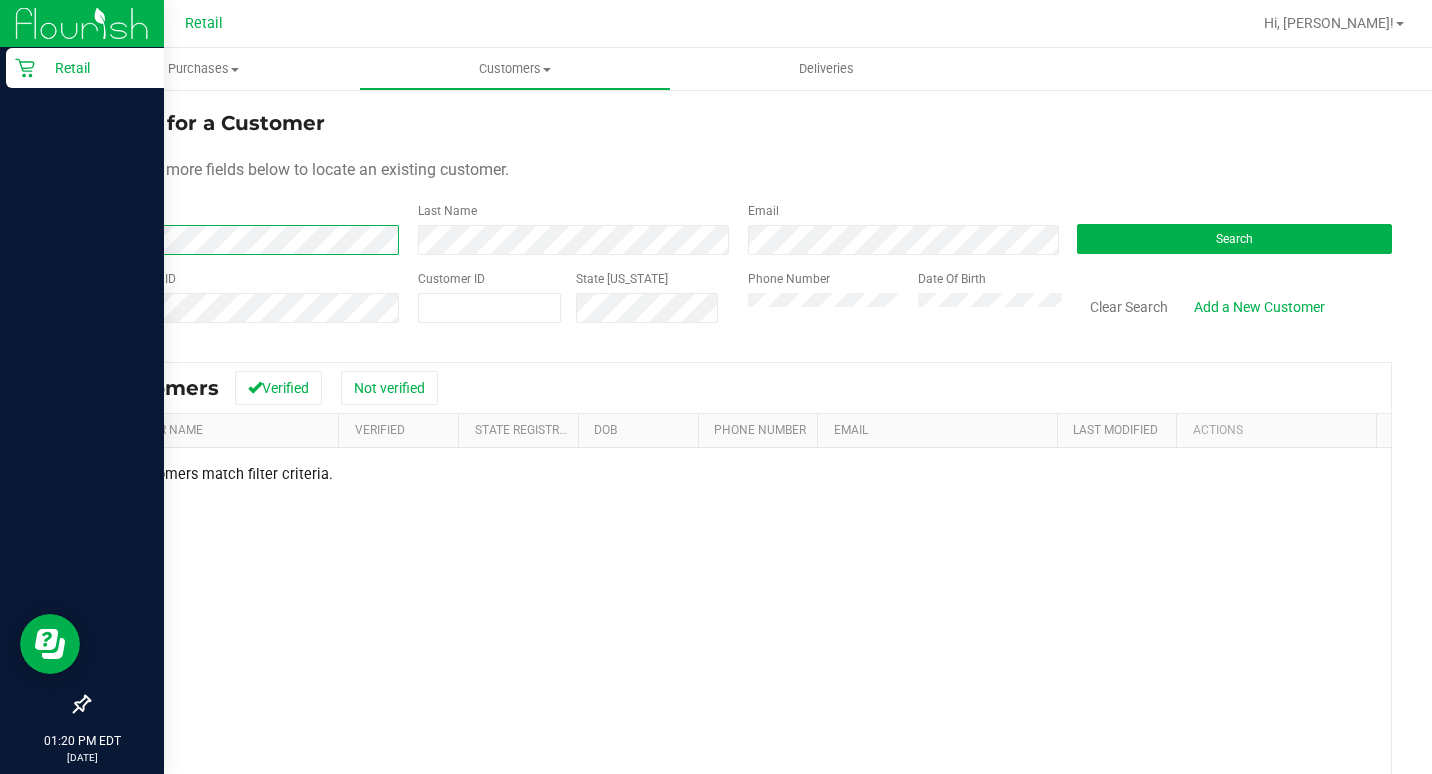 click on "Retail 01:20 PM EDT 07/10/2025  07/10   Retail   Hi, Jonatan!
Purchases
Summary of purchases
Fulfillment
All purchases
Customers
All customers
Add a new customer" at bounding box center [716, 387] 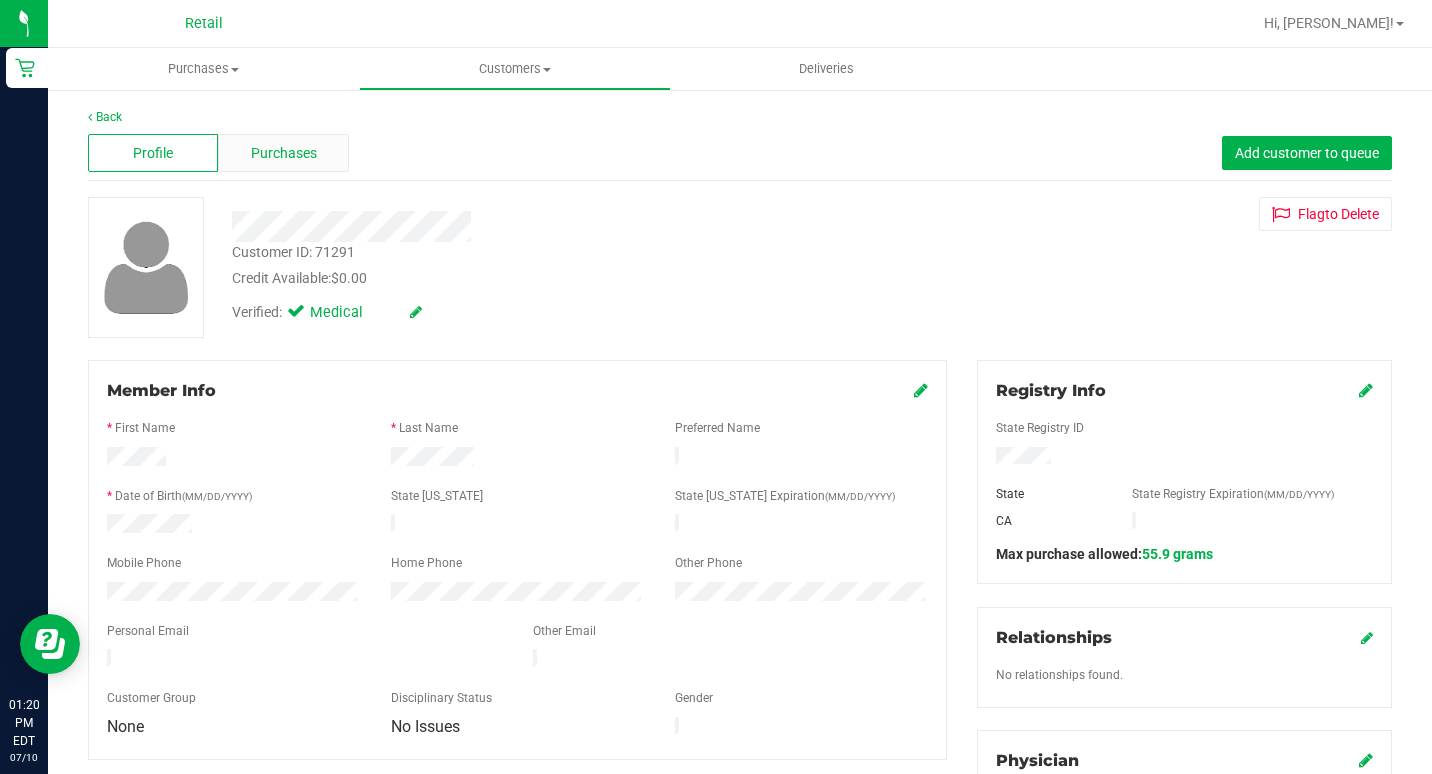 click on "Purchases" at bounding box center (284, 153) 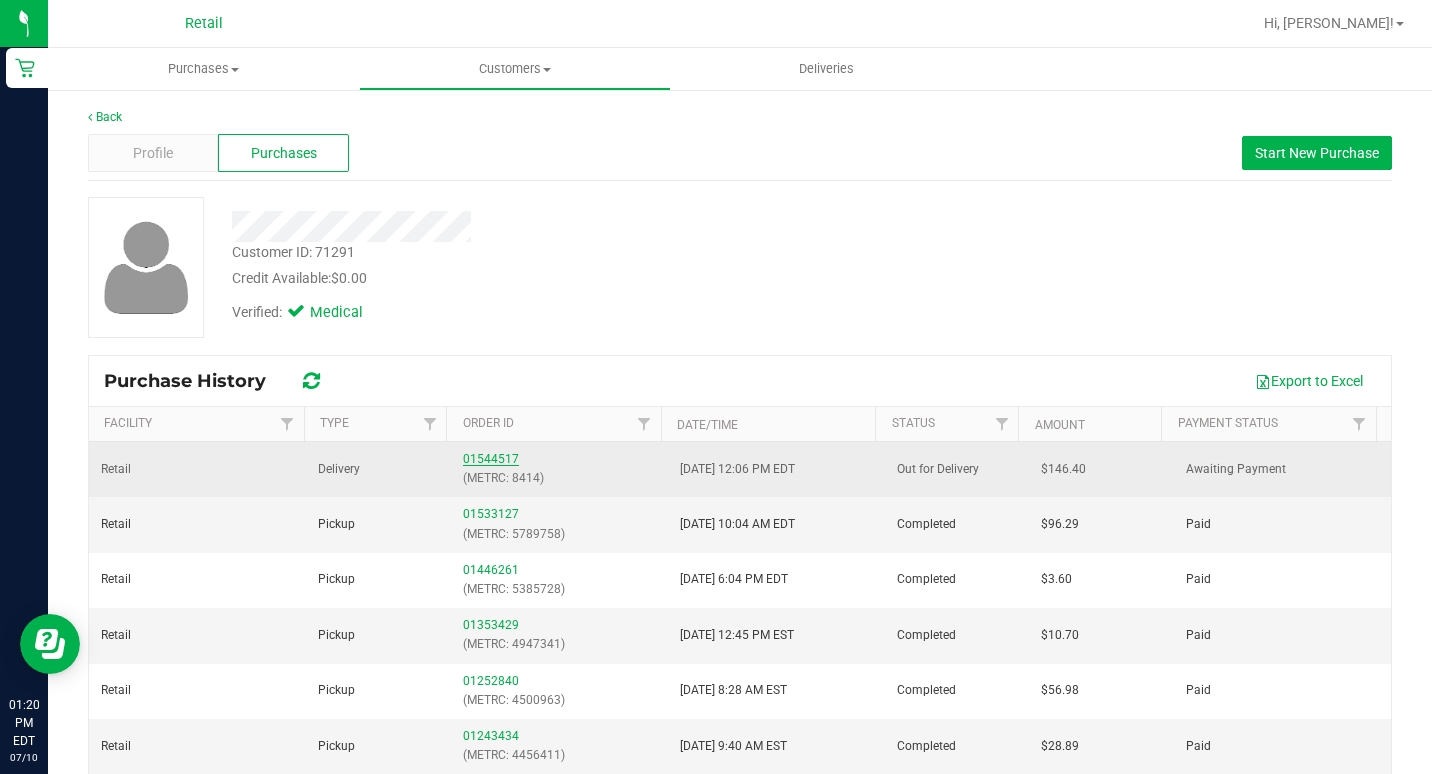 click on "01544517" at bounding box center (491, 459) 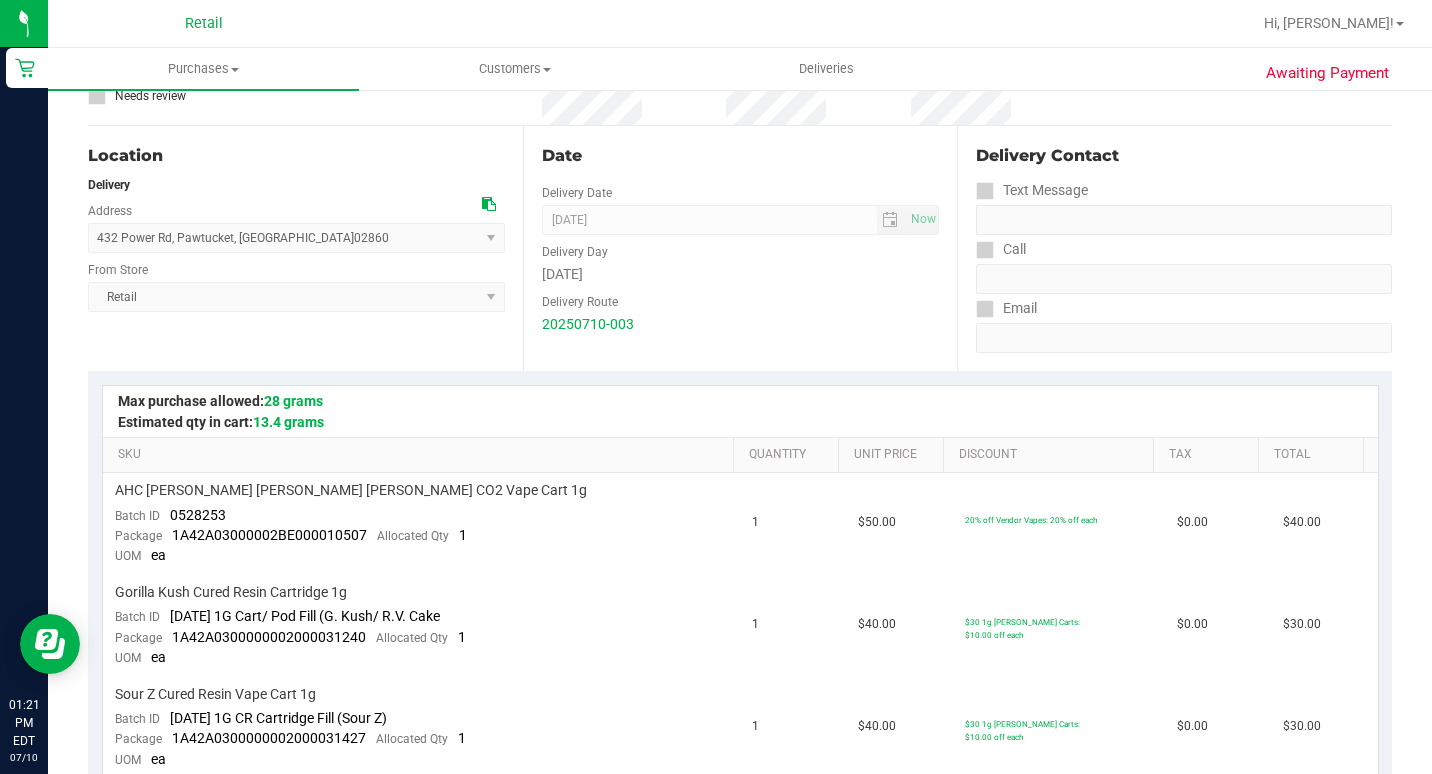 scroll, scrollTop: 0, scrollLeft: 0, axis: both 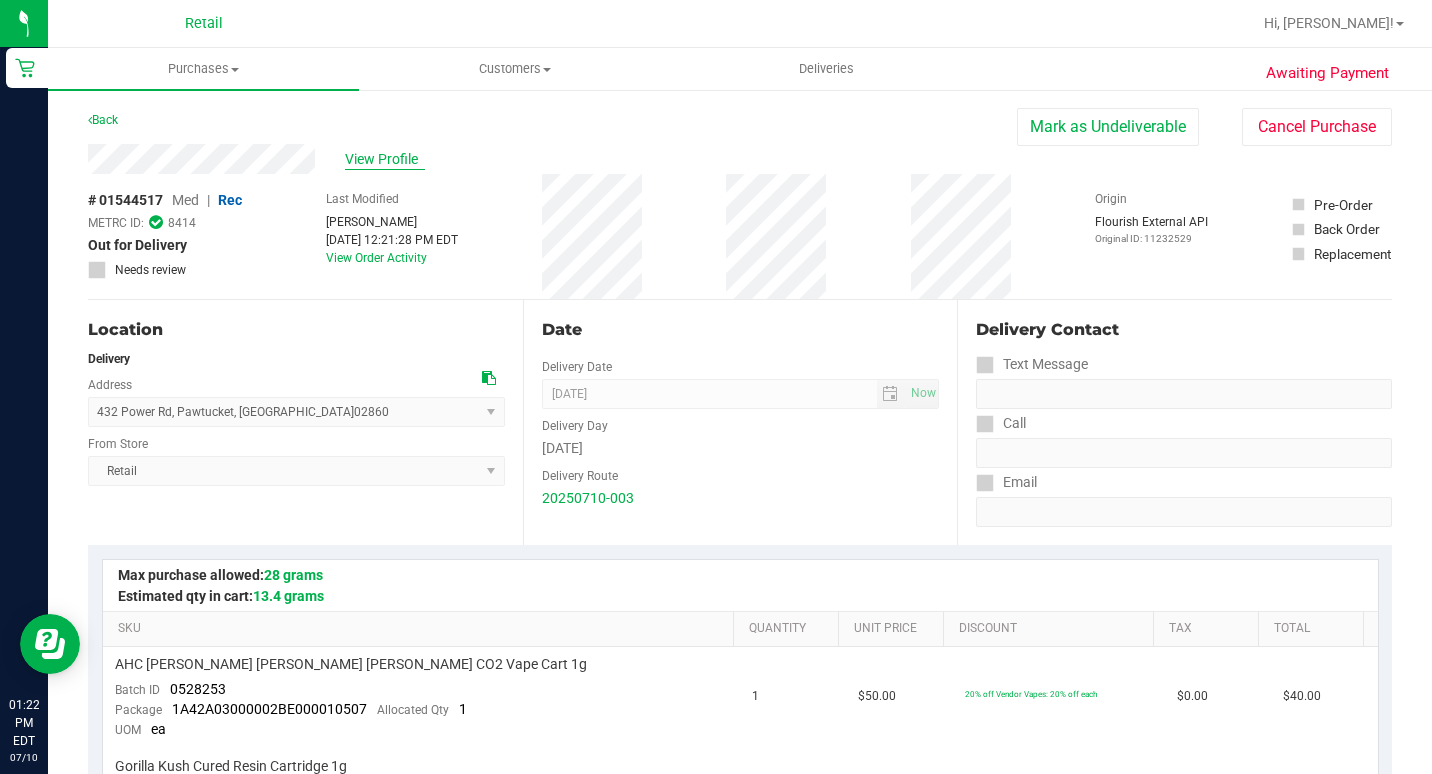 click on "View Profile" at bounding box center [385, 159] 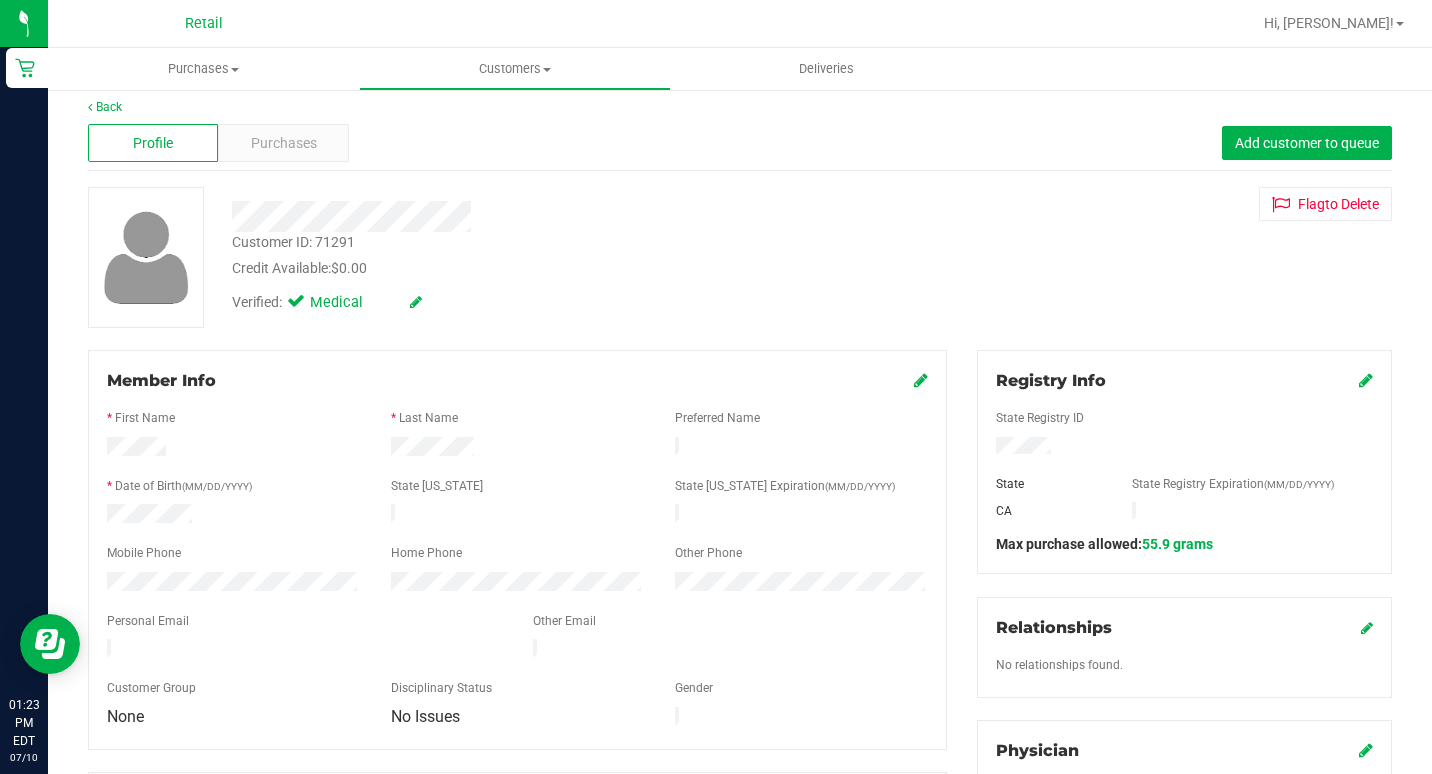 scroll, scrollTop: 0, scrollLeft: 0, axis: both 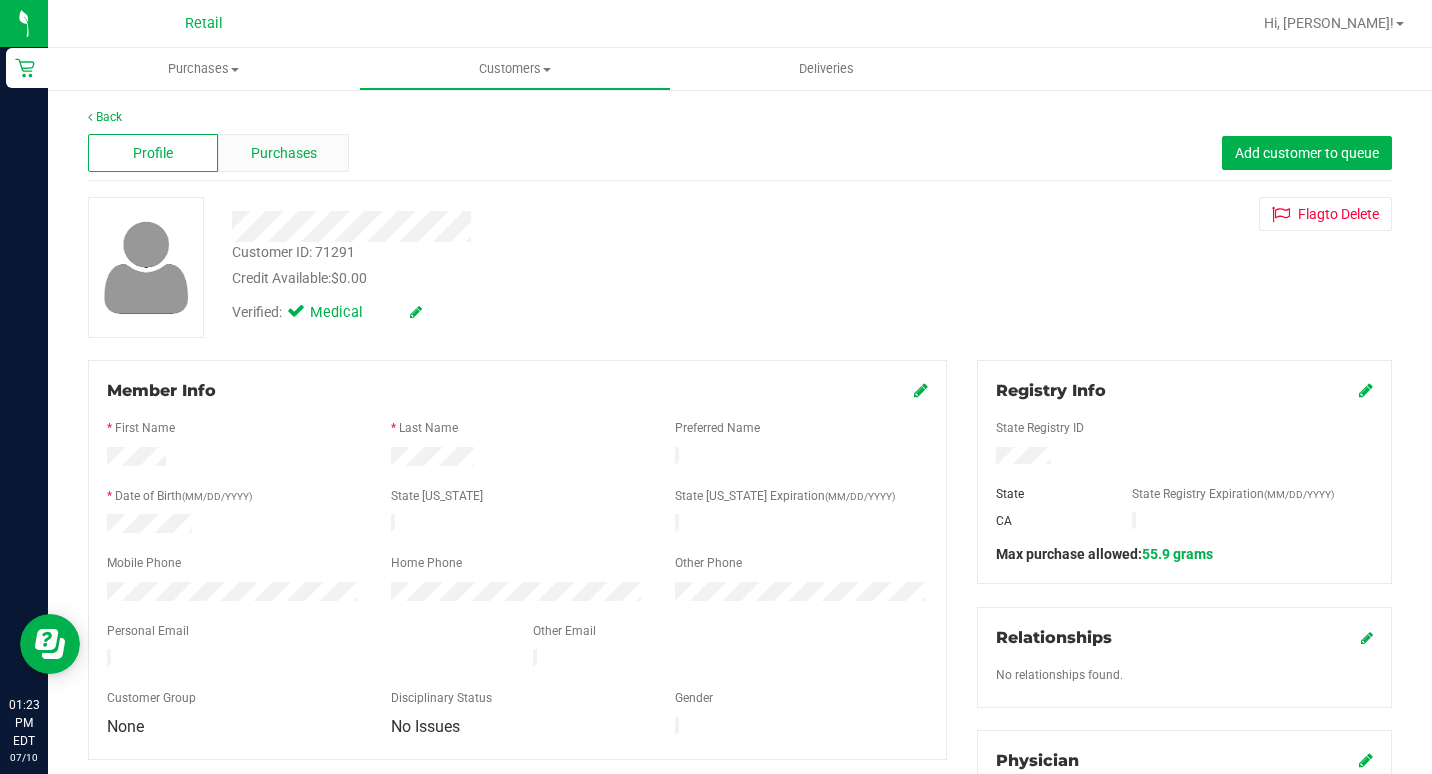 click on "Purchases" at bounding box center (284, 153) 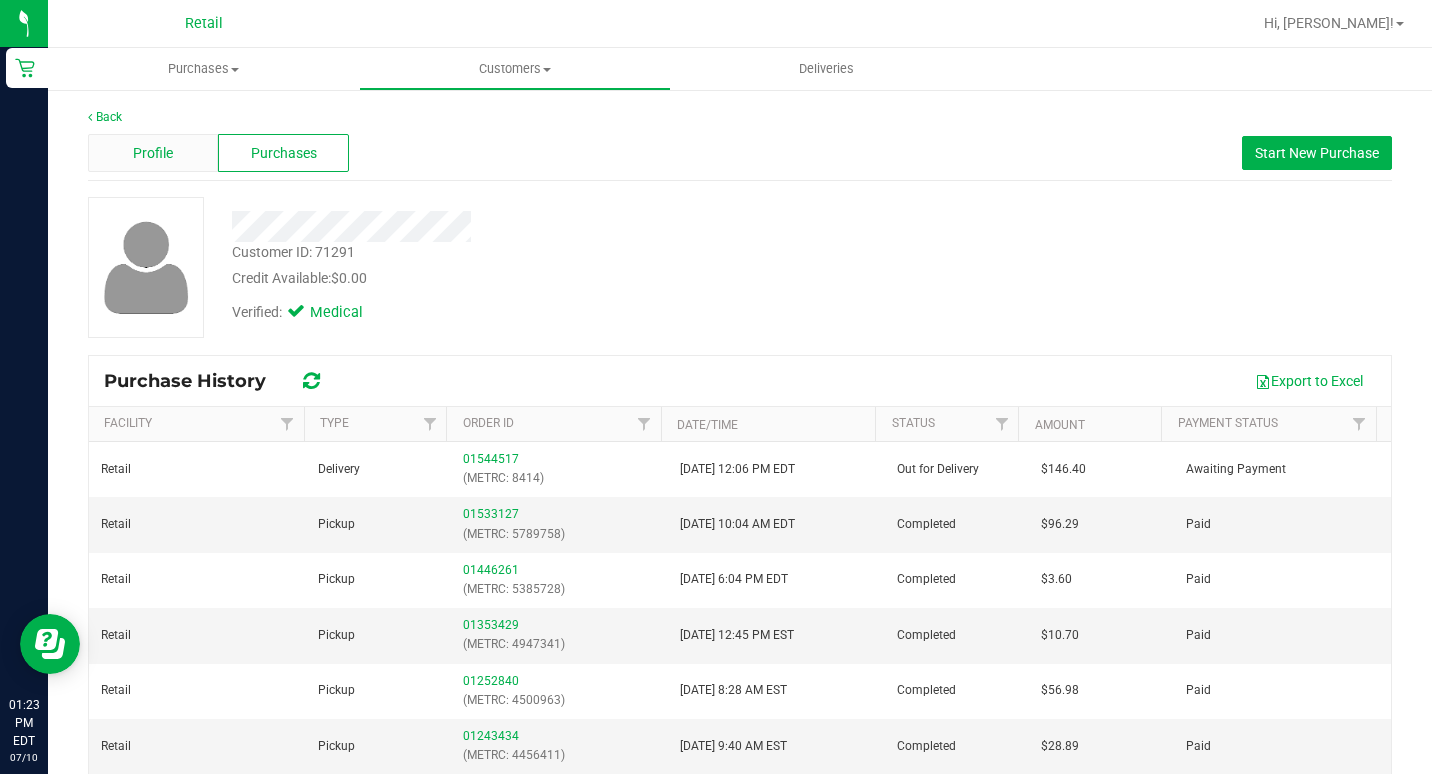 click on "Profile" at bounding box center [153, 153] 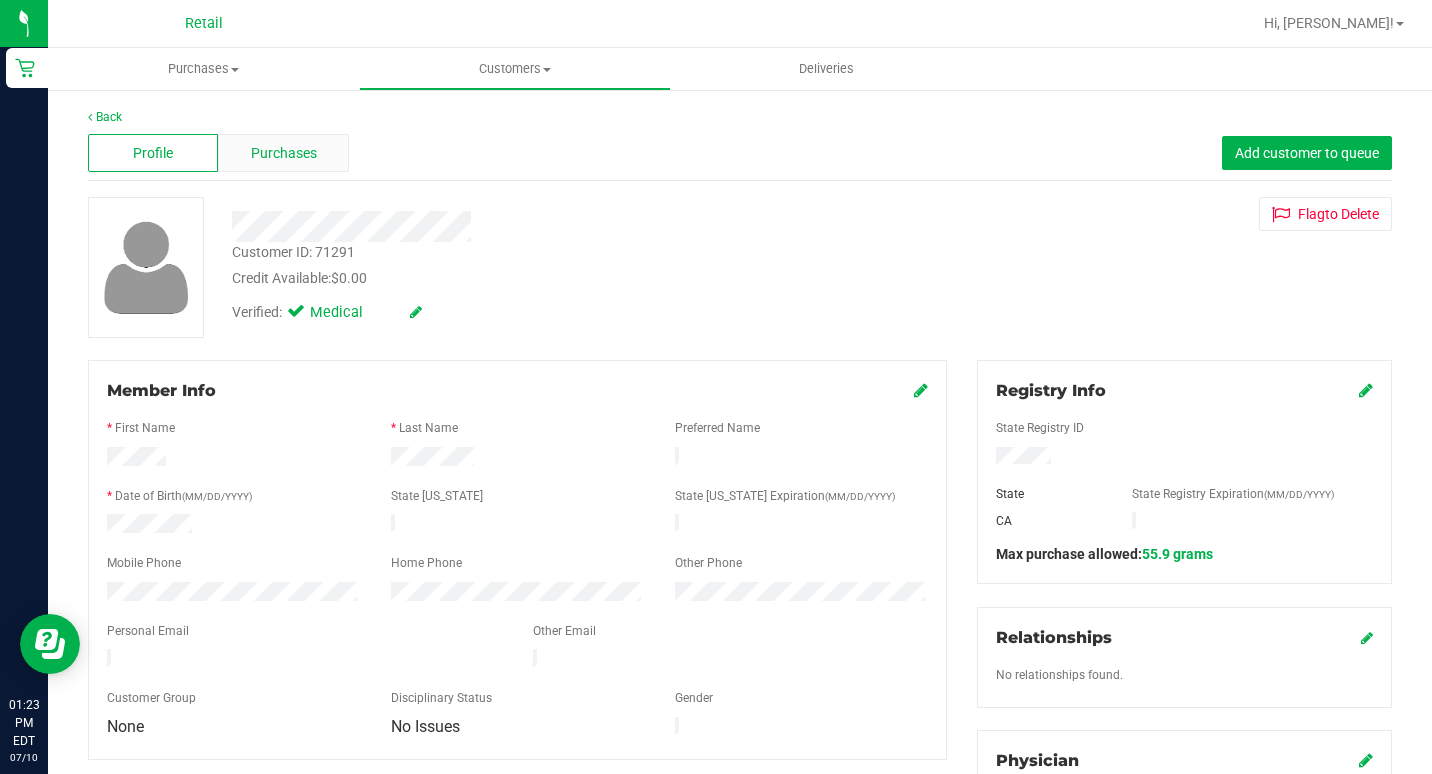 click on "Purchases" at bounding box center (283, 153) 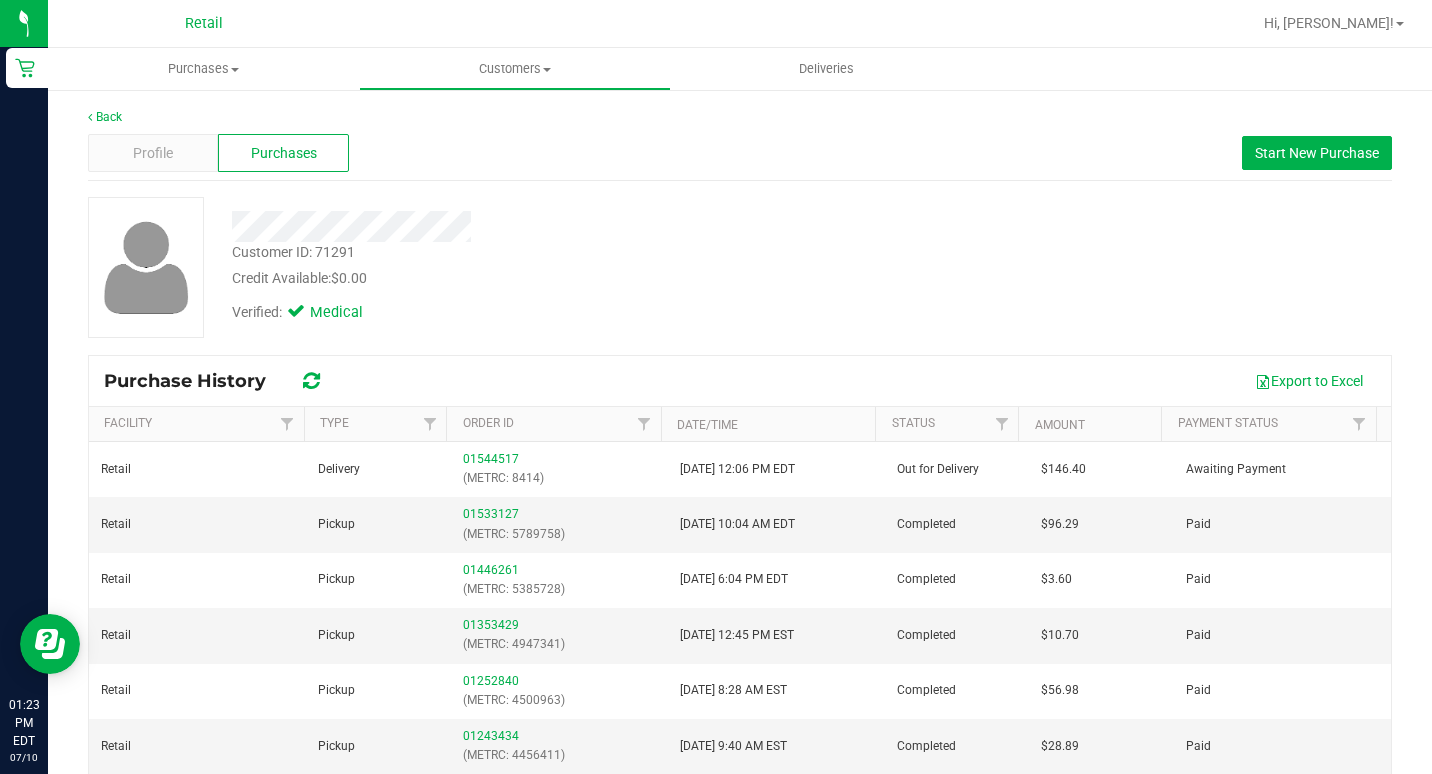 click on "Verified:
Medical" at bounding box center [550, 311] 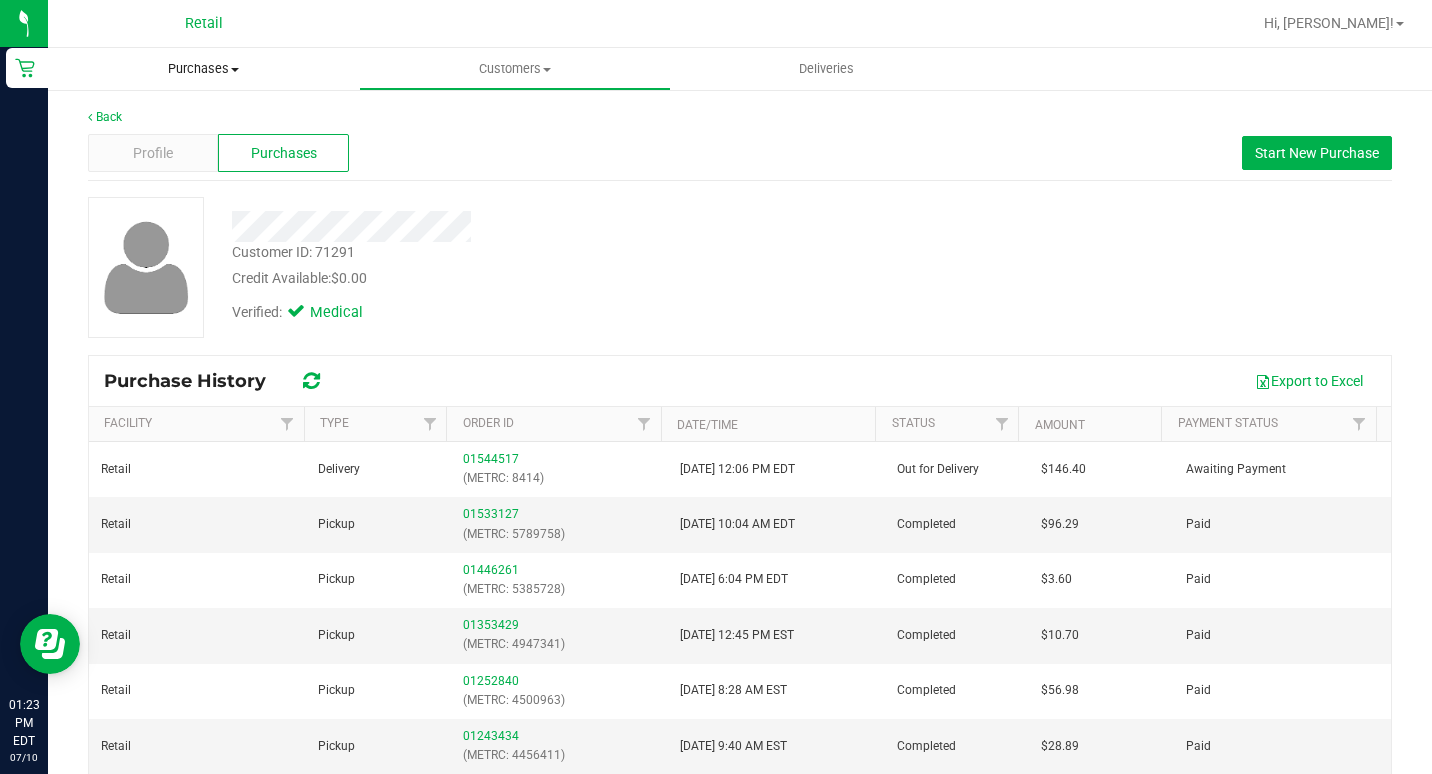 click on "Purchases" at bounding box center [203, 69] 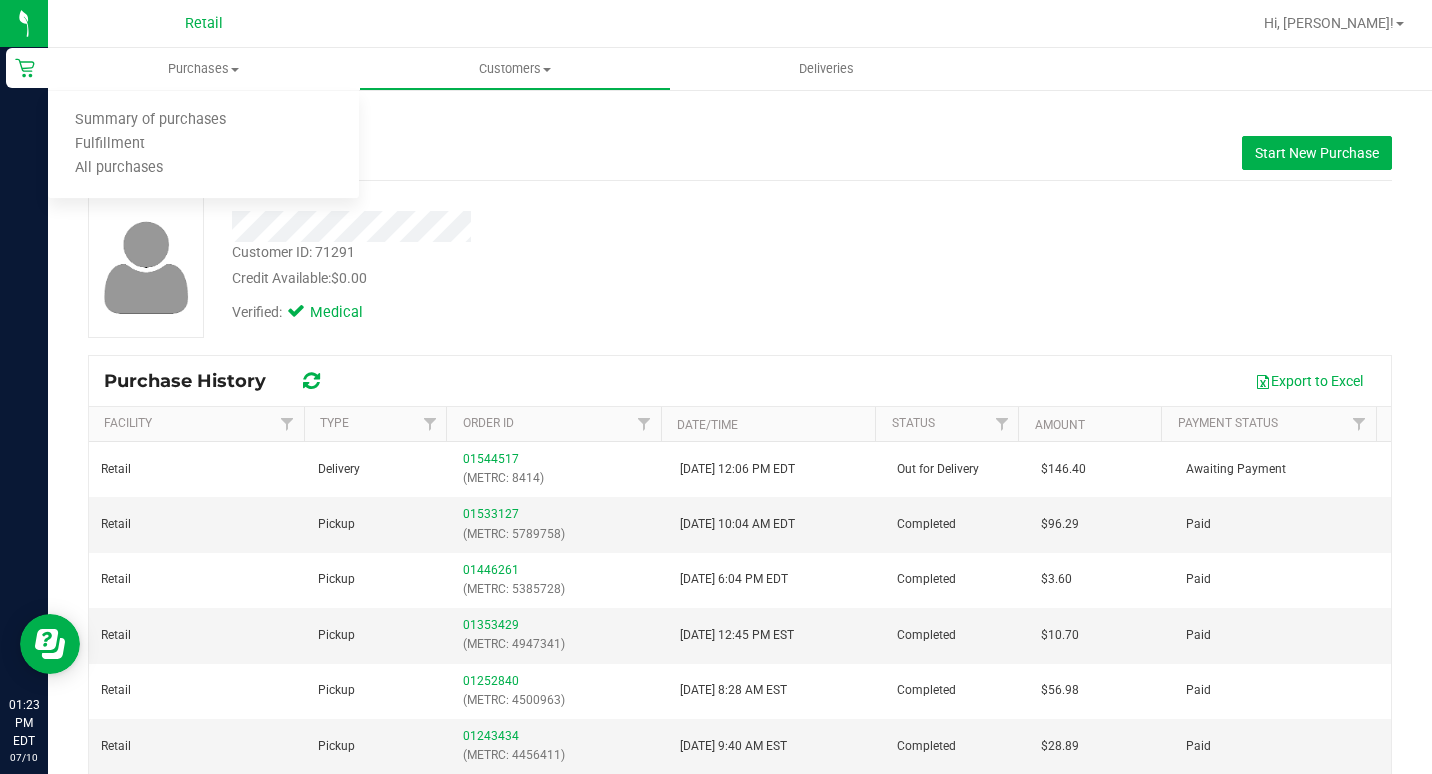 click at bounding box center (550, 226) 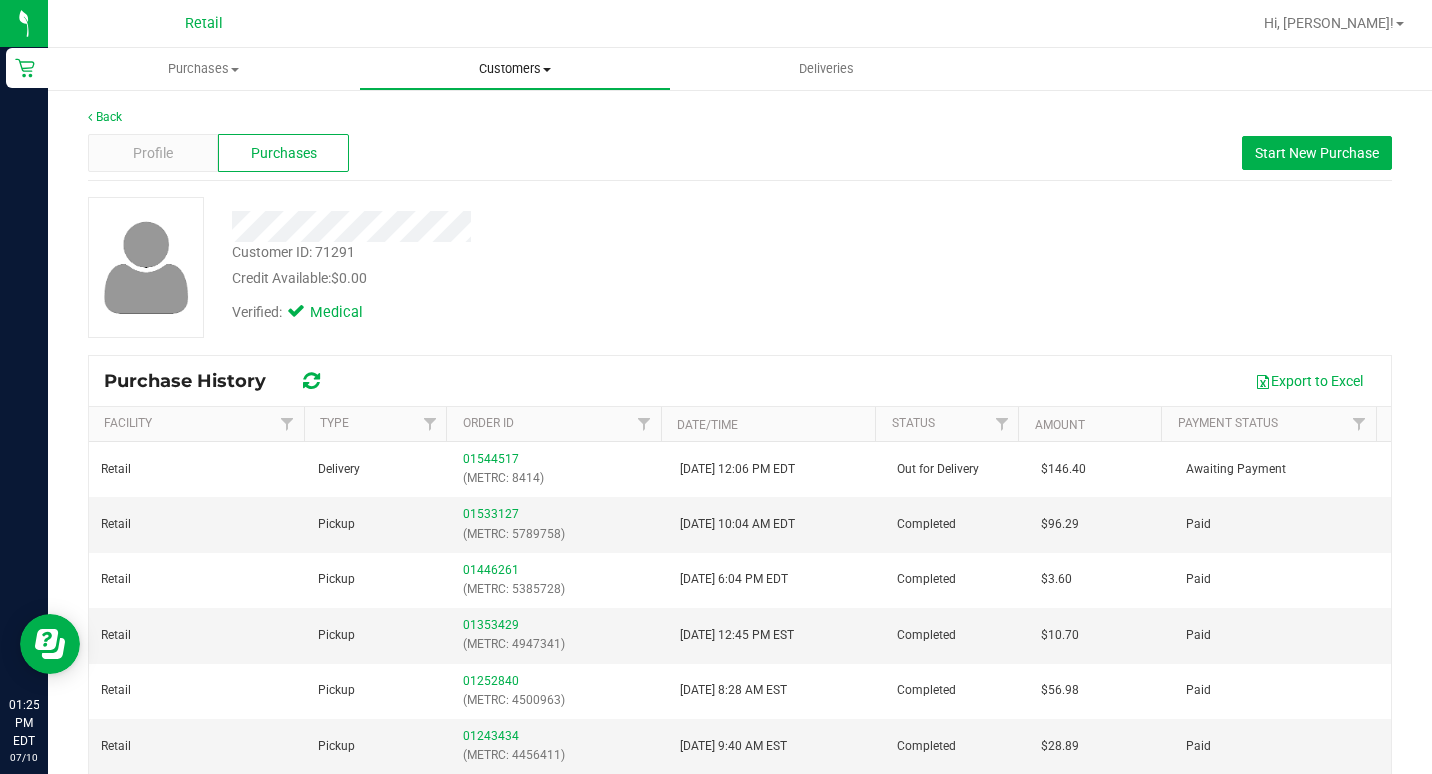 click on "Customers
All customers
Add a new customer
All physicians" at bounding box center (514, 69) 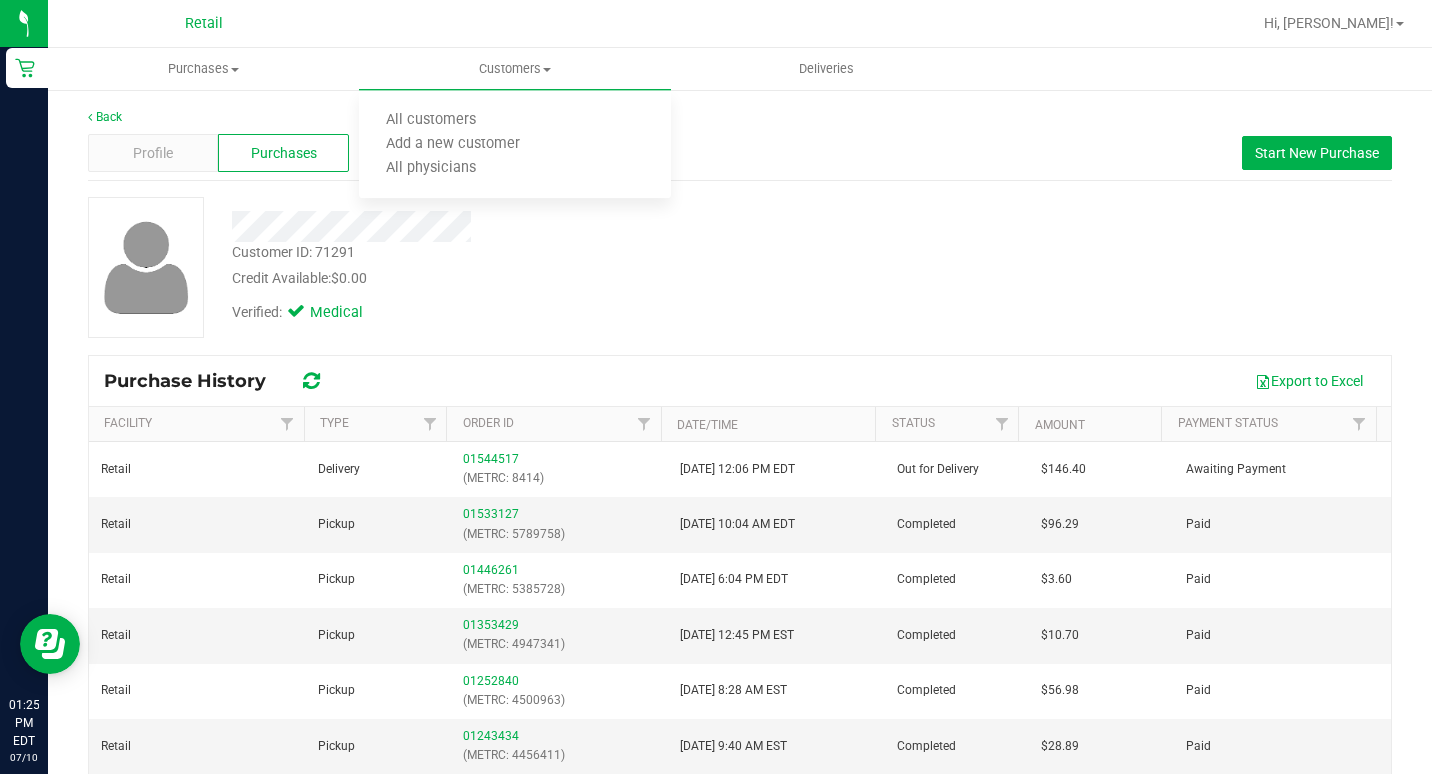 click on "Back
Profile
Purchases
Start New Purchase
Customer ID: 71291
Credit Available:
$0.00
Verified:
Medical" at bounding box center [740, 499] 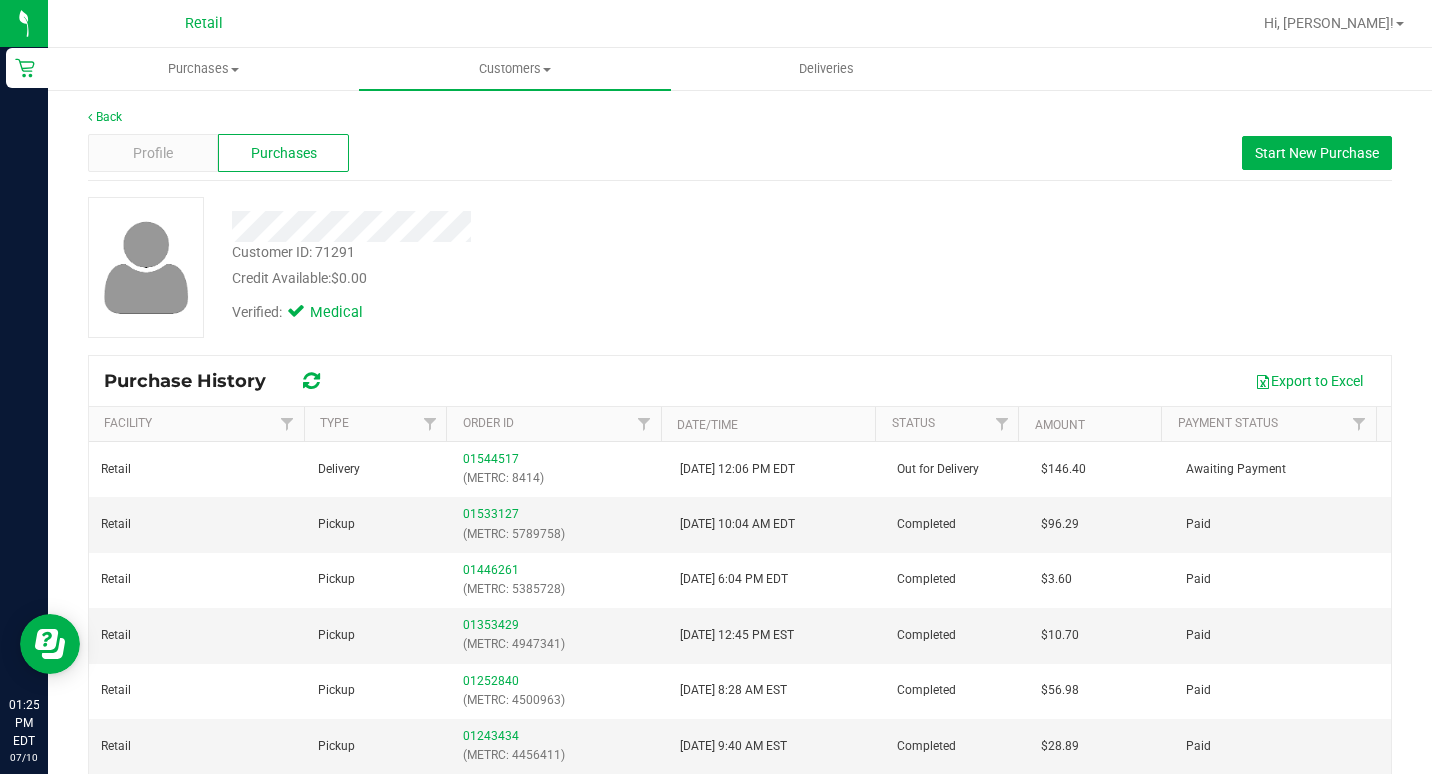 click on "Retail   Hi, Jonatan!" at bounding box center (740, 24) 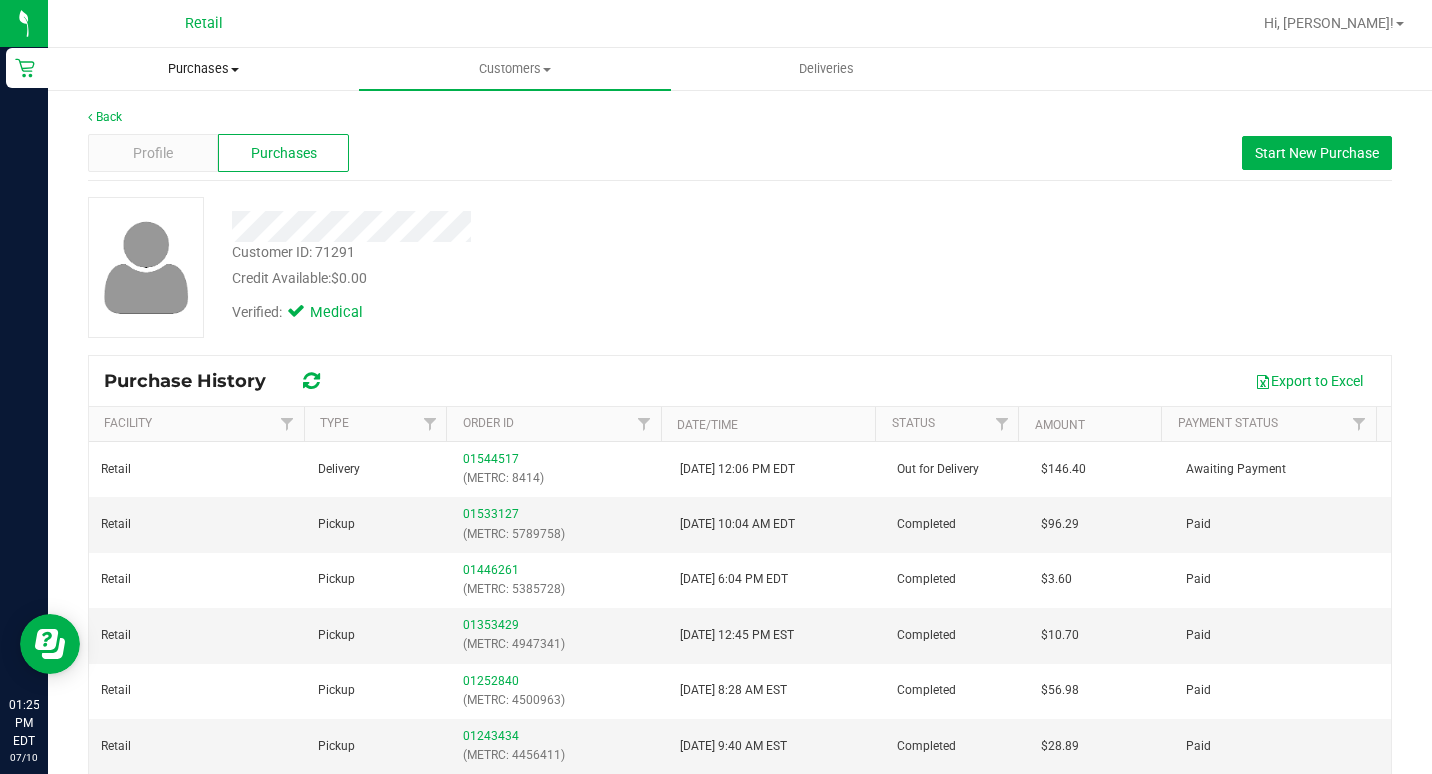 click on "Purchases" at bounding box center (203, 69) 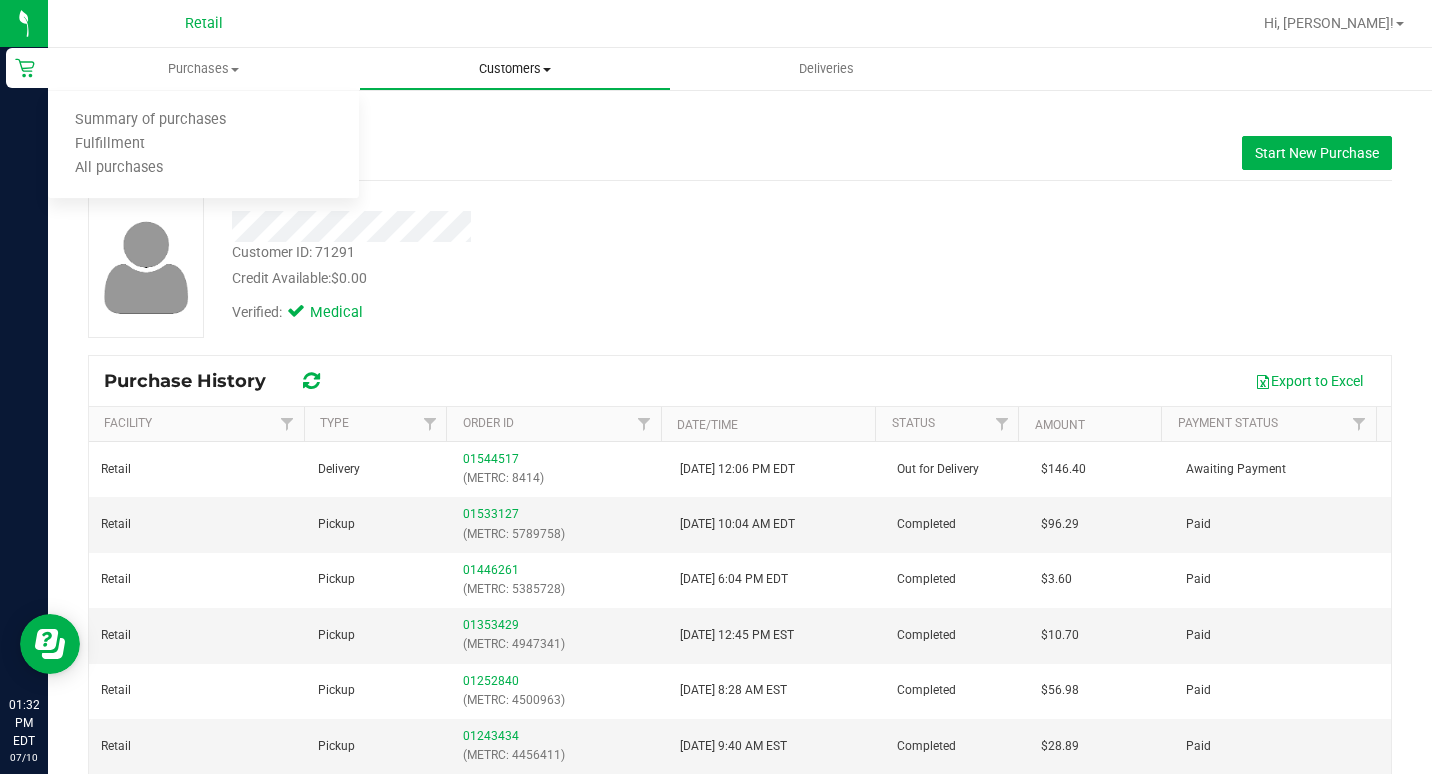 click on "Customers" at bounding box center [514, 69] 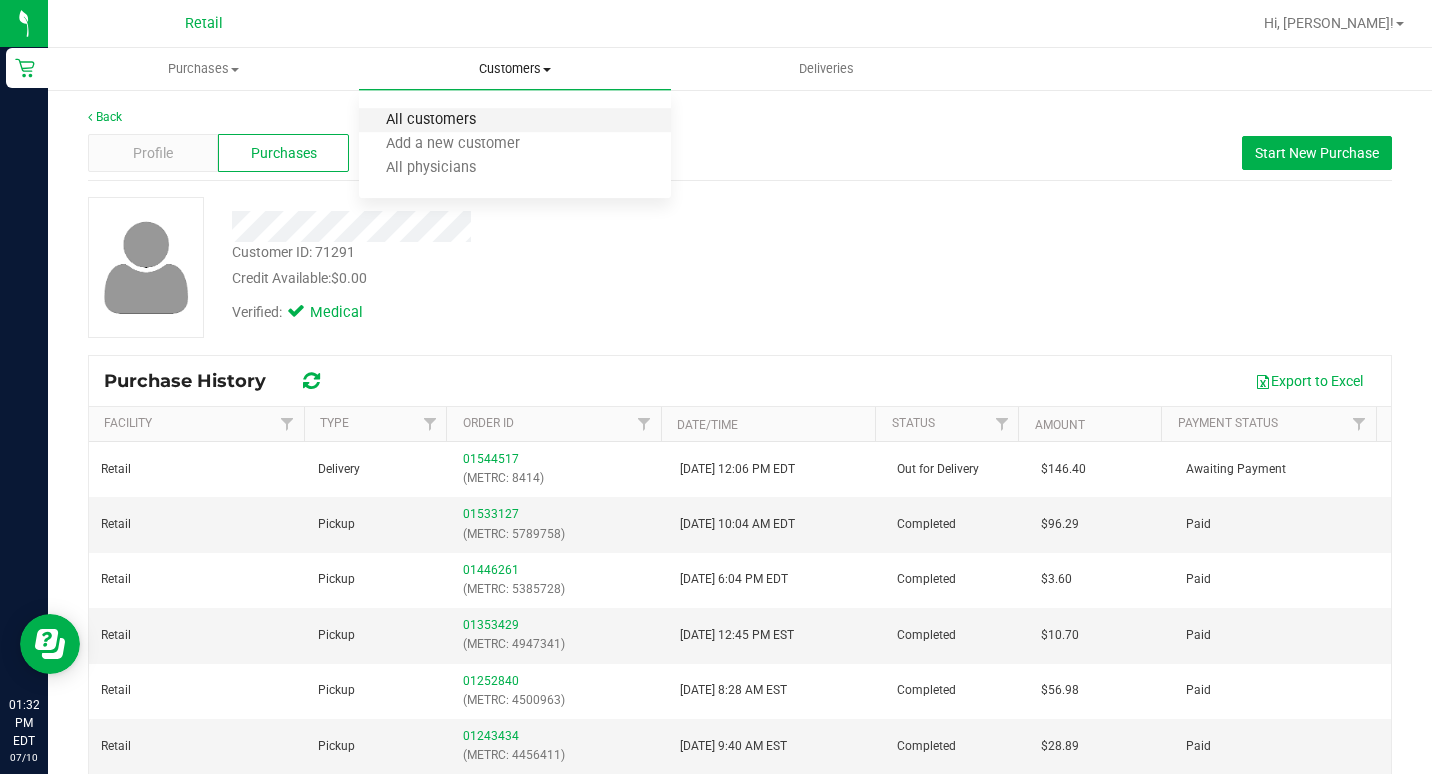 click on "All customers" at bounding box center [431, 120] 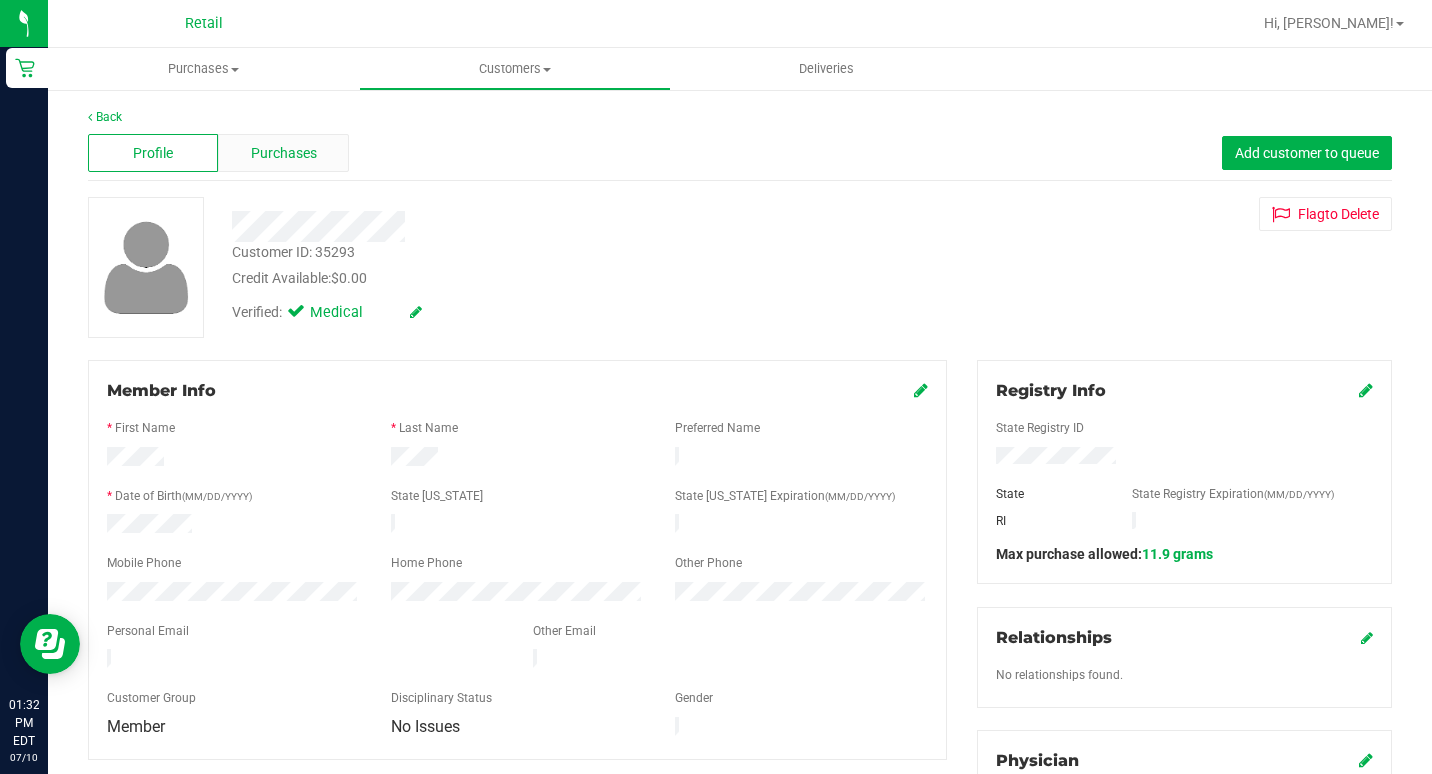 click on "Purchases" at bounding box center [284, 153] 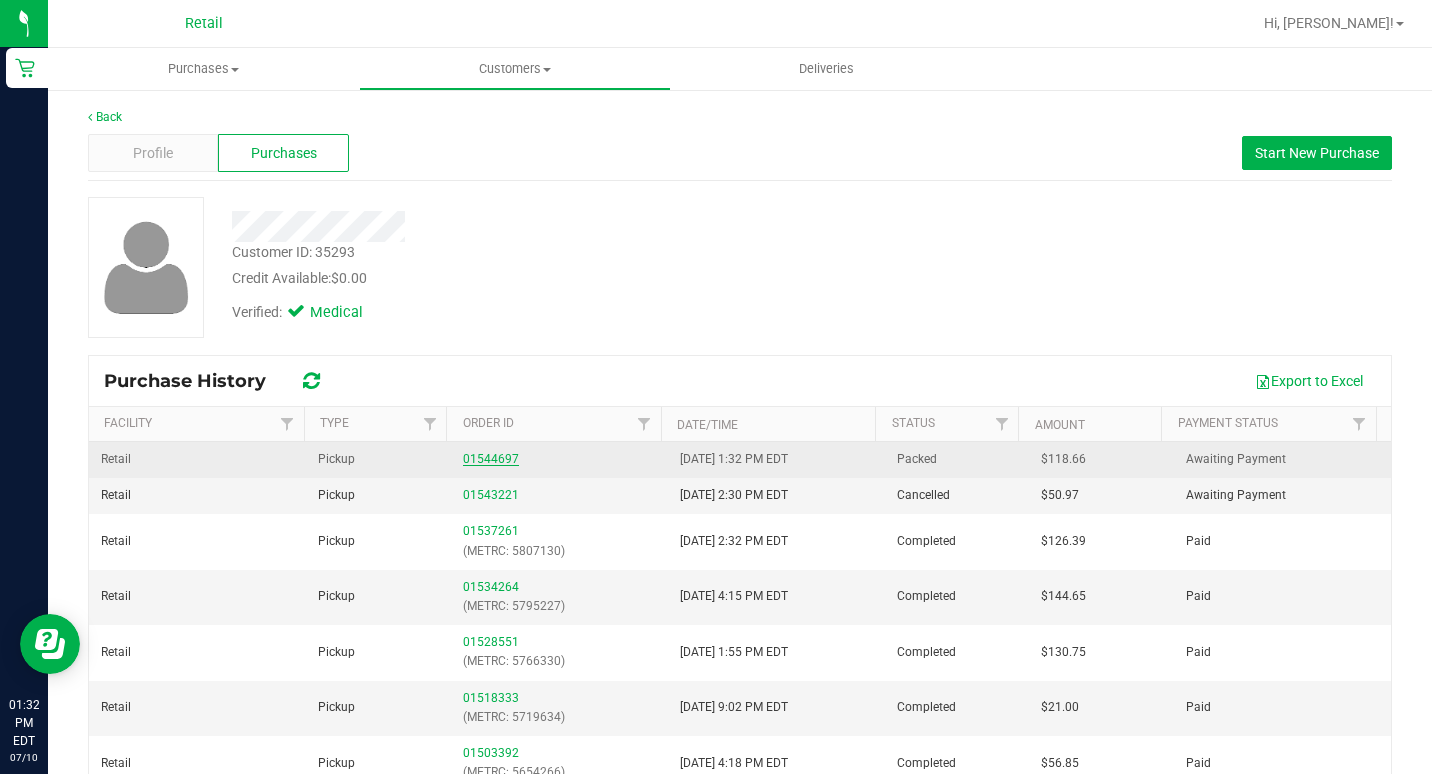 click on "01544697" at bounding box center (491, 459) 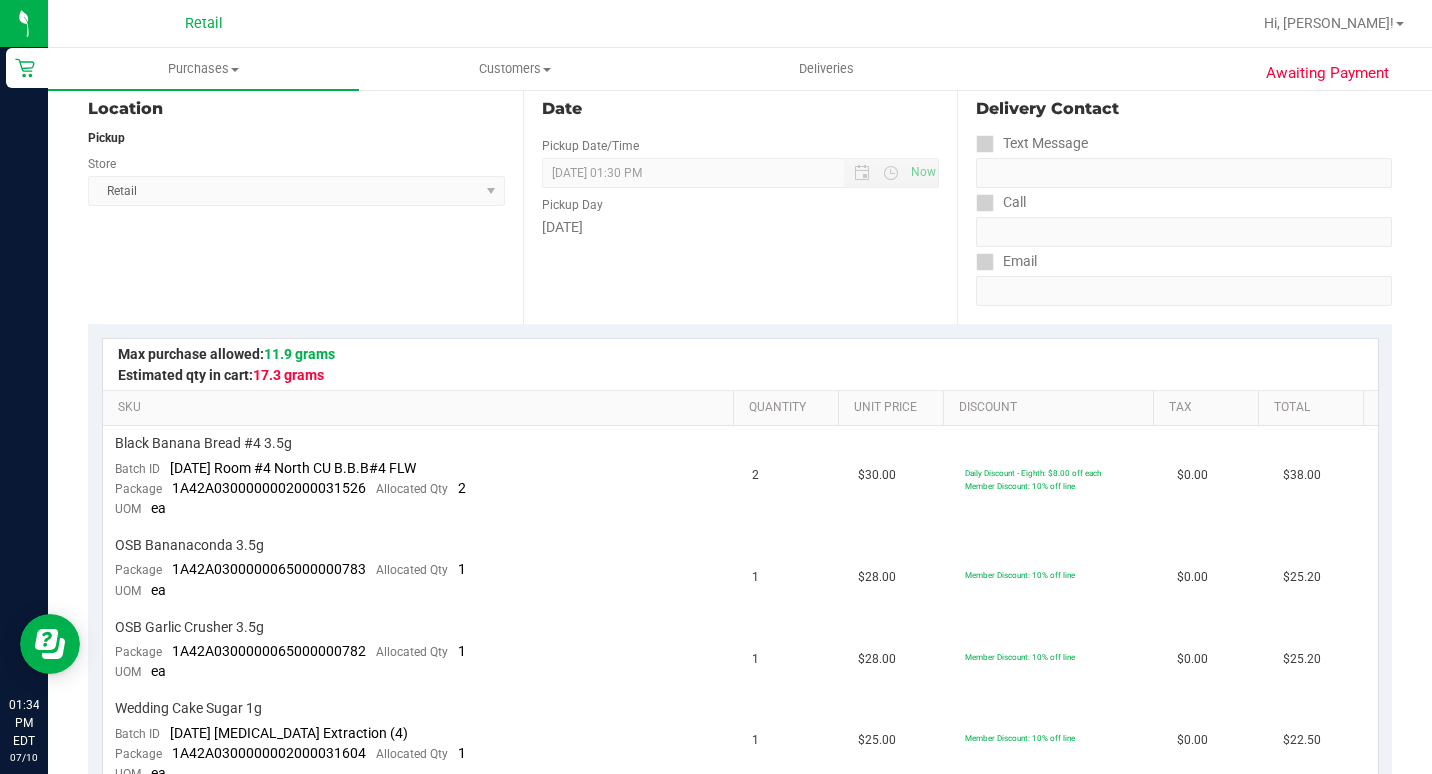 scroll, scrollTop: 0, scrollLeft: 0, axis: both 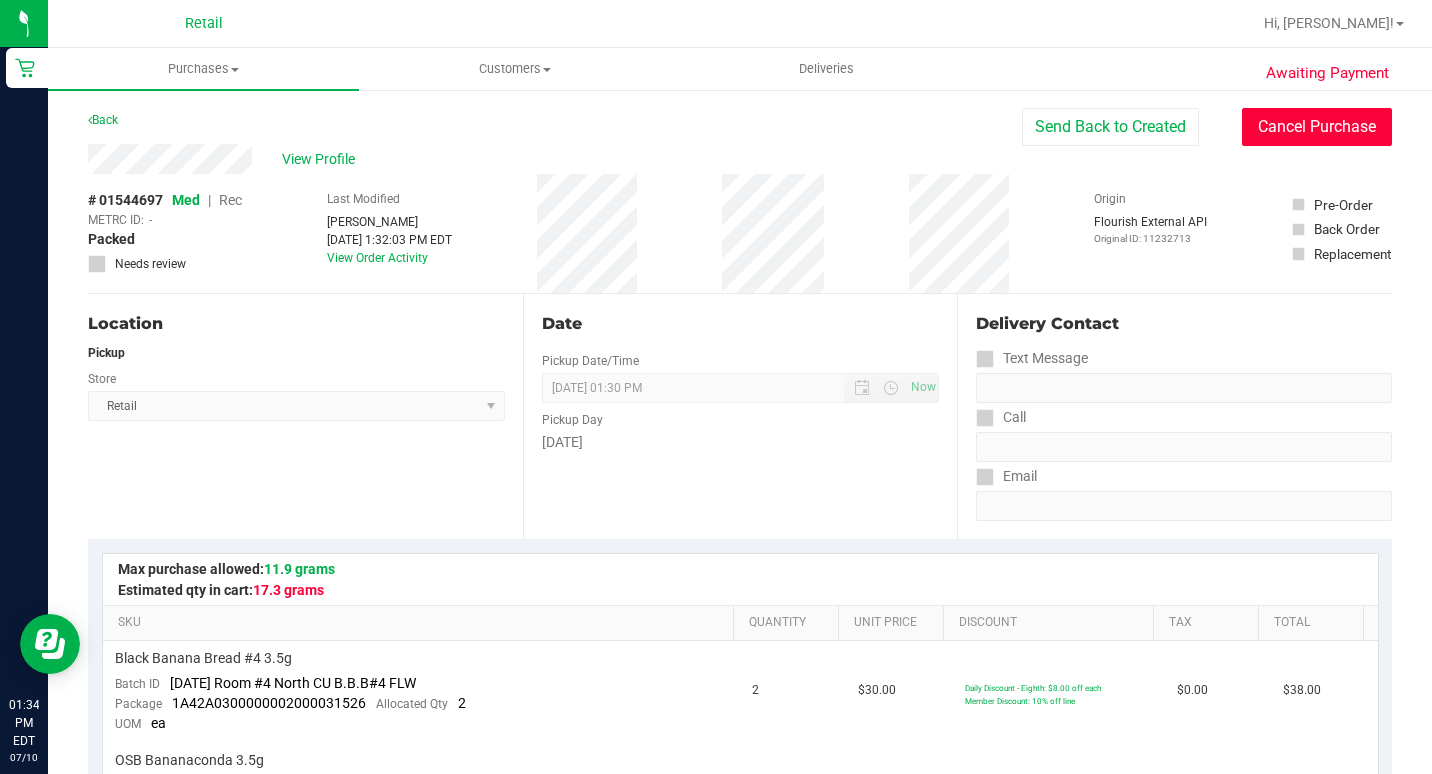 click on "Cancel Purchase" at bounding box center [1317, 127] 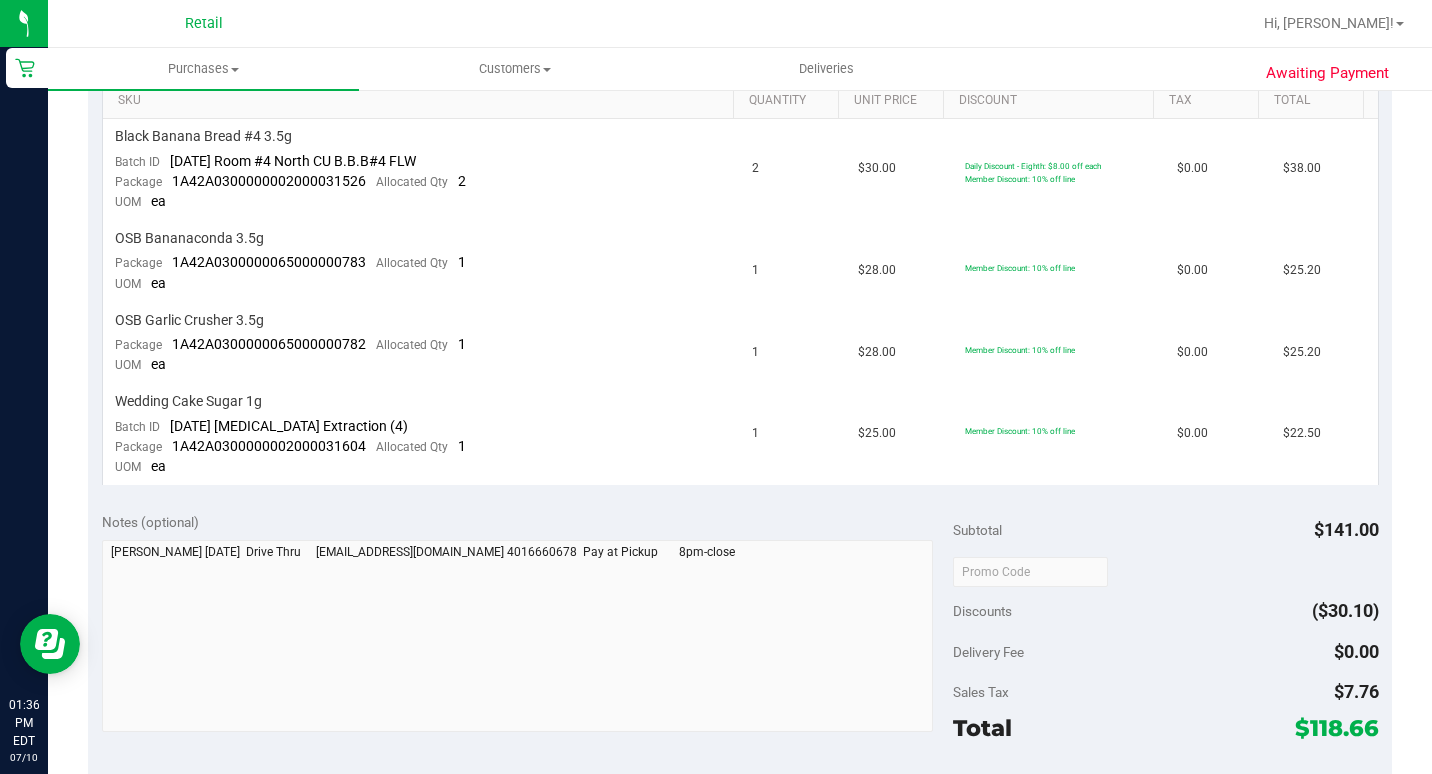 scroll, scrollTop: 0, scrollLeft: 0, axis: both 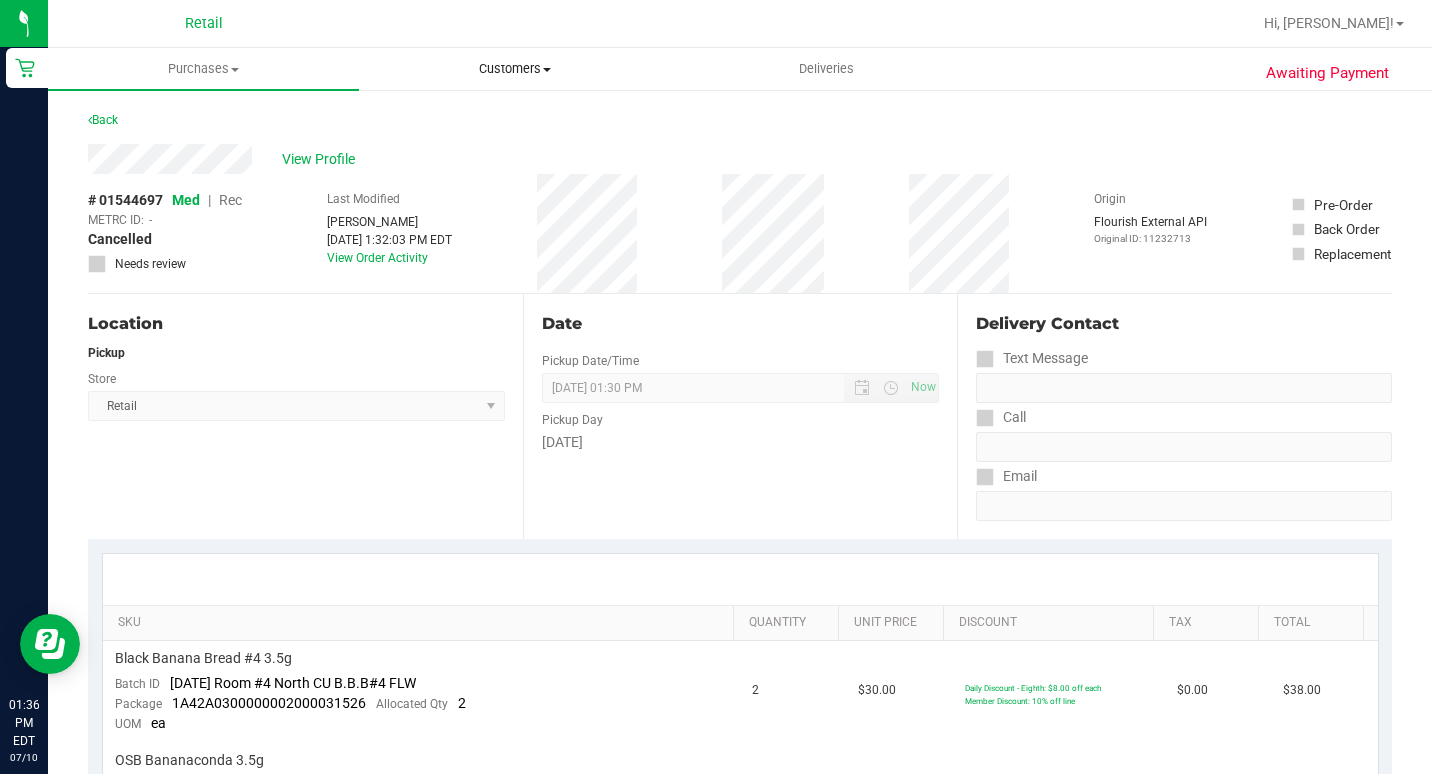 click on "Customers" at bounding box center (514, 69) 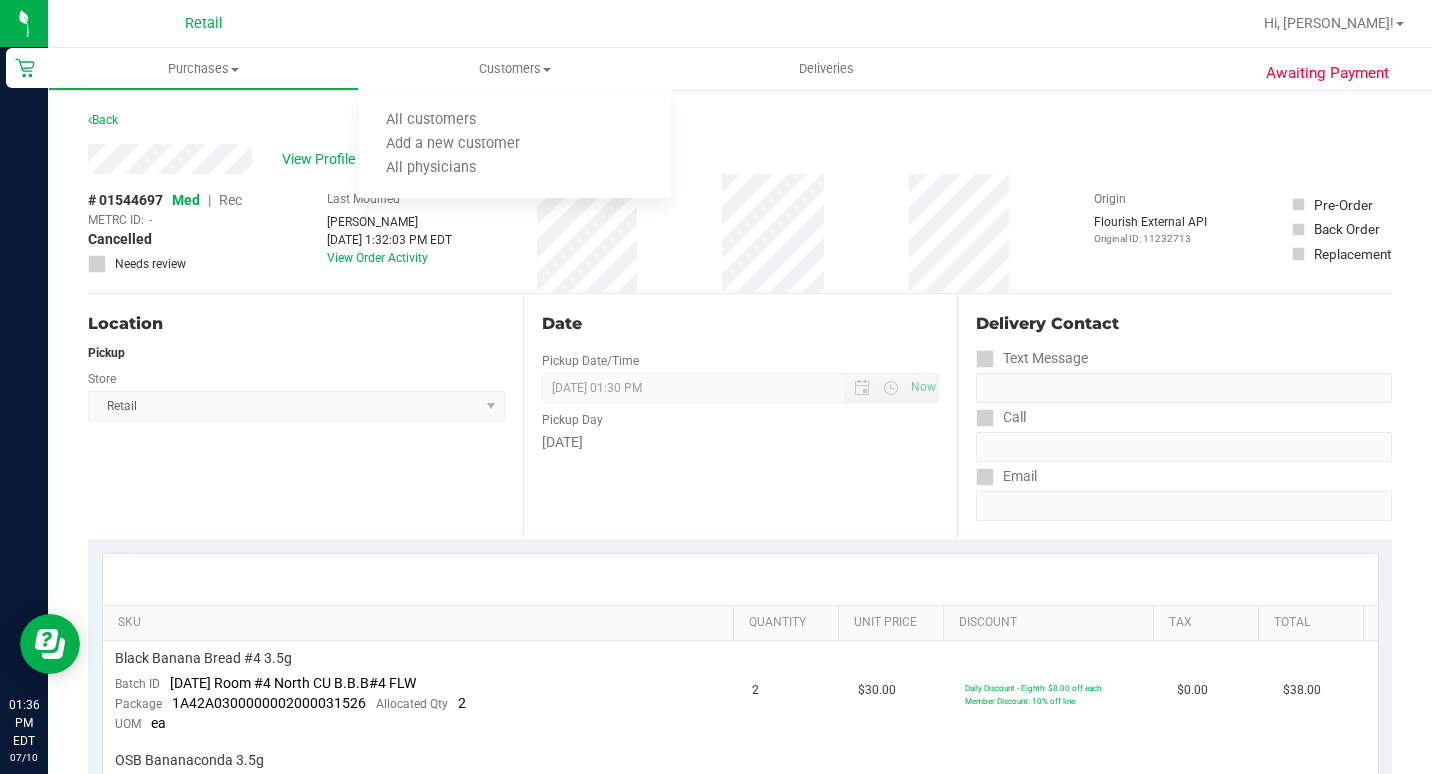 click on "Location
Pickup
Store
Retail Select Store Retail" at bounding box center [305, 416] 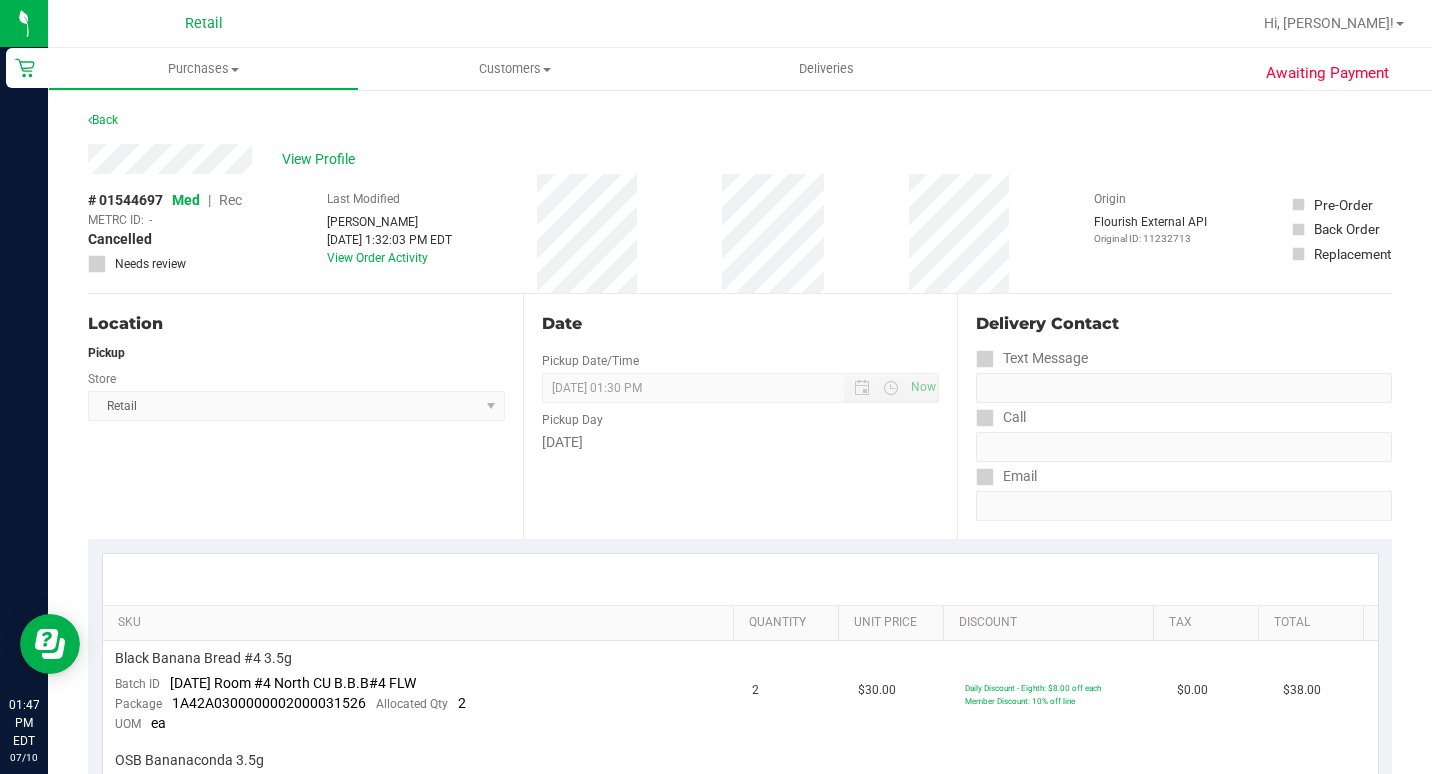 click on "Back" at bounding box center (740, 126) 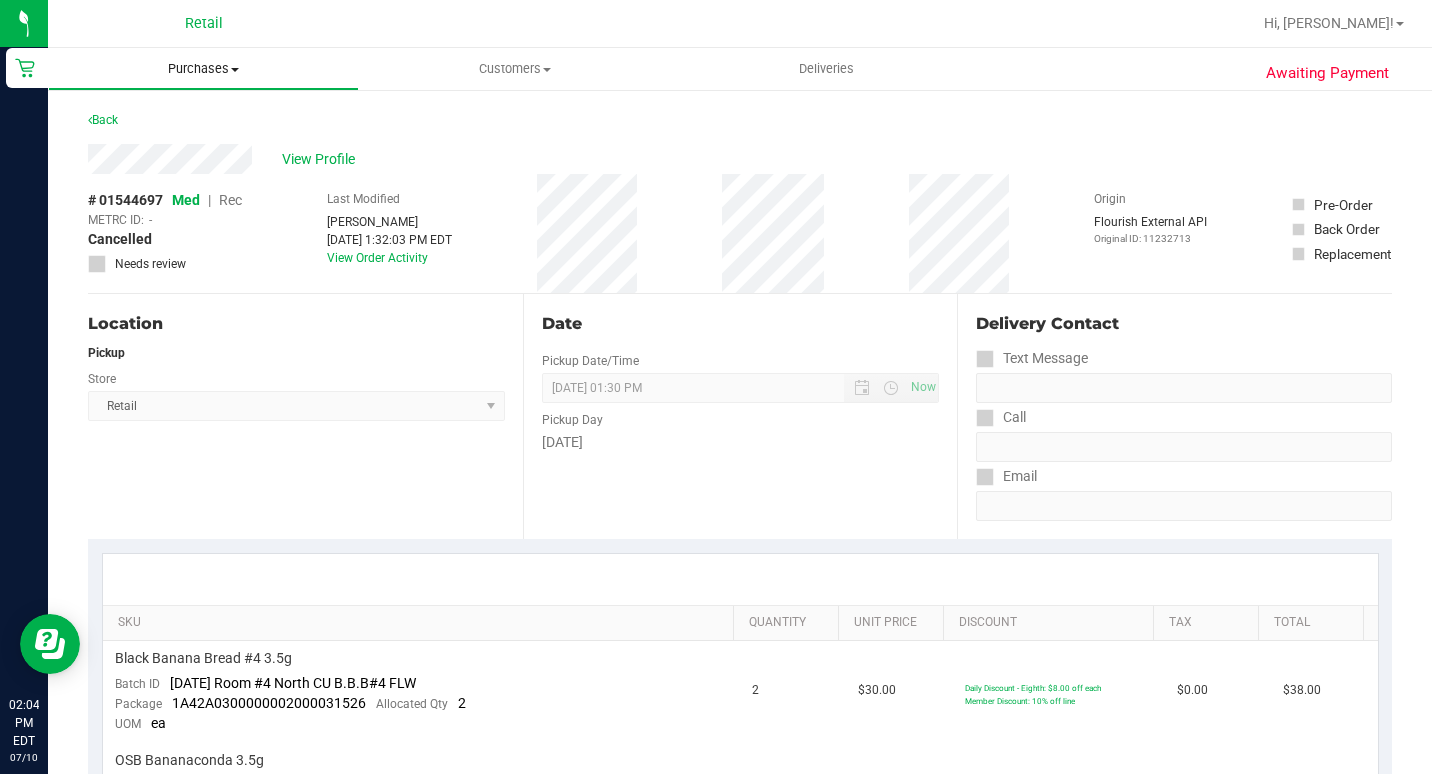 click on "Purchases" at bounding box center [203, 69] 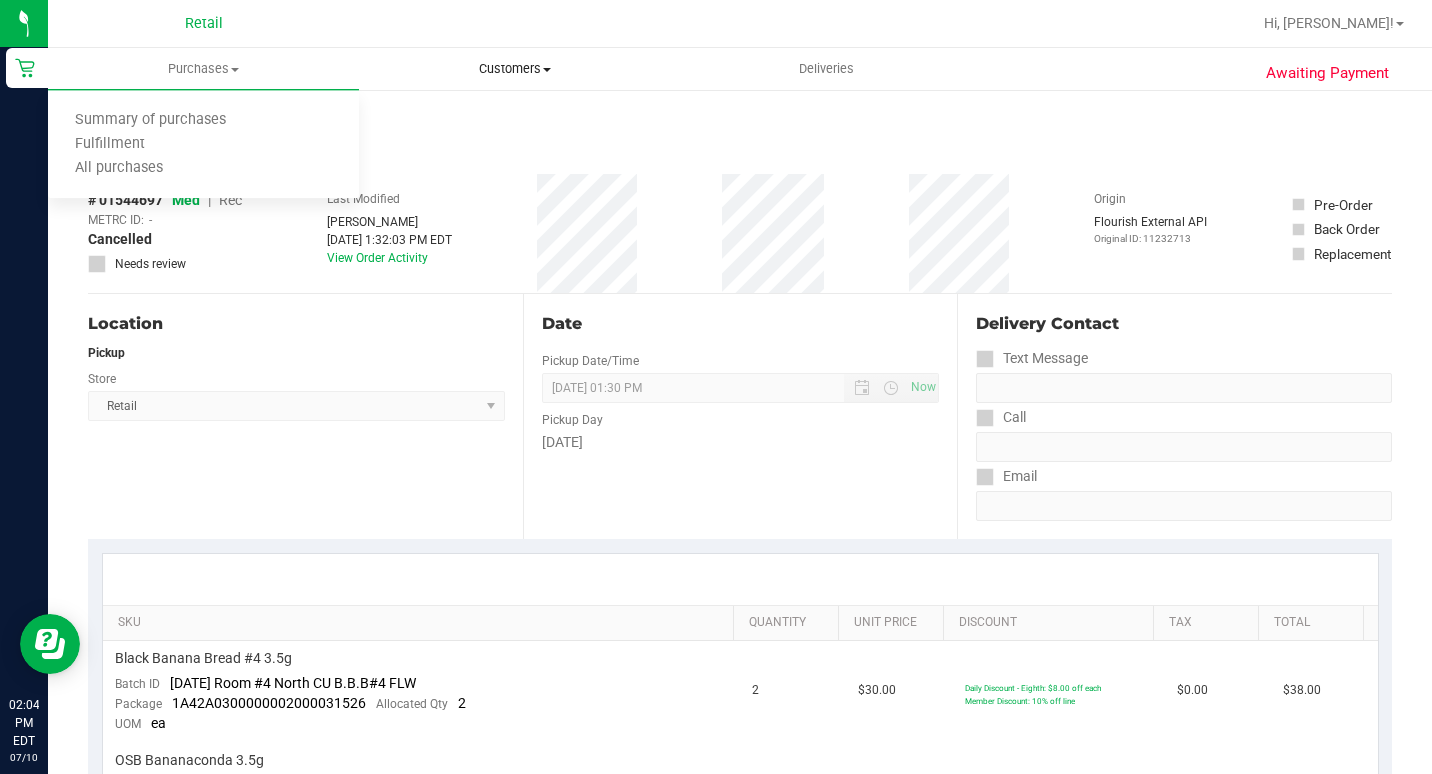 click on "Customers
All customers
Add a new customer
All physicians" at bounding box center (514, 69) 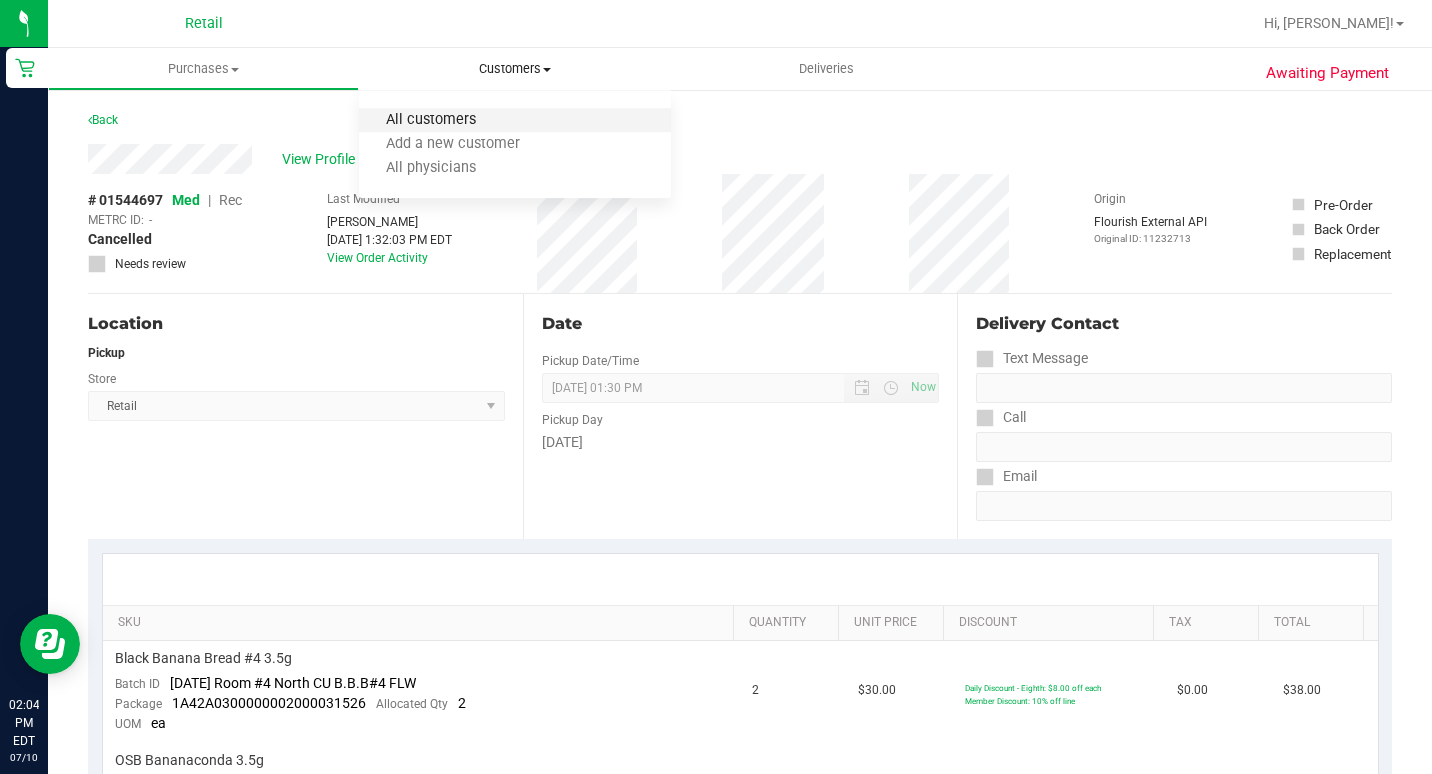 click on "All customers" at bounding box center [431, 120] 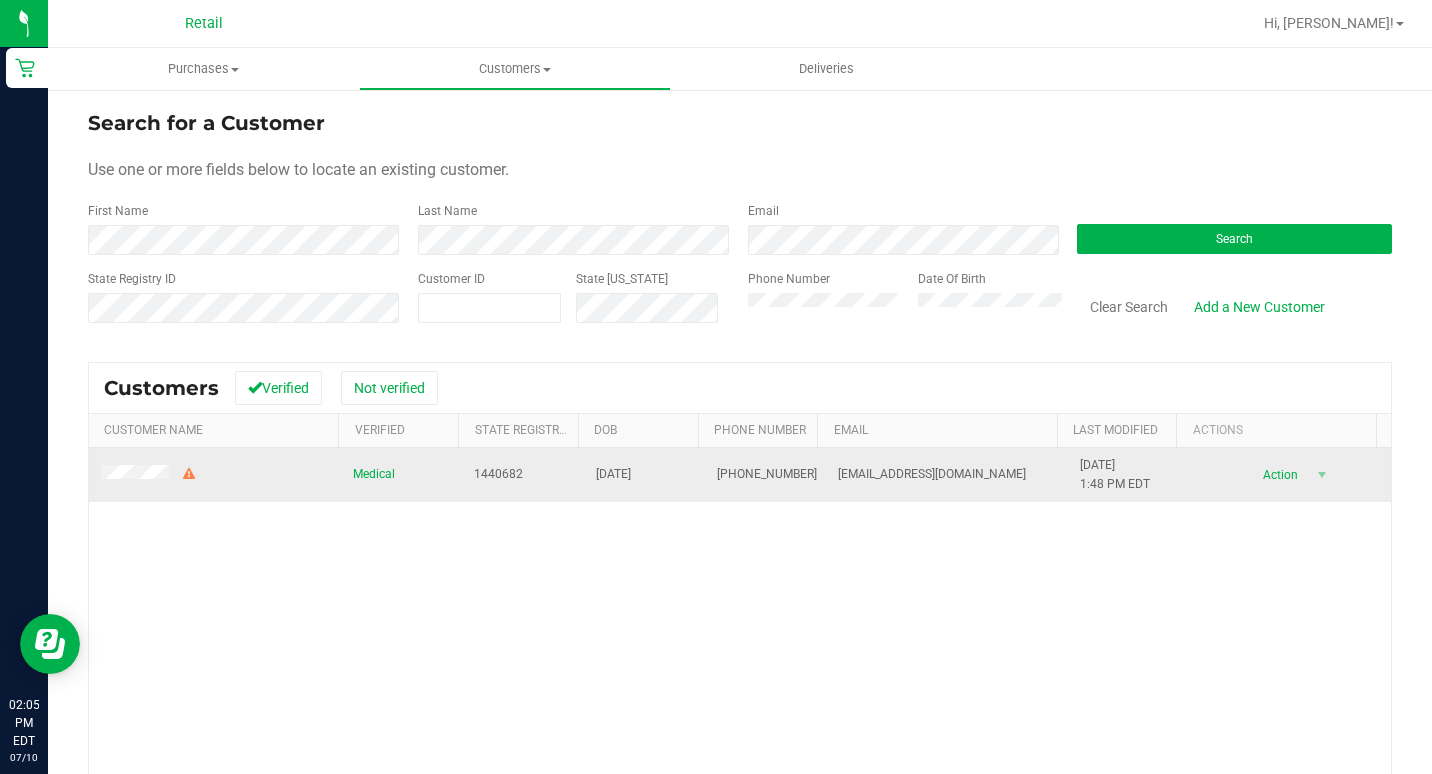 click at bounding box center [189, 474] 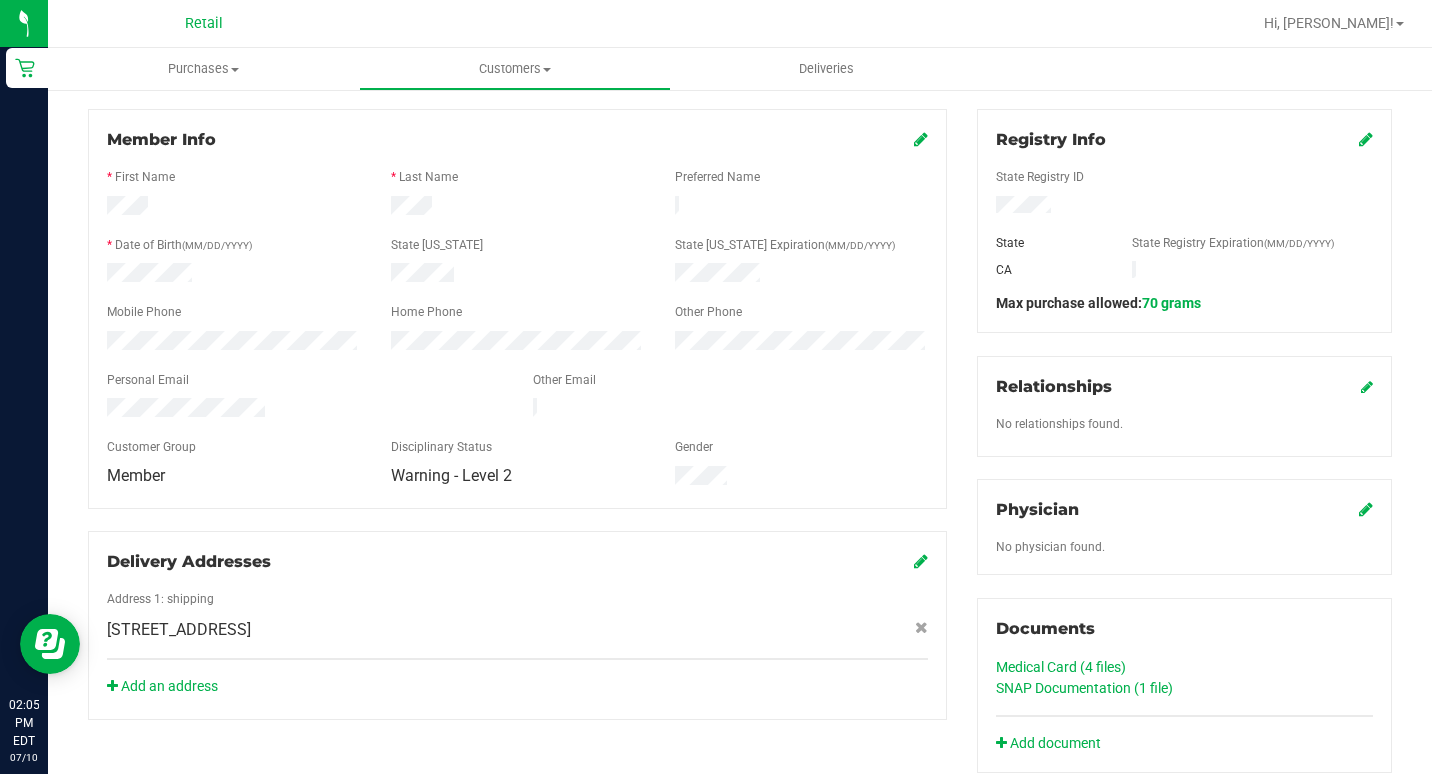 scroll, scrollTop: 0, scrollLeft: 0, axis: both 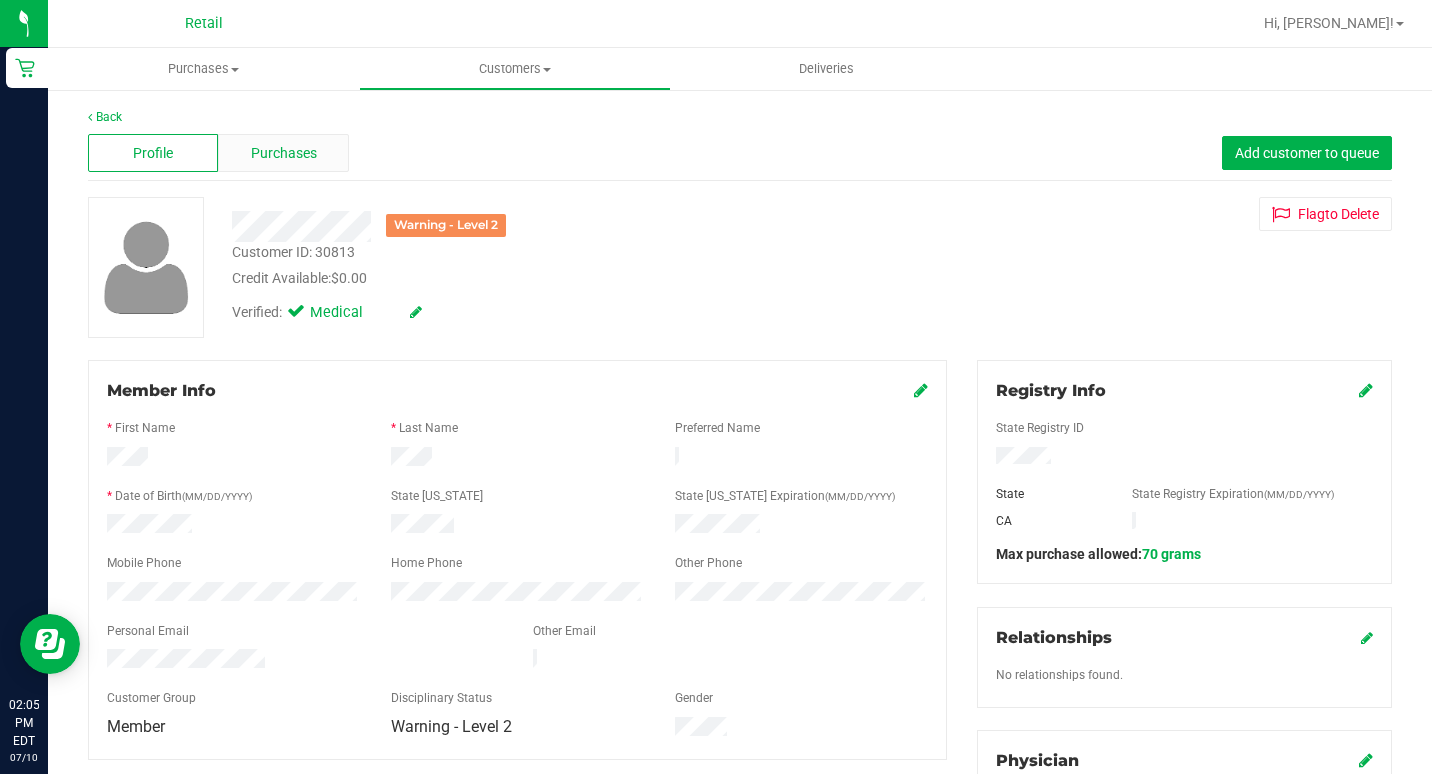 click on "Purchases" at bounding box center [283, 153] 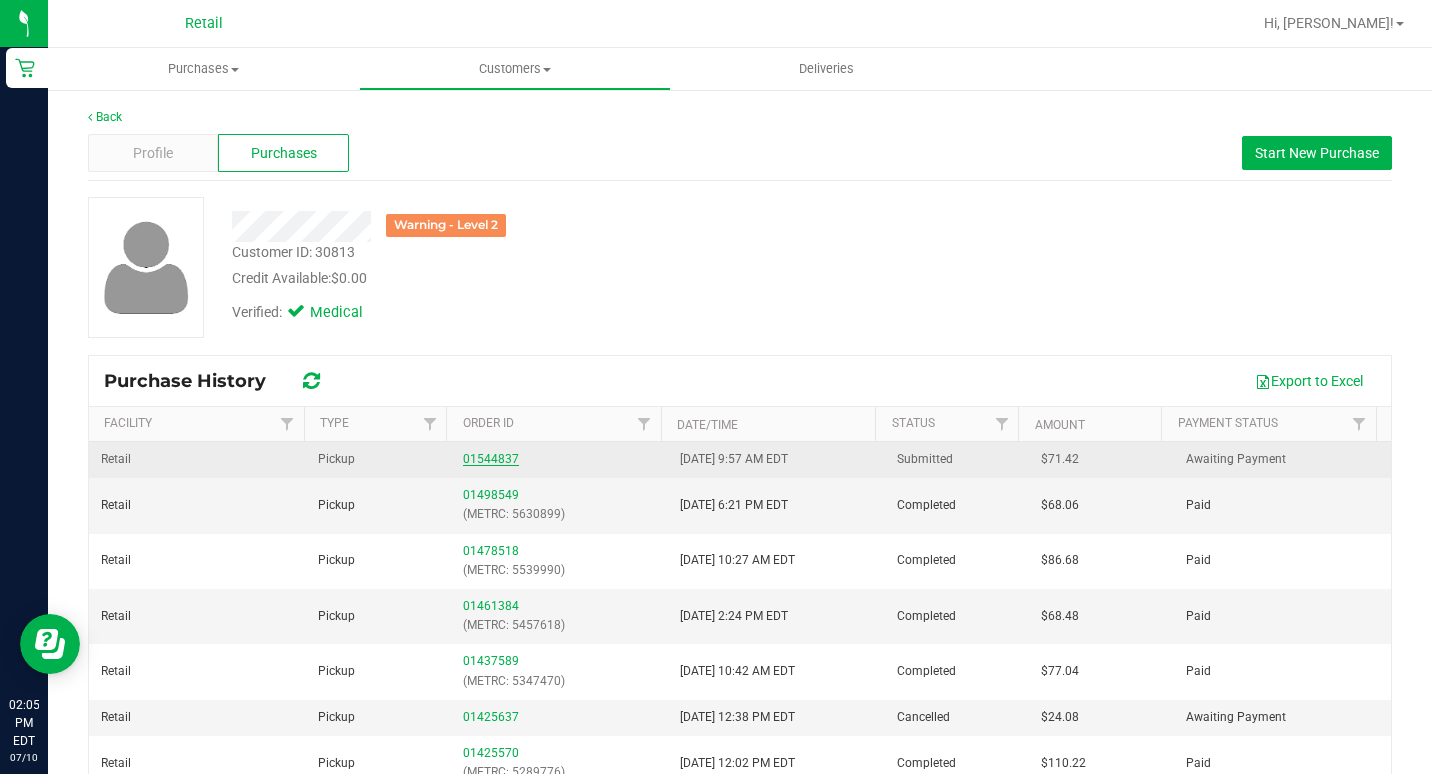 click on "01544837" at bounding box center [491, 459] 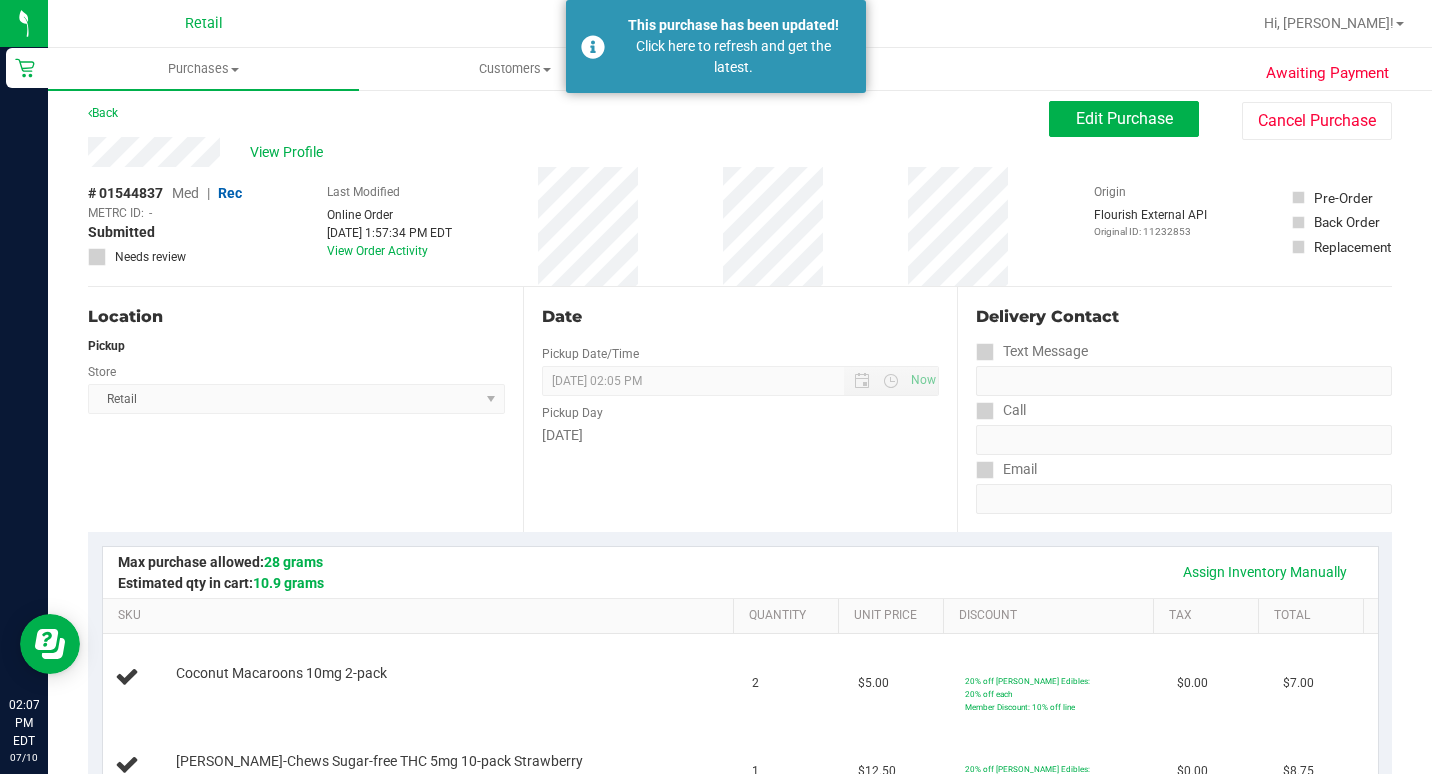 scroll, scrollTop: 0, scrollLeft: 0, axis: both 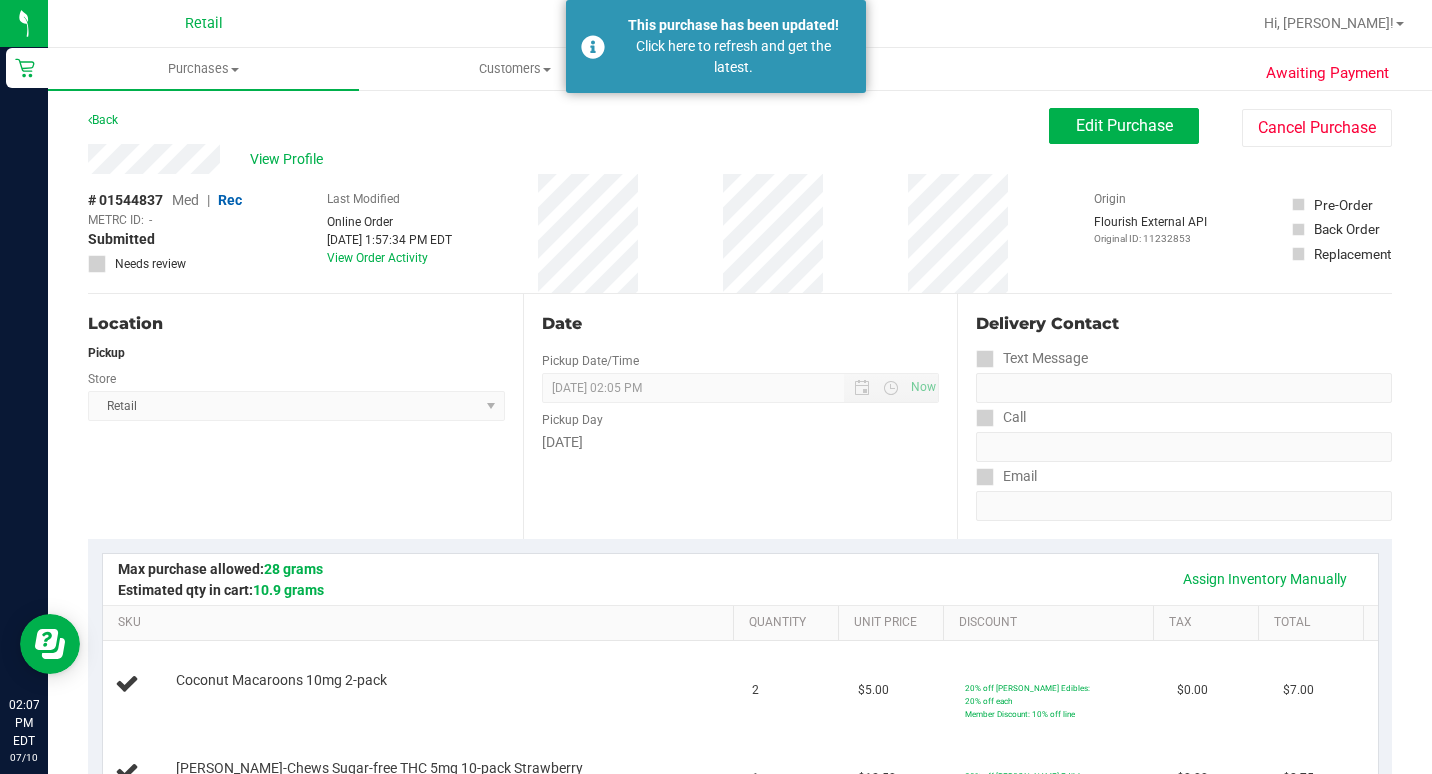 click on "Delivery Contact
Text Message
Call
Email" at bounding box center (1174, 416) 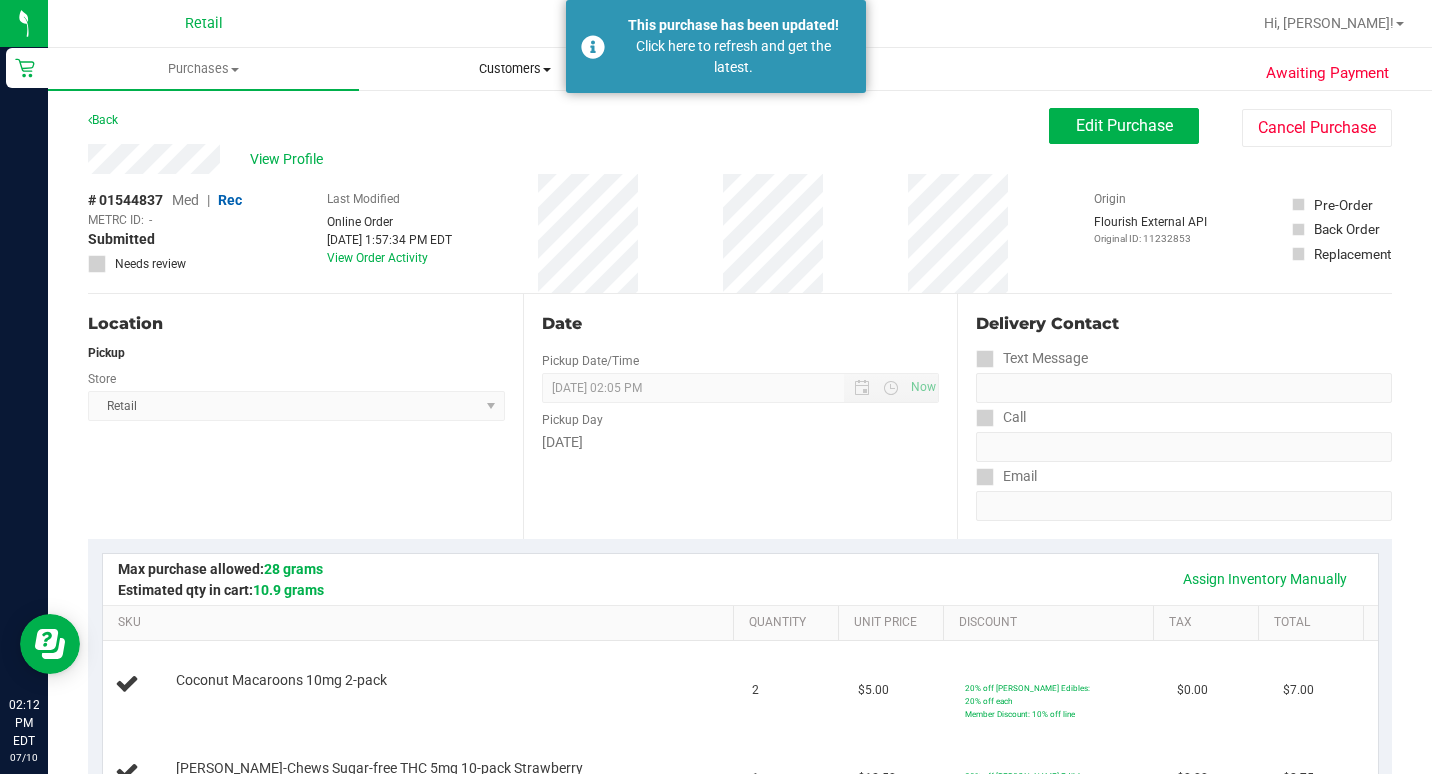 click on "Customers
All customers
Add a new customer
All physicians" at bounding box center (514, 69) 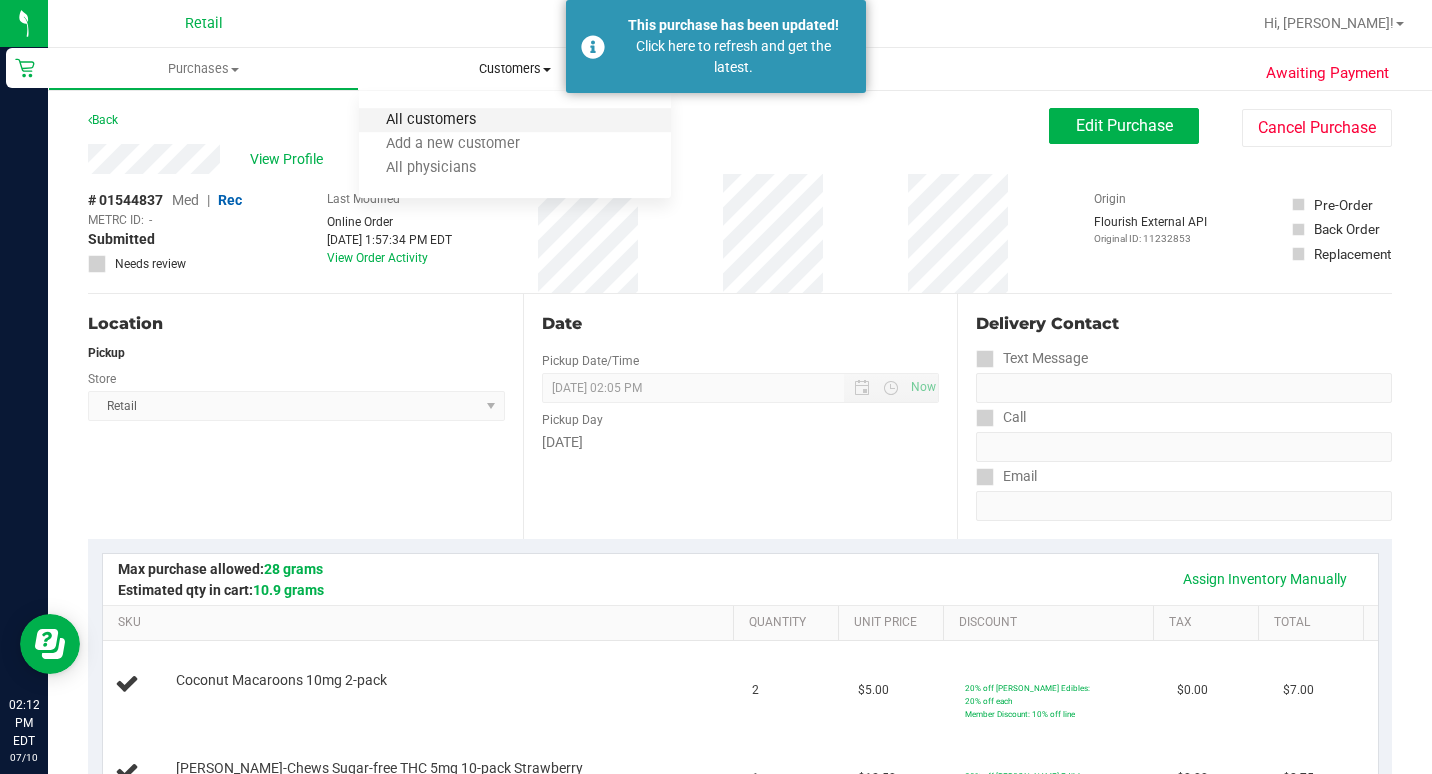 click on "All customers" at bounding box center (431, 120) 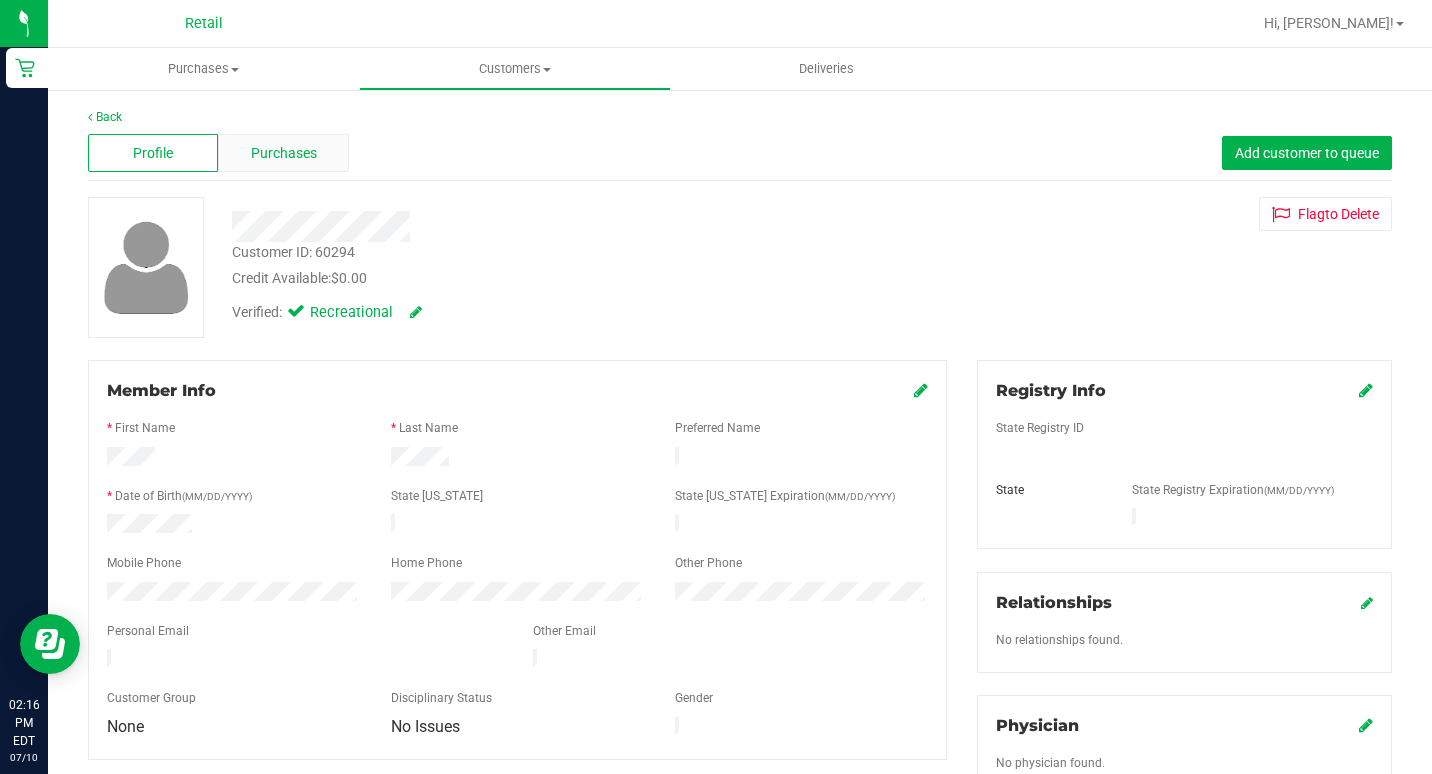 click on "Purchases" at bounding box center (283, 153) 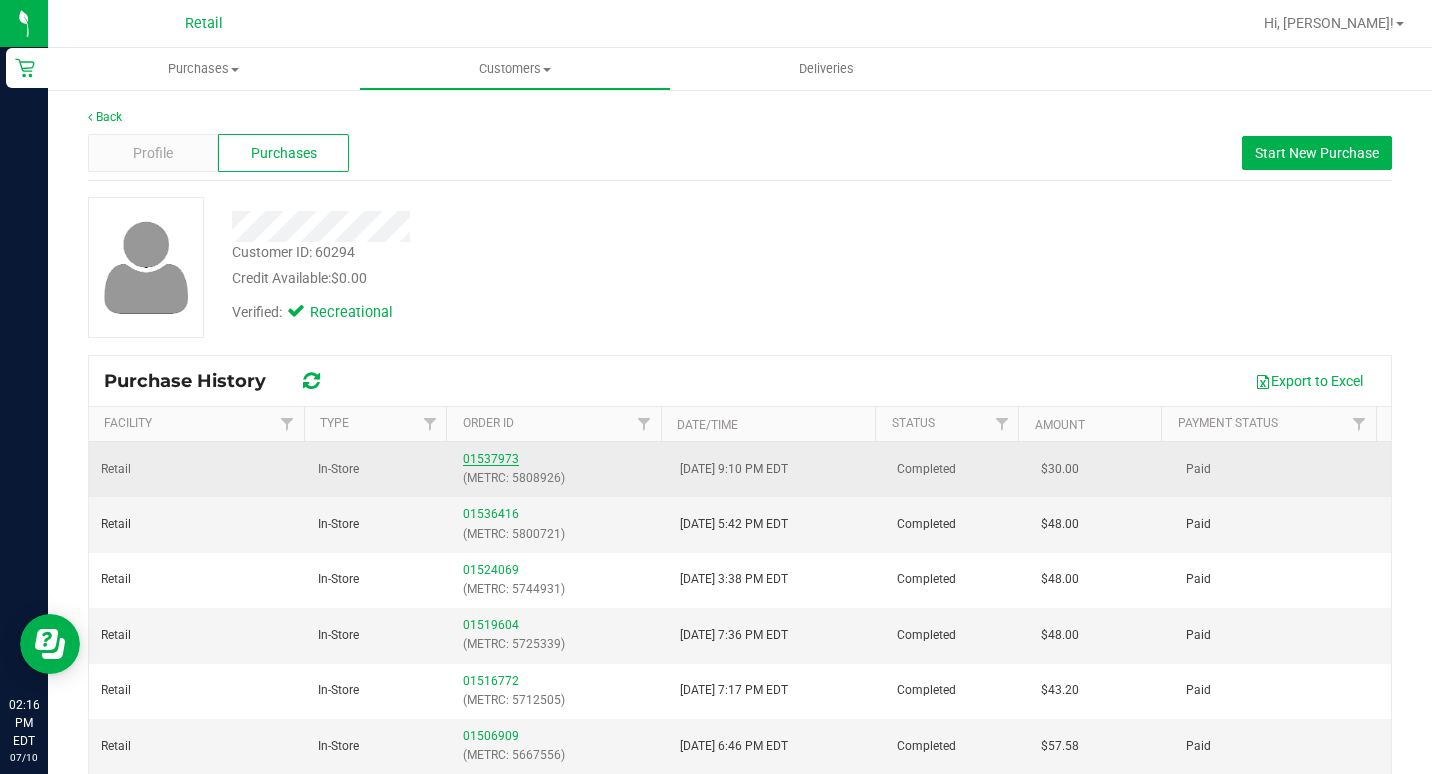 click on "01537973" at bounding box center (491, 459) 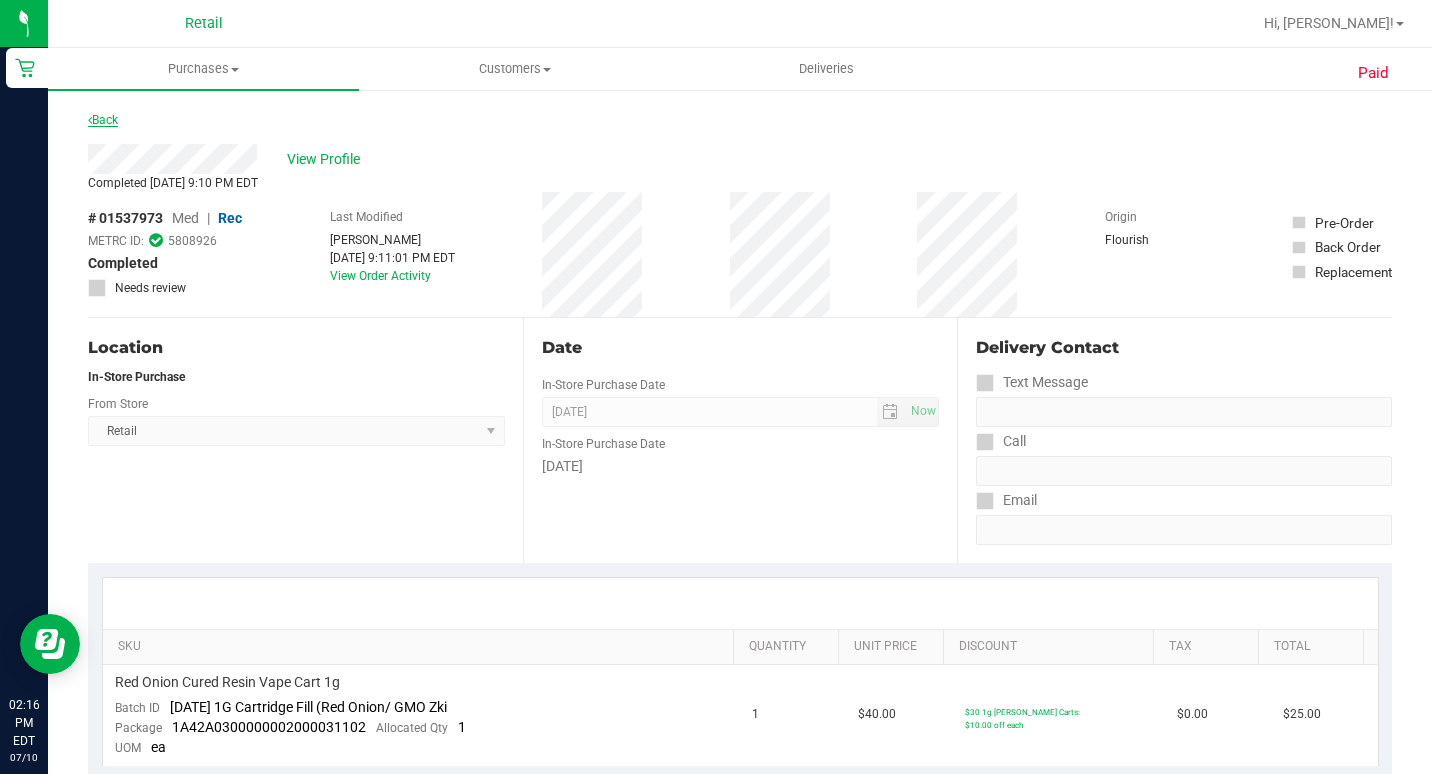 click on "Back" at bounding box center [103, 120] 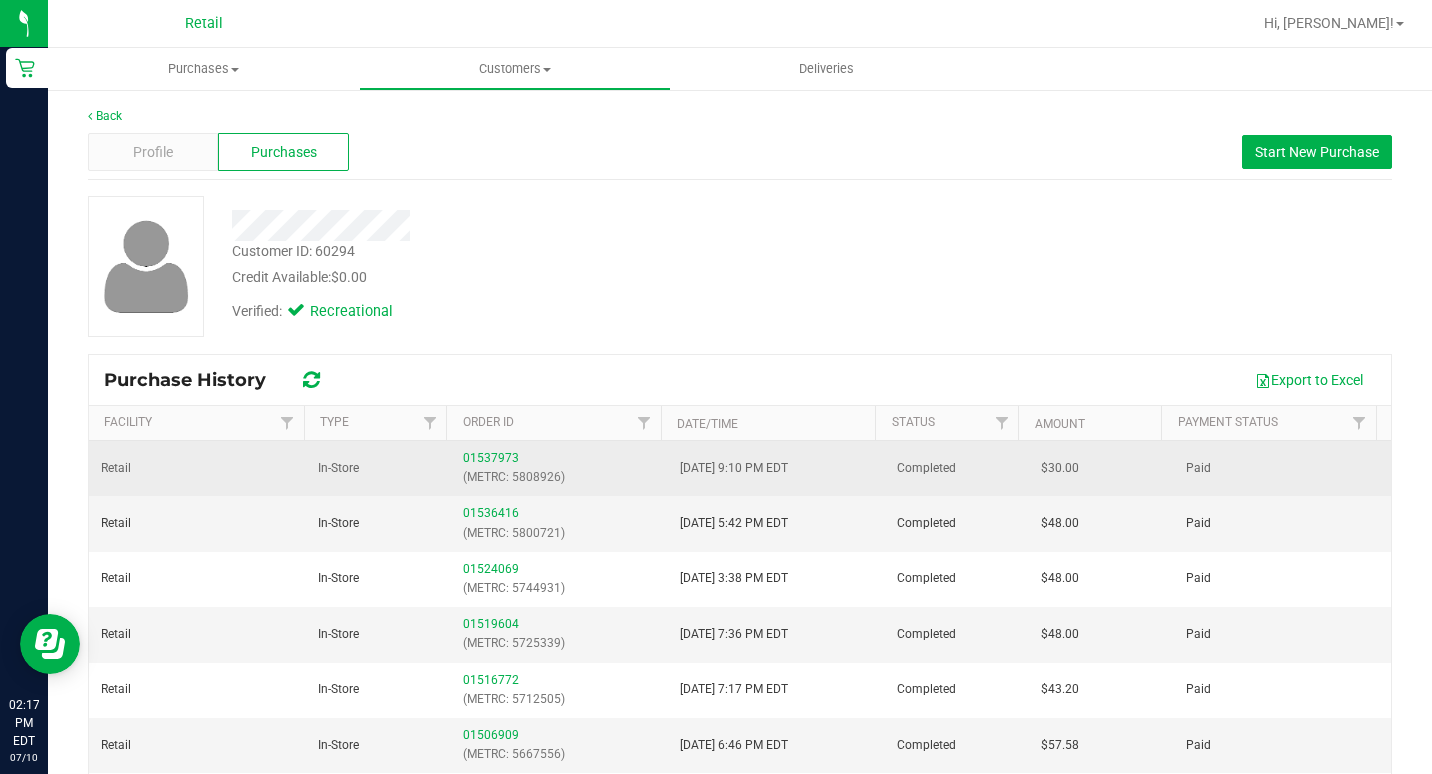 scroll, scrollTop: 0, scrollLeft: 0, axis: both 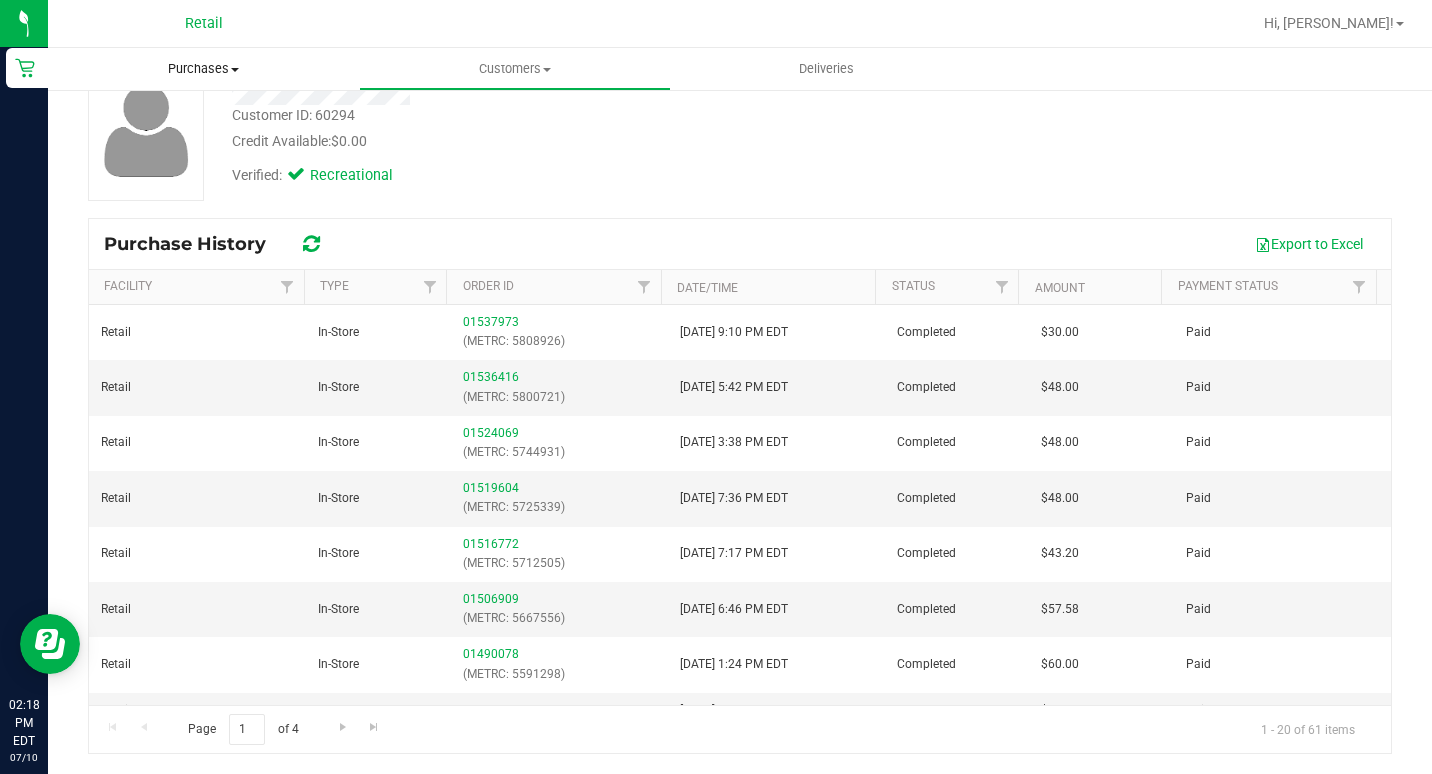 click on "Purchases
Summary of purchases
Fulfillment
All purchases" at bounding box center (203, 69) 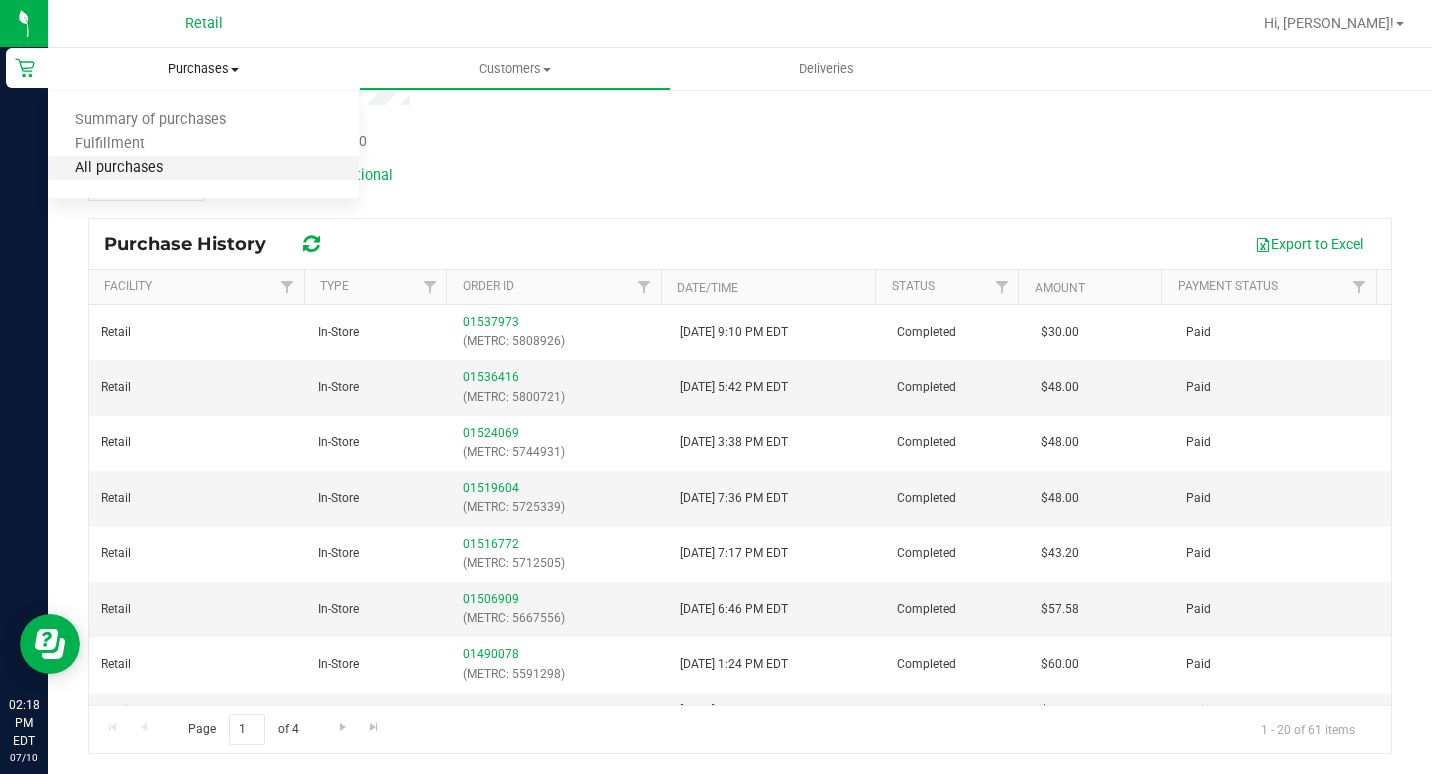 click on "All purchases" at bounding box center [119, 168] 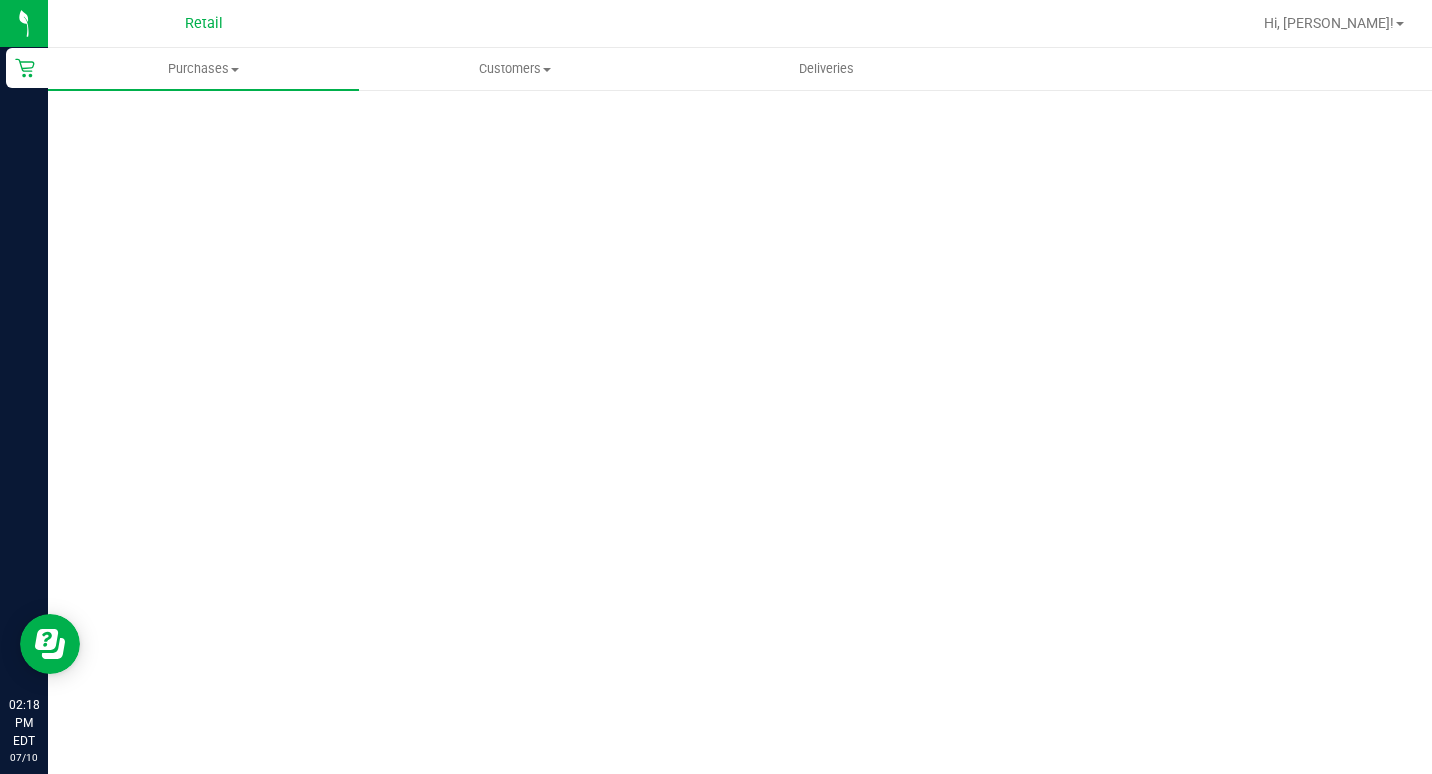 scroll, scrollTop: 0, scrollLeft: 0, axis: both 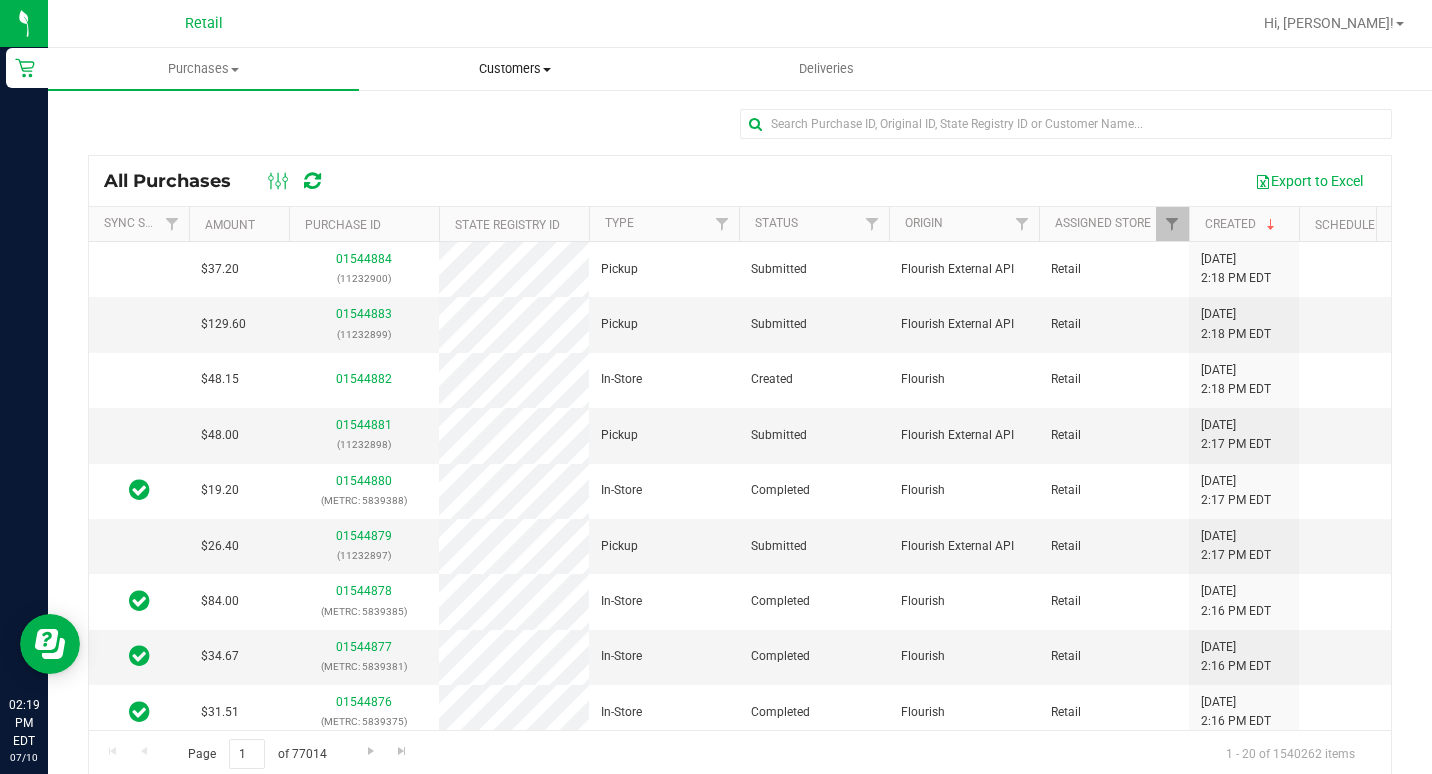 click on "Customers" at bounding box center [514, 69] 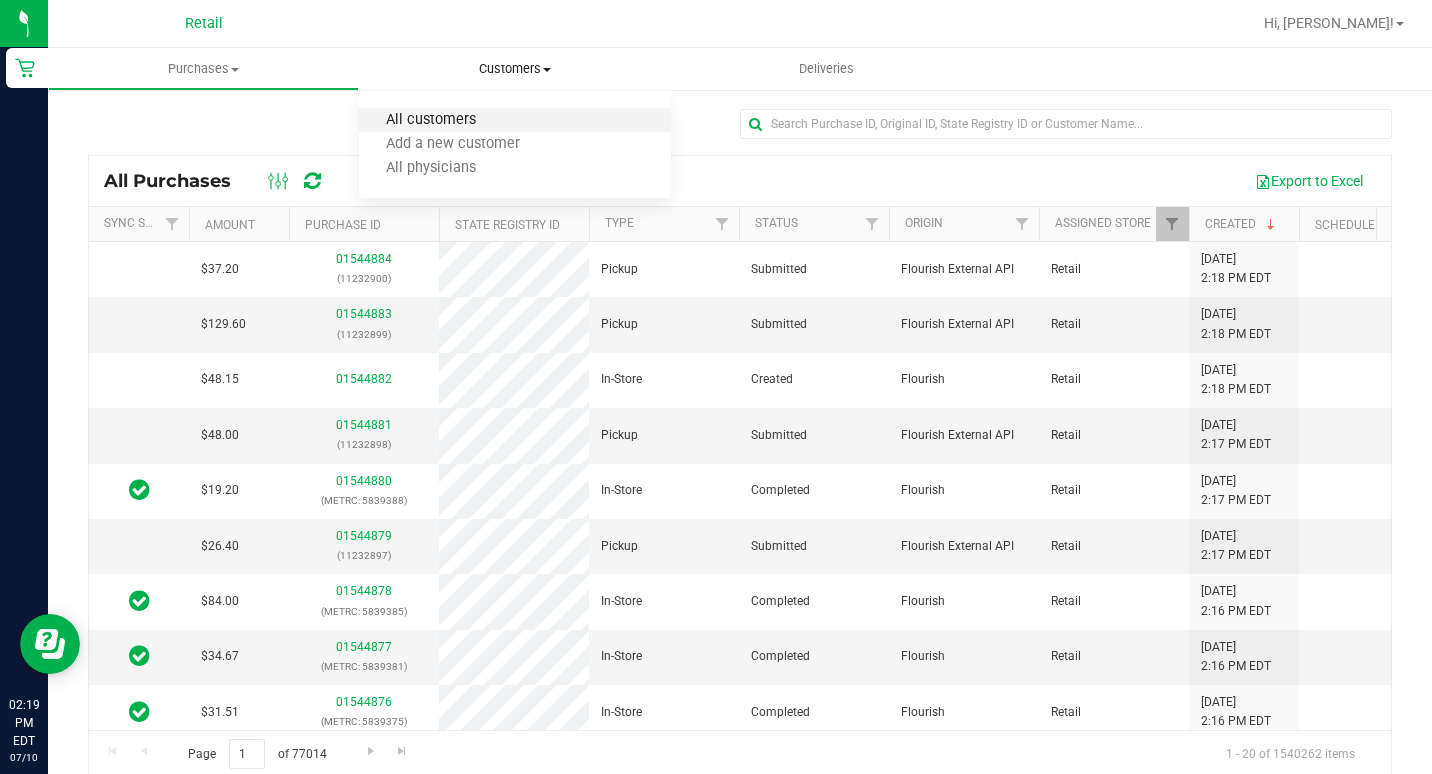 click on "All customers" at bounding box center [431, 120] 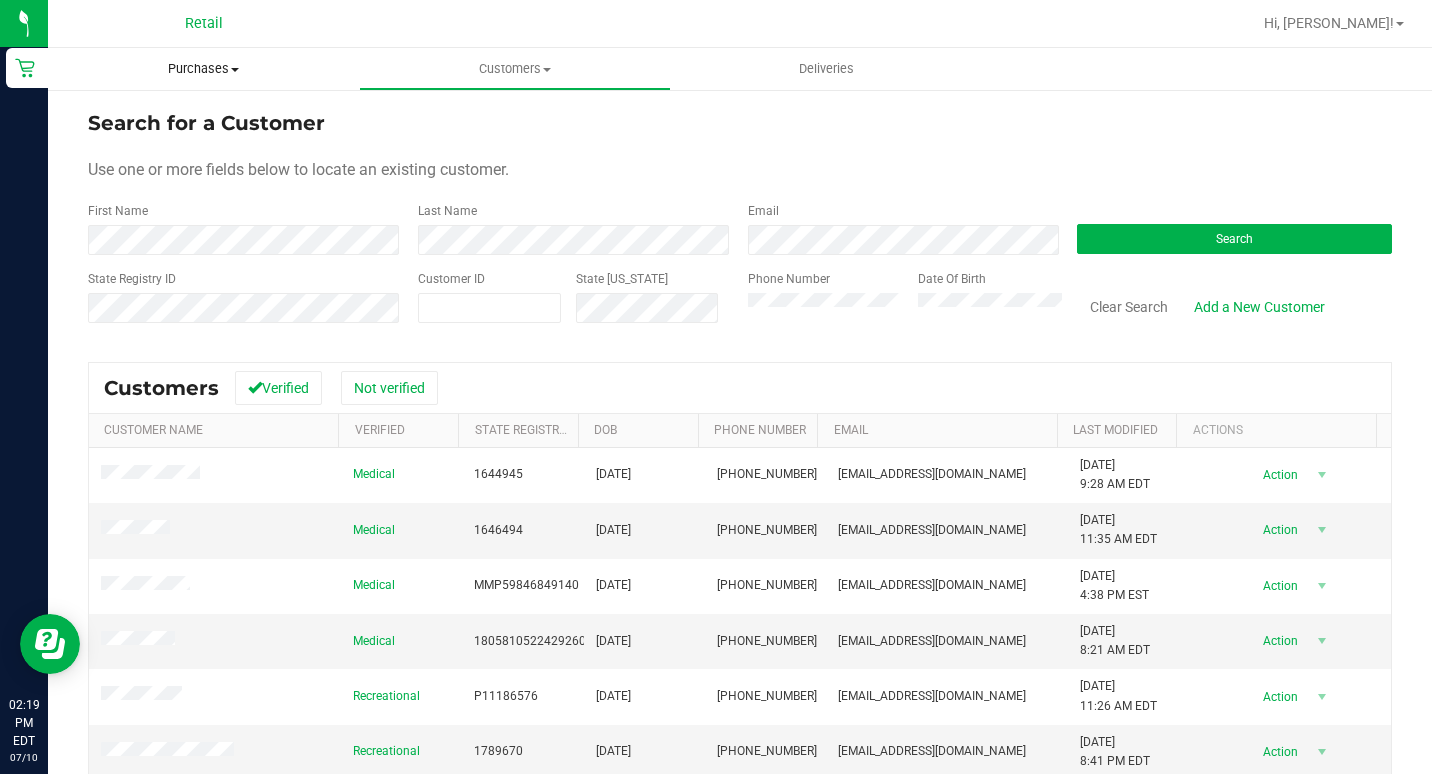 click on "Purchases
Summary of purchases
Fulfillment
All purchases" at bounding box center (203, 69) 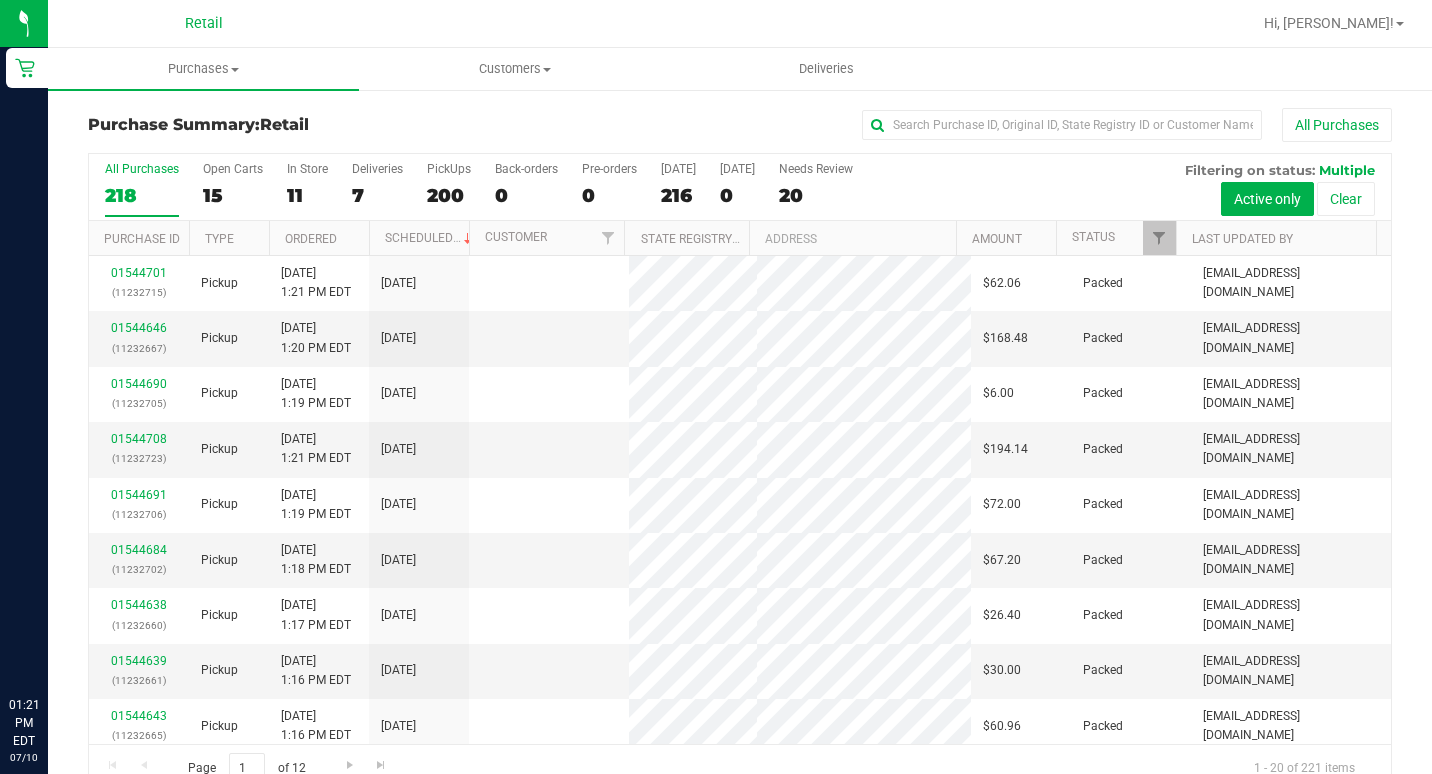 scroll, scrollTop: 0, scrollLeft: 0, axis: both 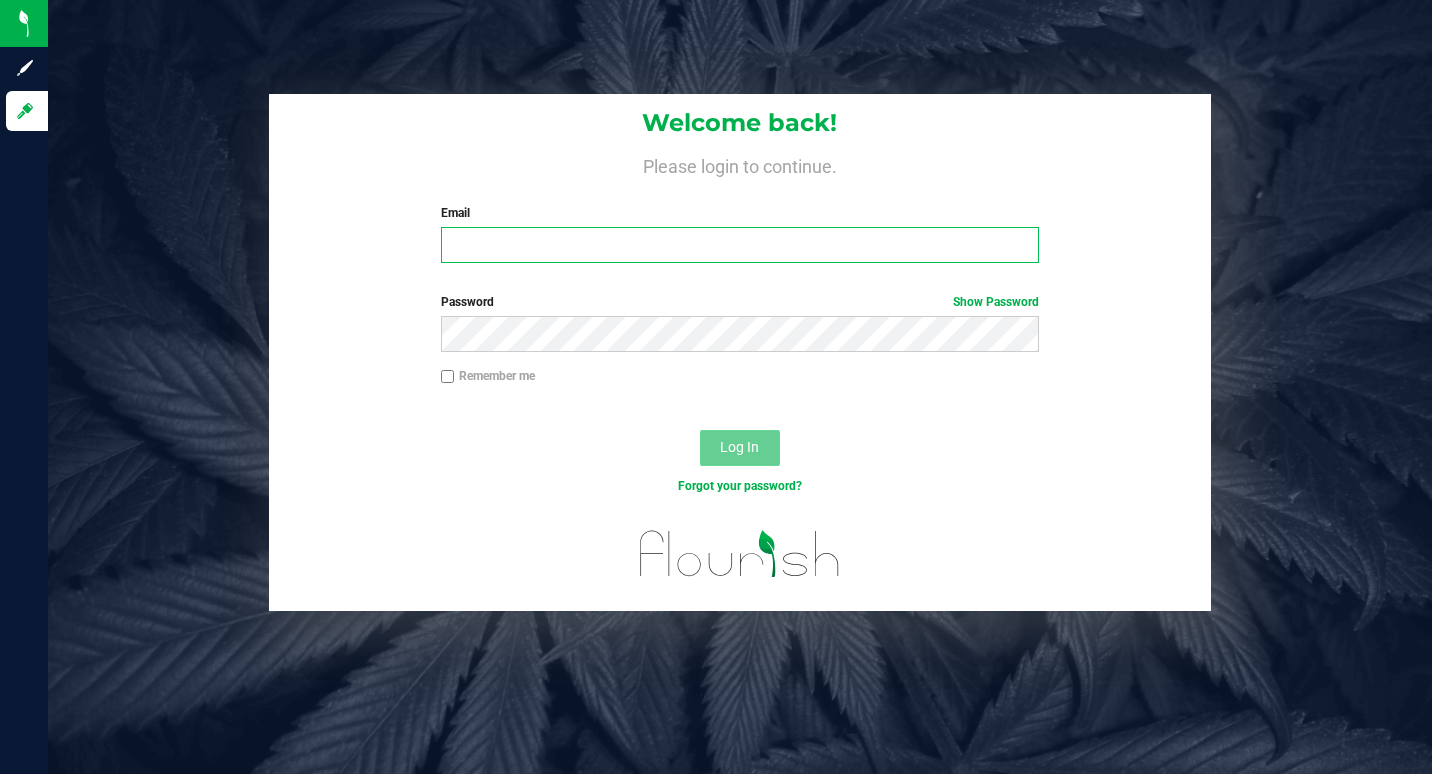 type on "[EMAIL_ADDRESS][DOMAIN_NAME]" 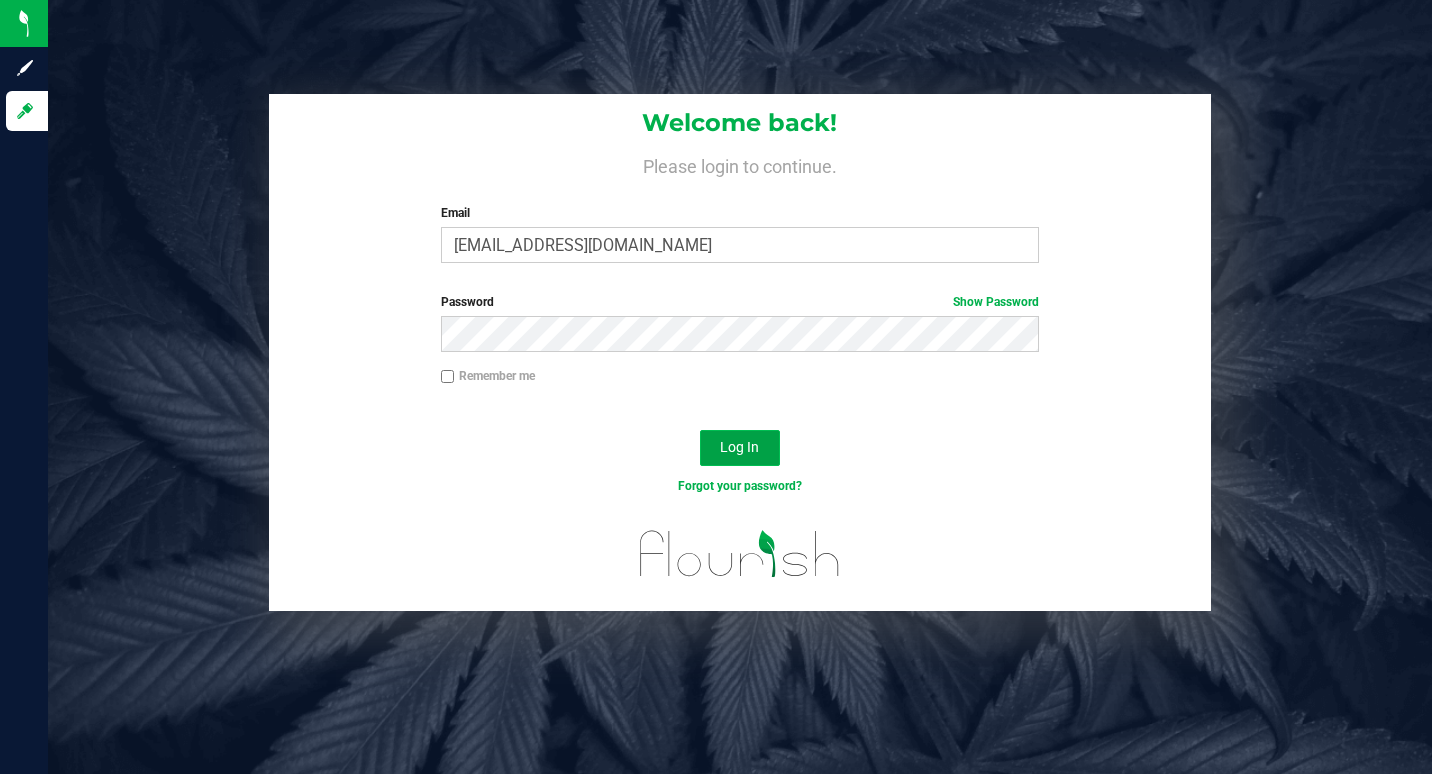 click on "Log In" at bounding box center (740, 448) 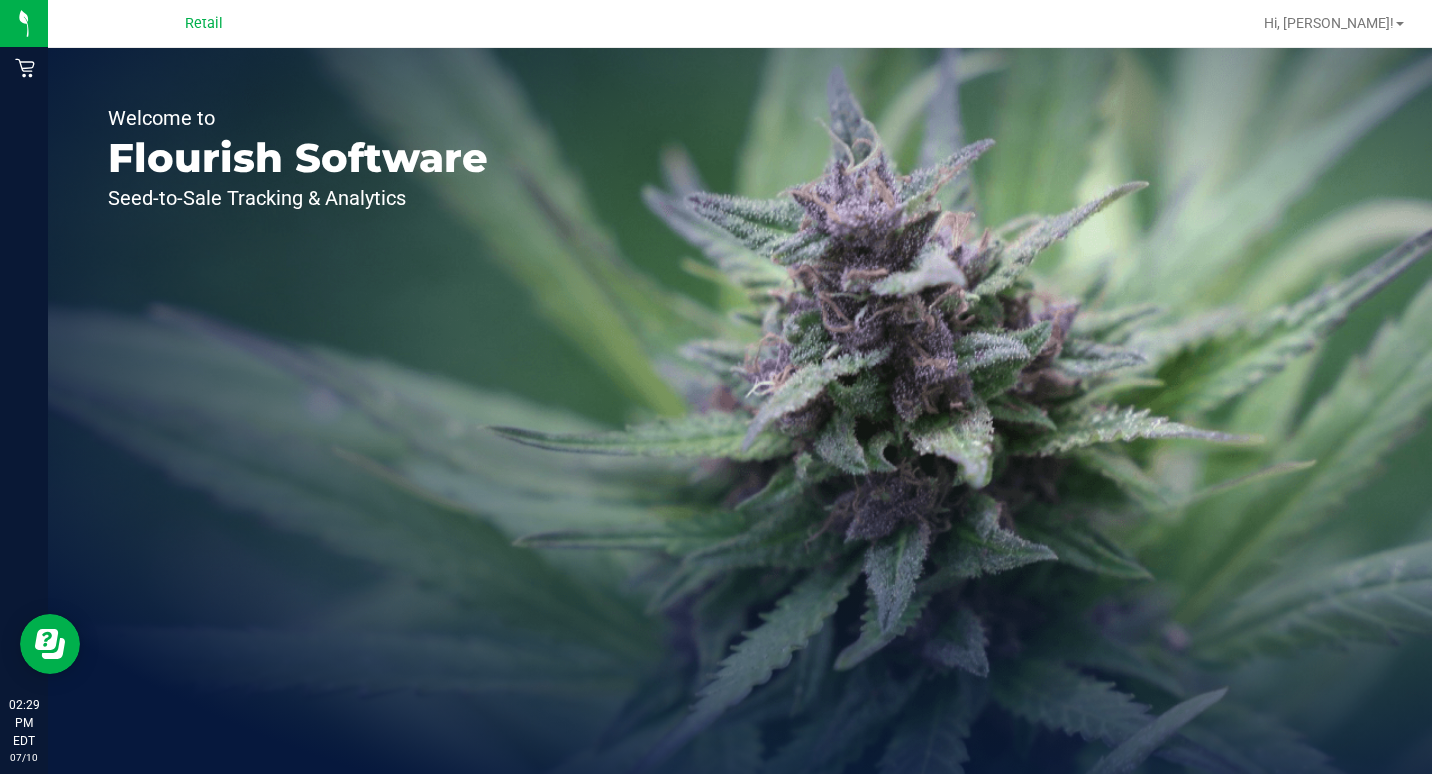 scroll, scrollTop: 0, scrollLeft: 0, axis: both 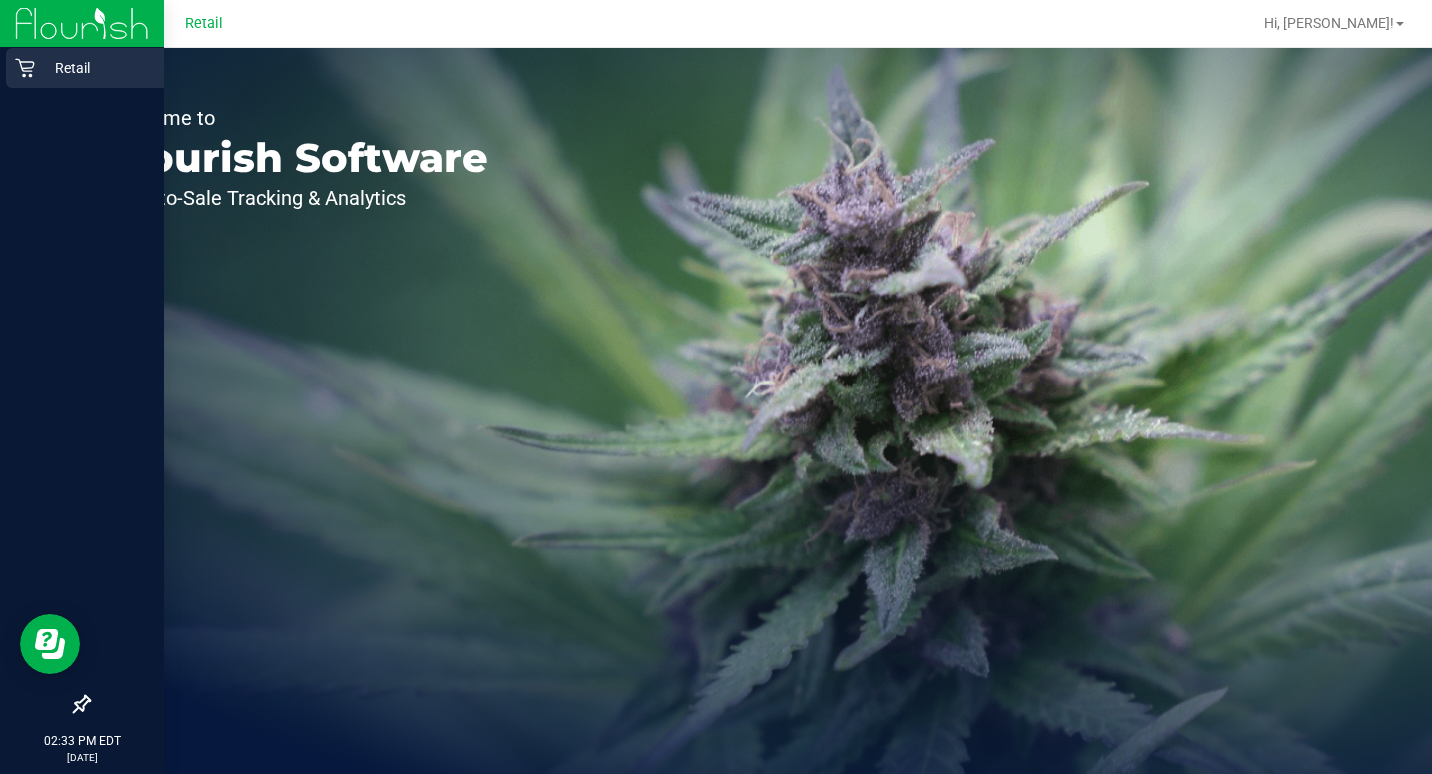 click on "Retail" at bounding box center (85, 68) 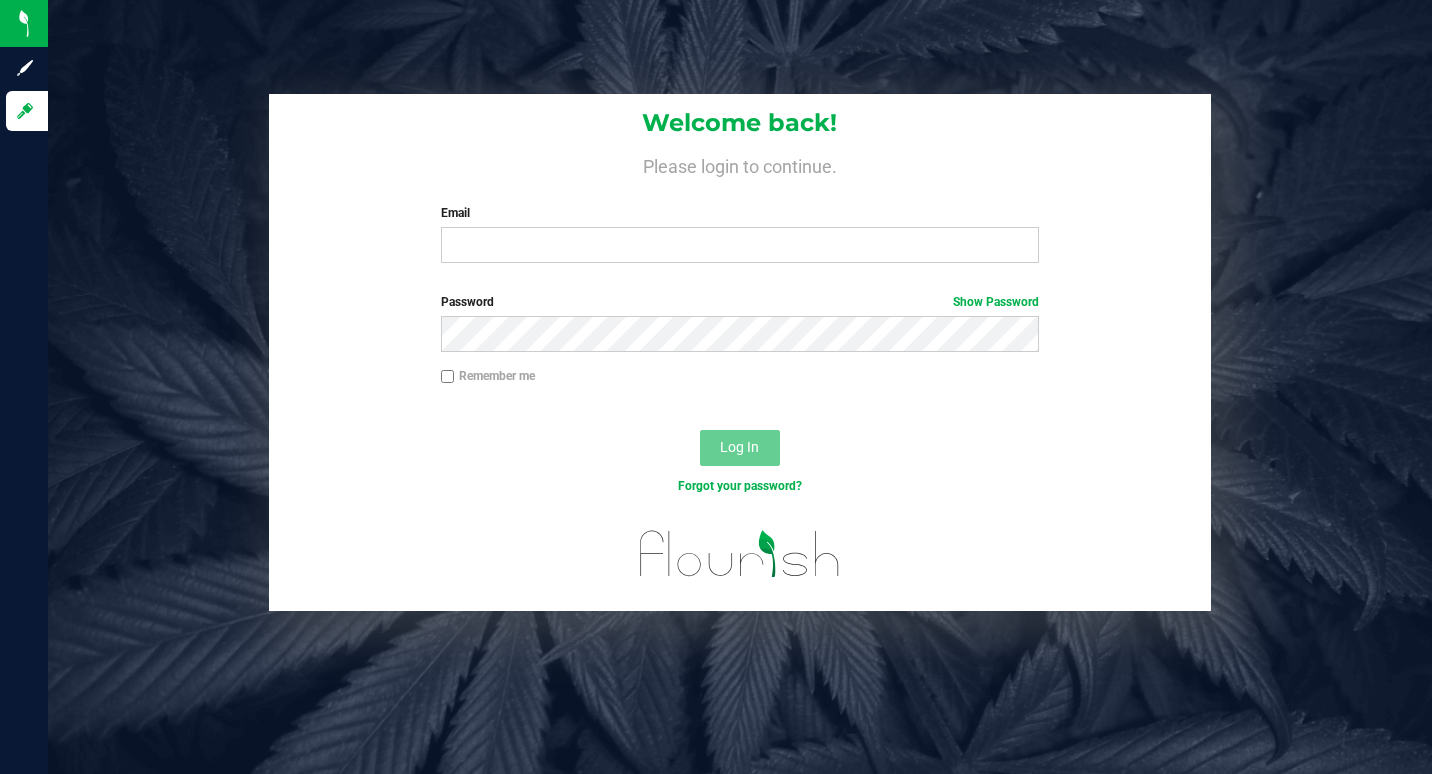 scroll, scrollTop: 0, scrollLeft: 0, axis: both 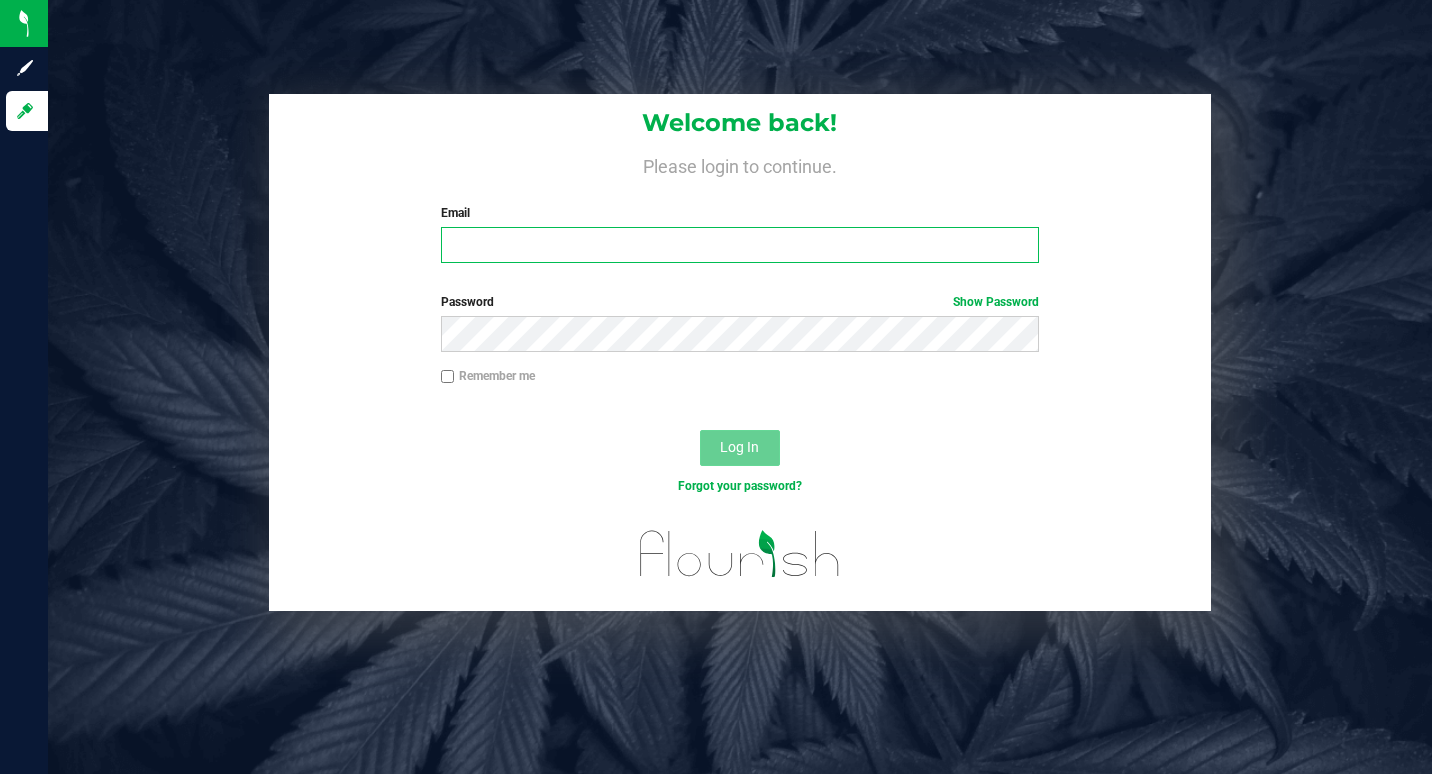 type on "[EMAIL_ADDRESS][DOMAIN_NAME]" 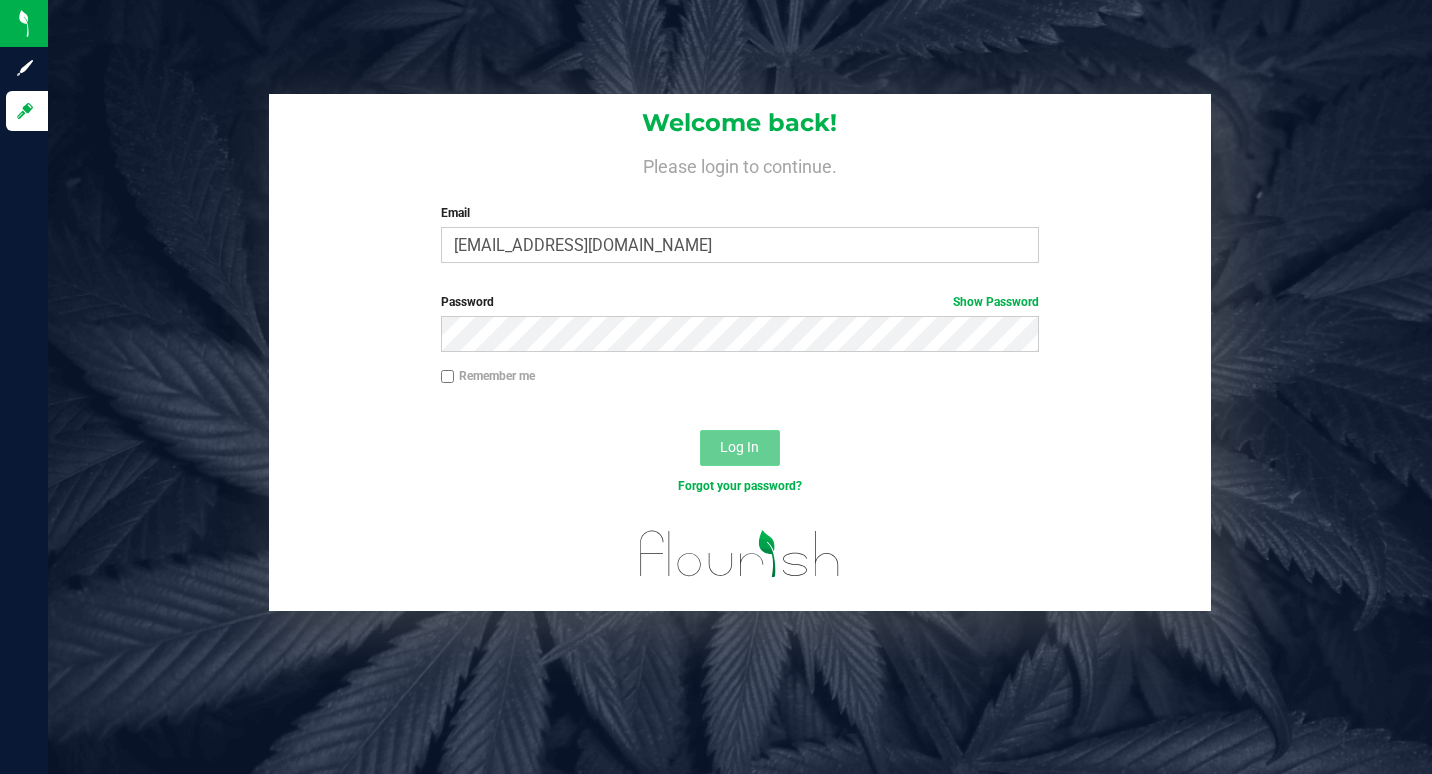 click on "Log In" at bounding box center [739, 447] 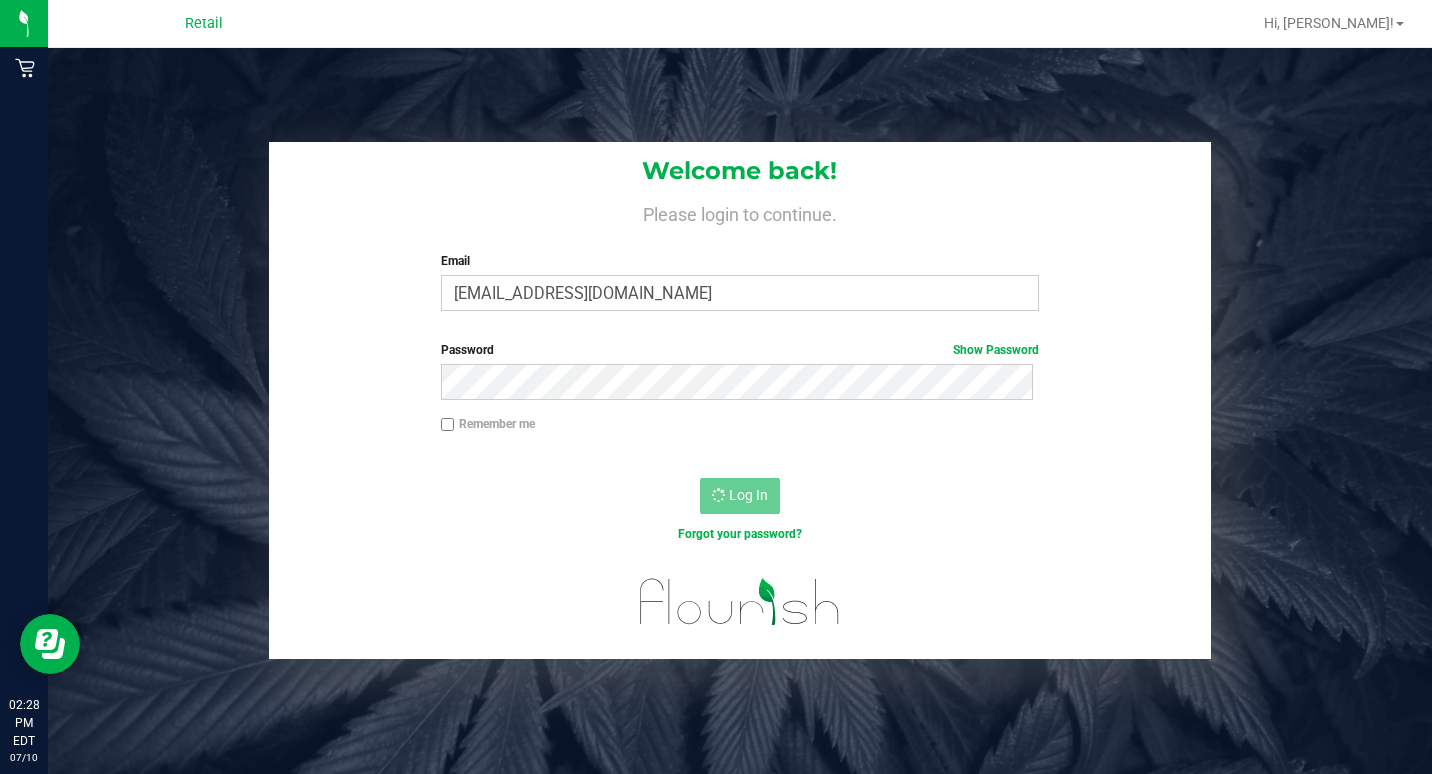 scroll, scrollTop: 0, scrollLeft: 0, axis: both 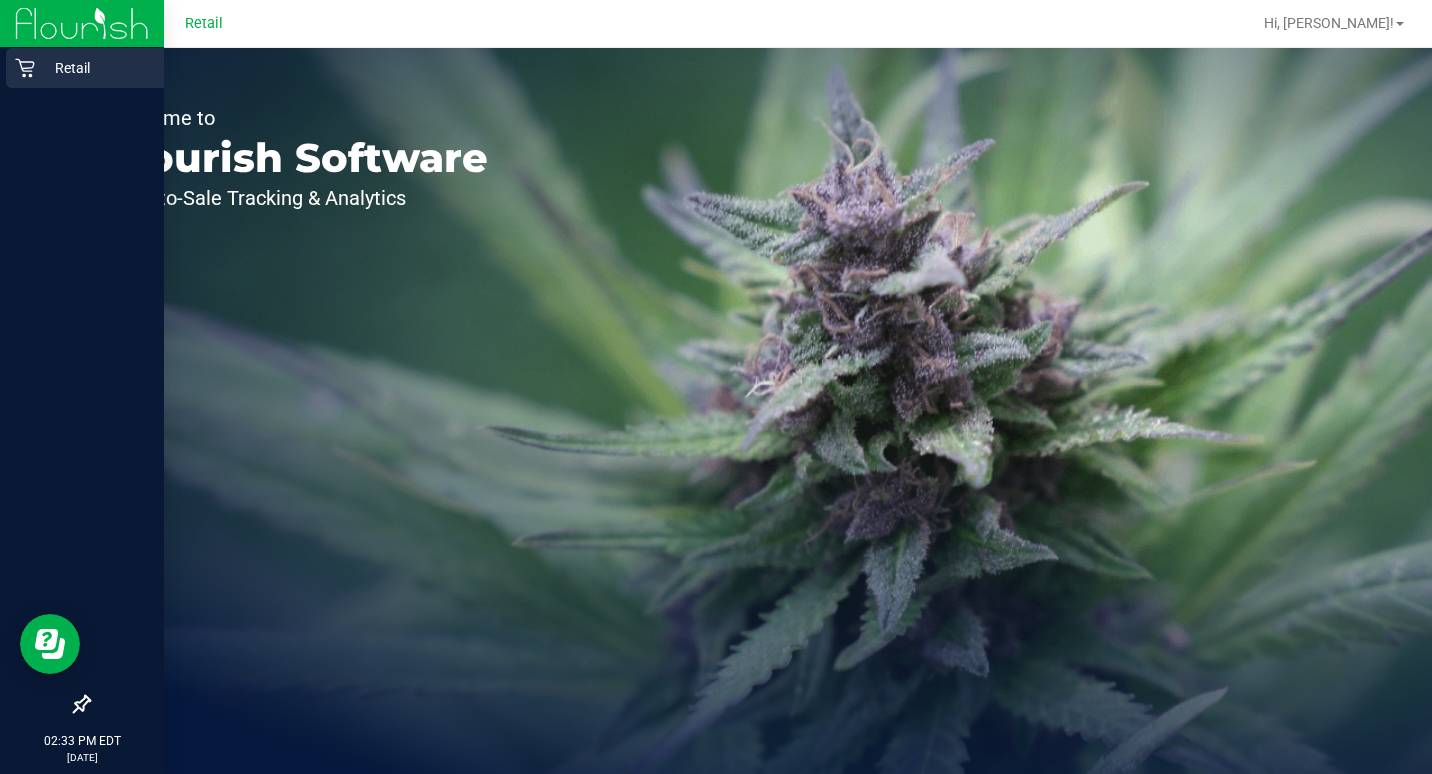 click on "Retail" at bounding box center [95, 68] 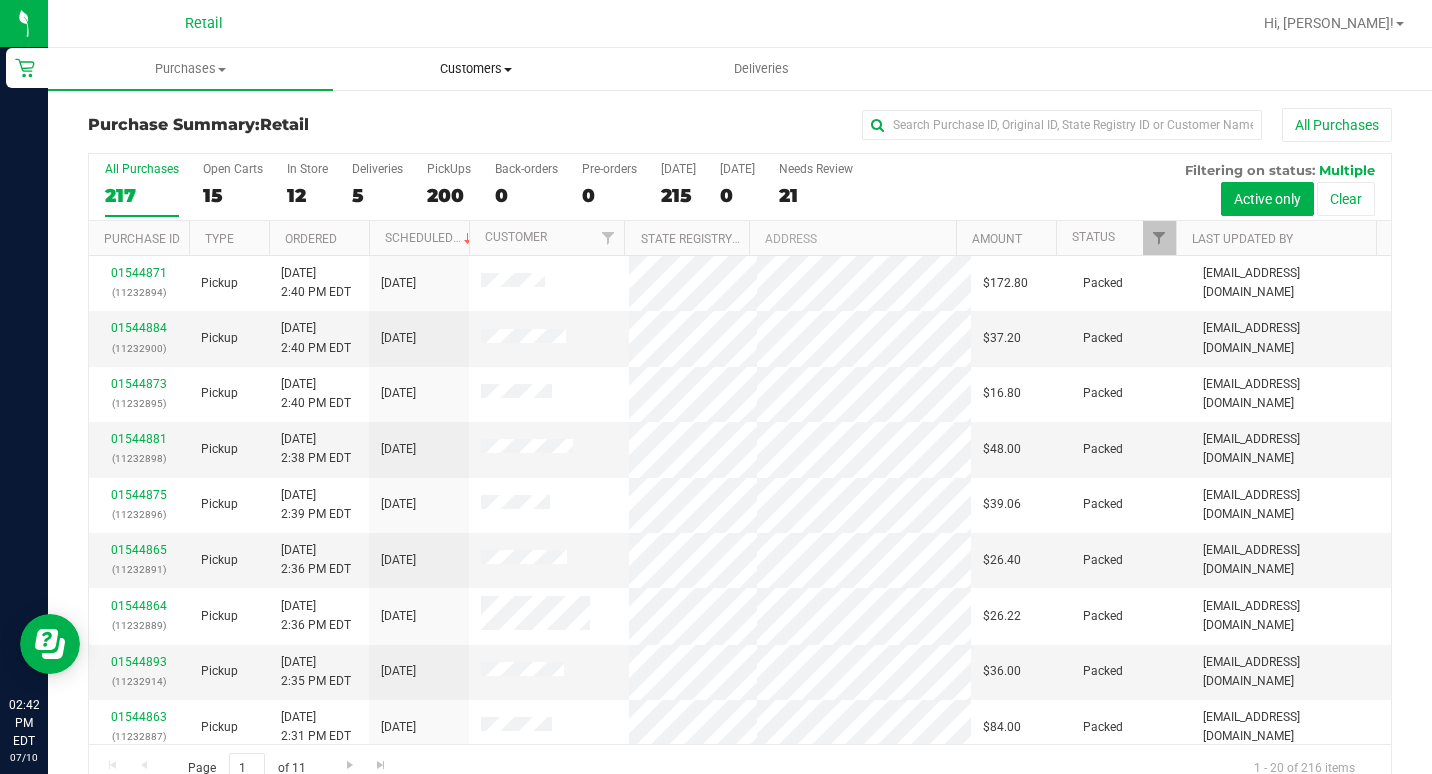 click on "Customers
All customers
Add a new customer
All physicians" at bounding box center [475, 69] 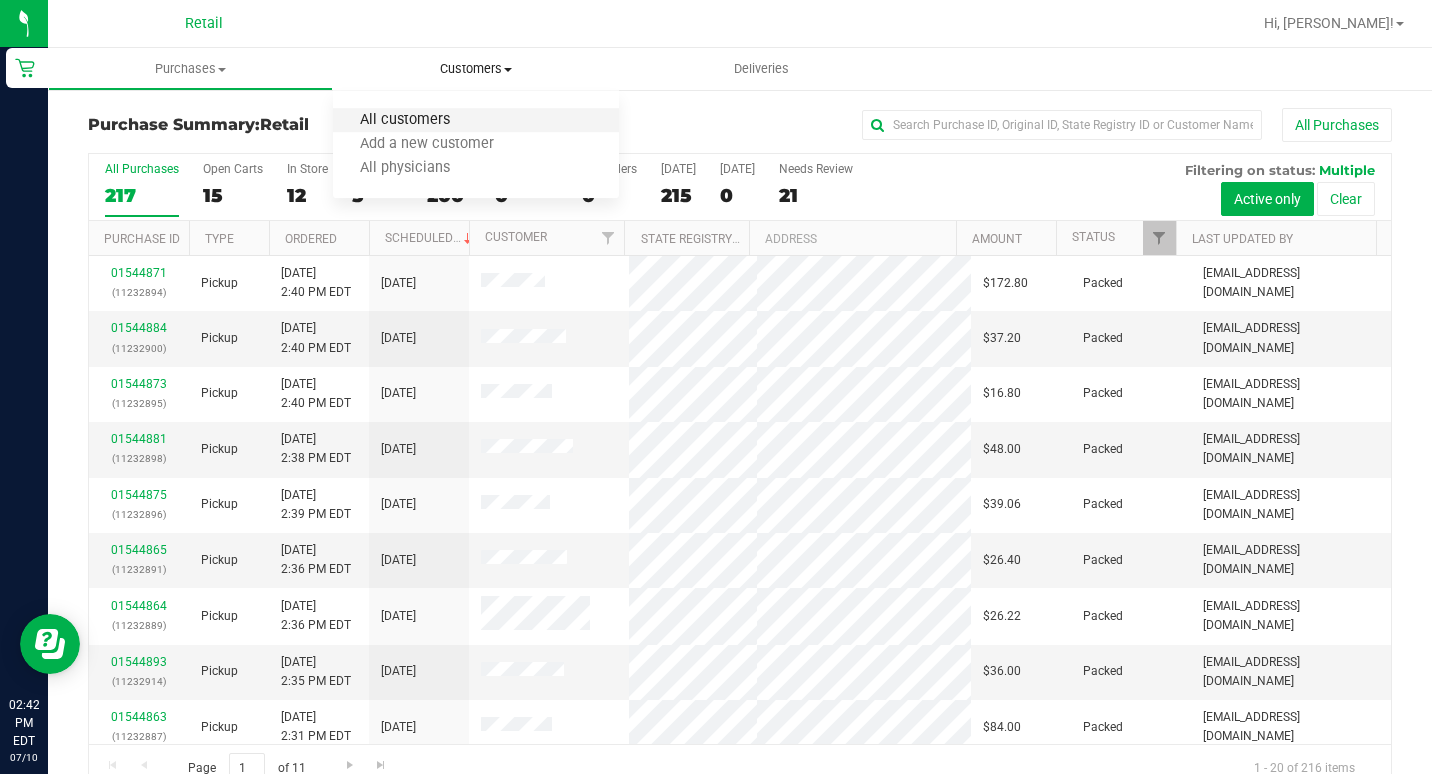 click on "All customers" at bounding box center (405, 120) 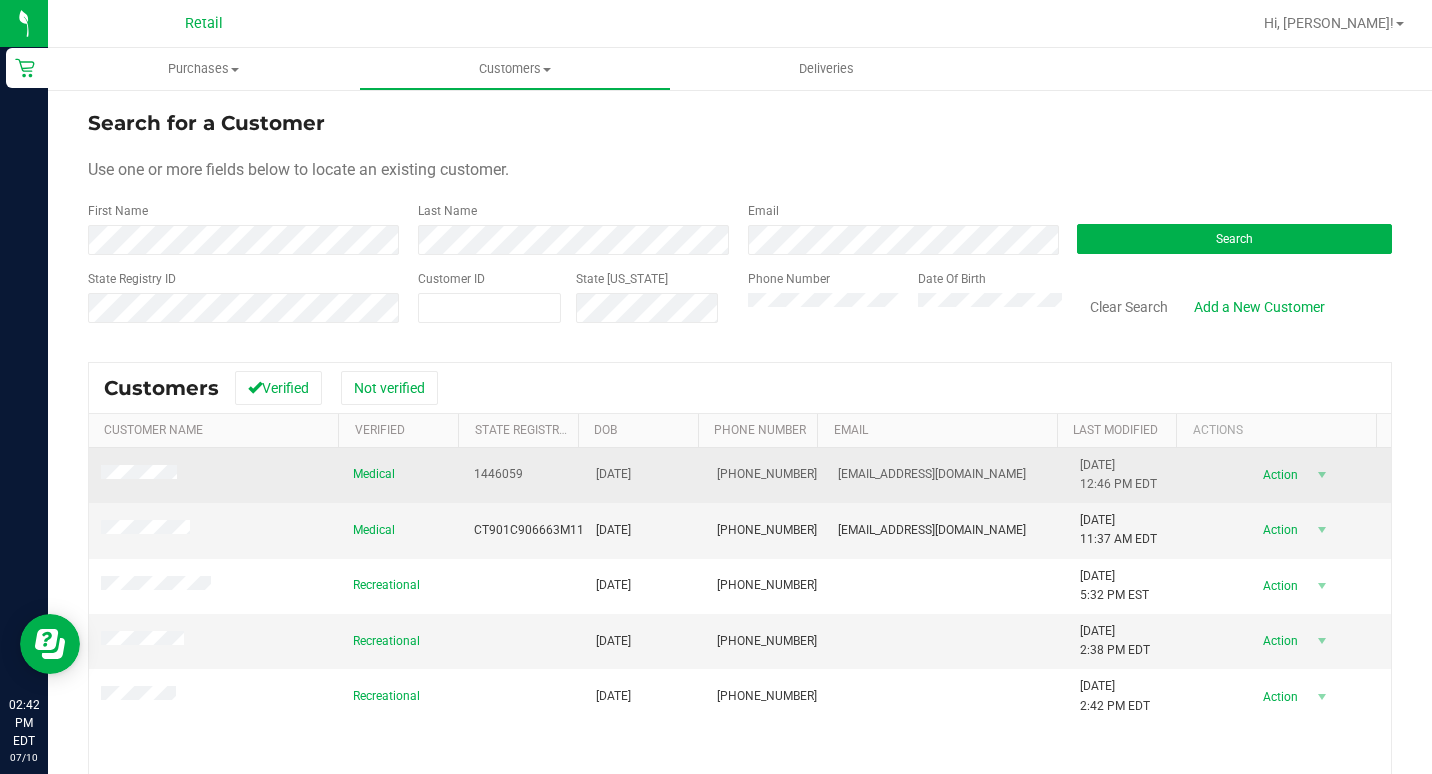 click at bounding box center [142, 475] 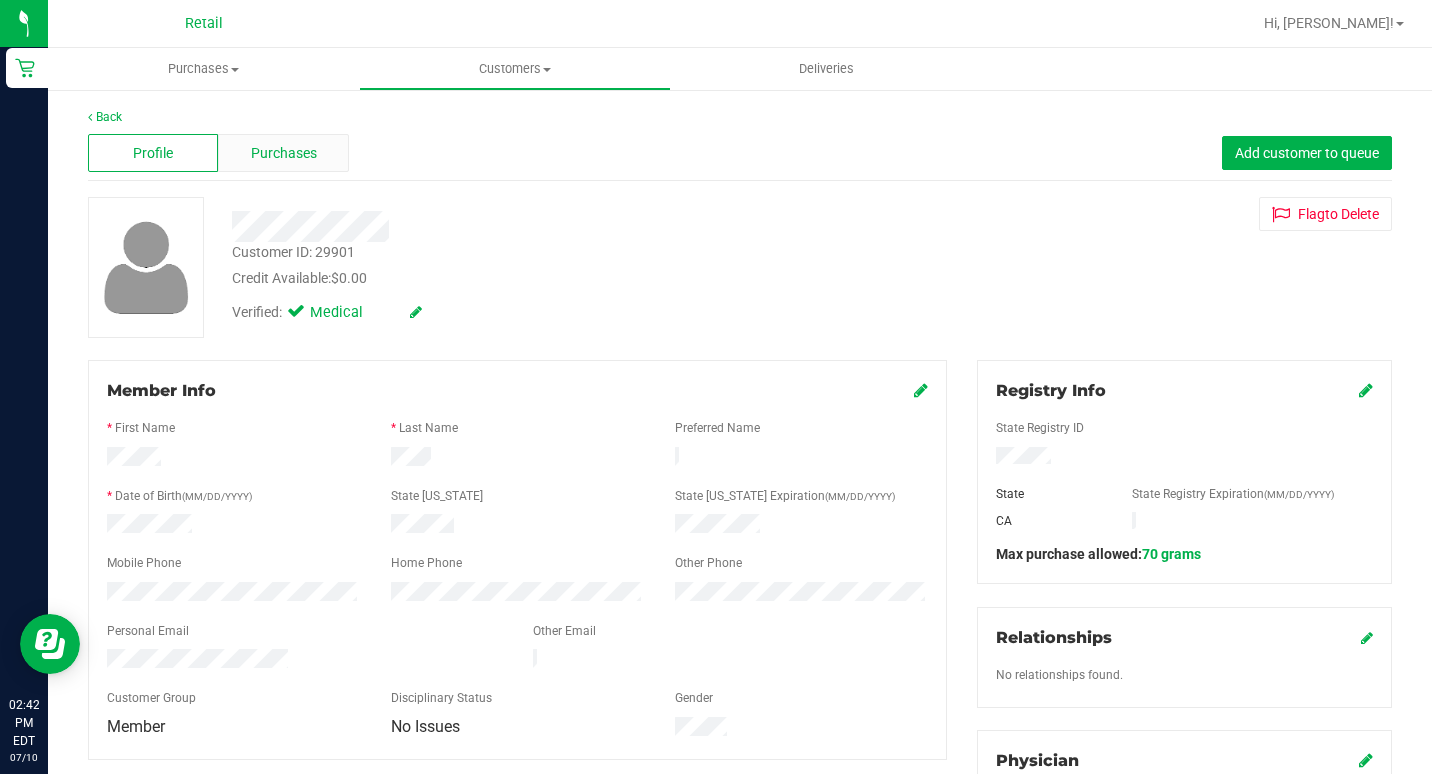click on "Purchases" at bounding box center (284, 153) 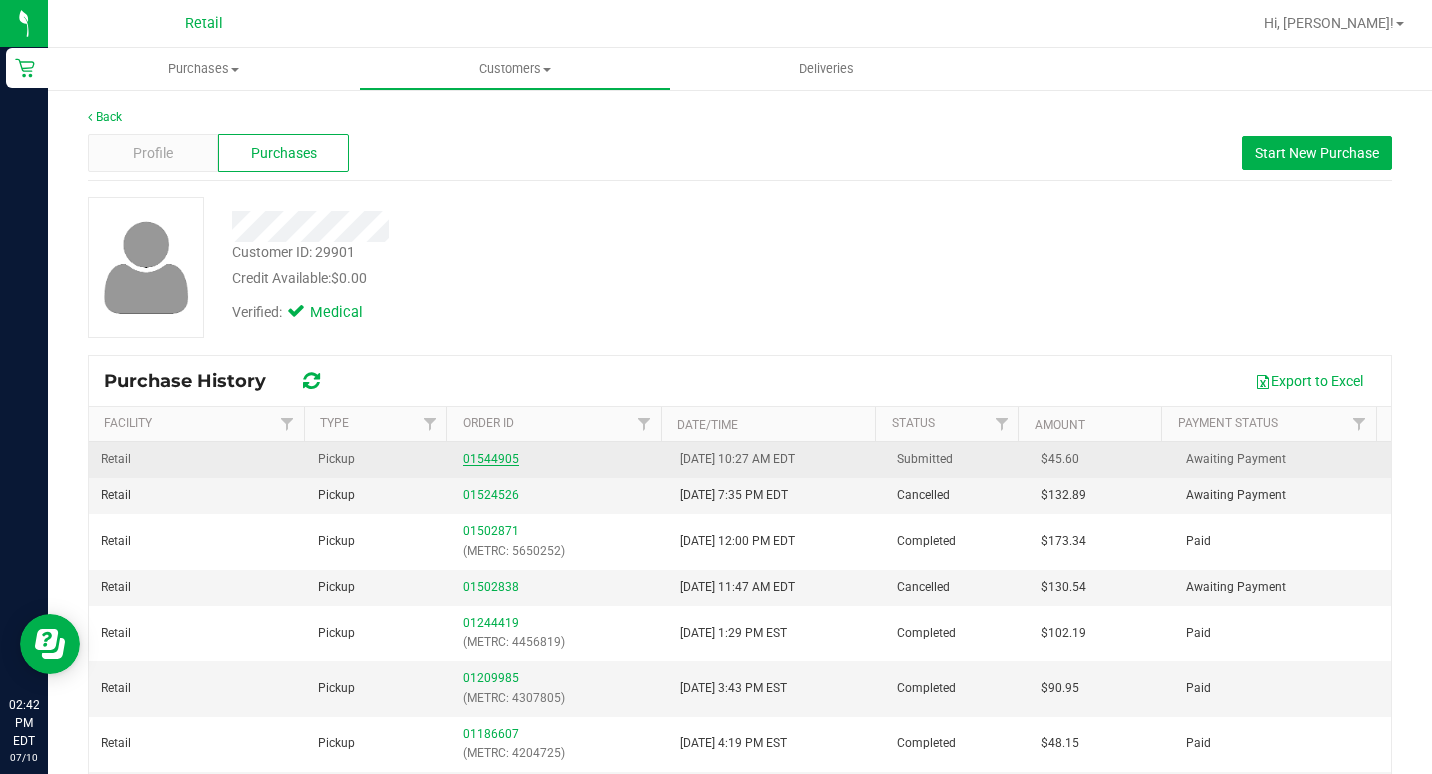 click on "01544905" at bounding box center [491, 459] 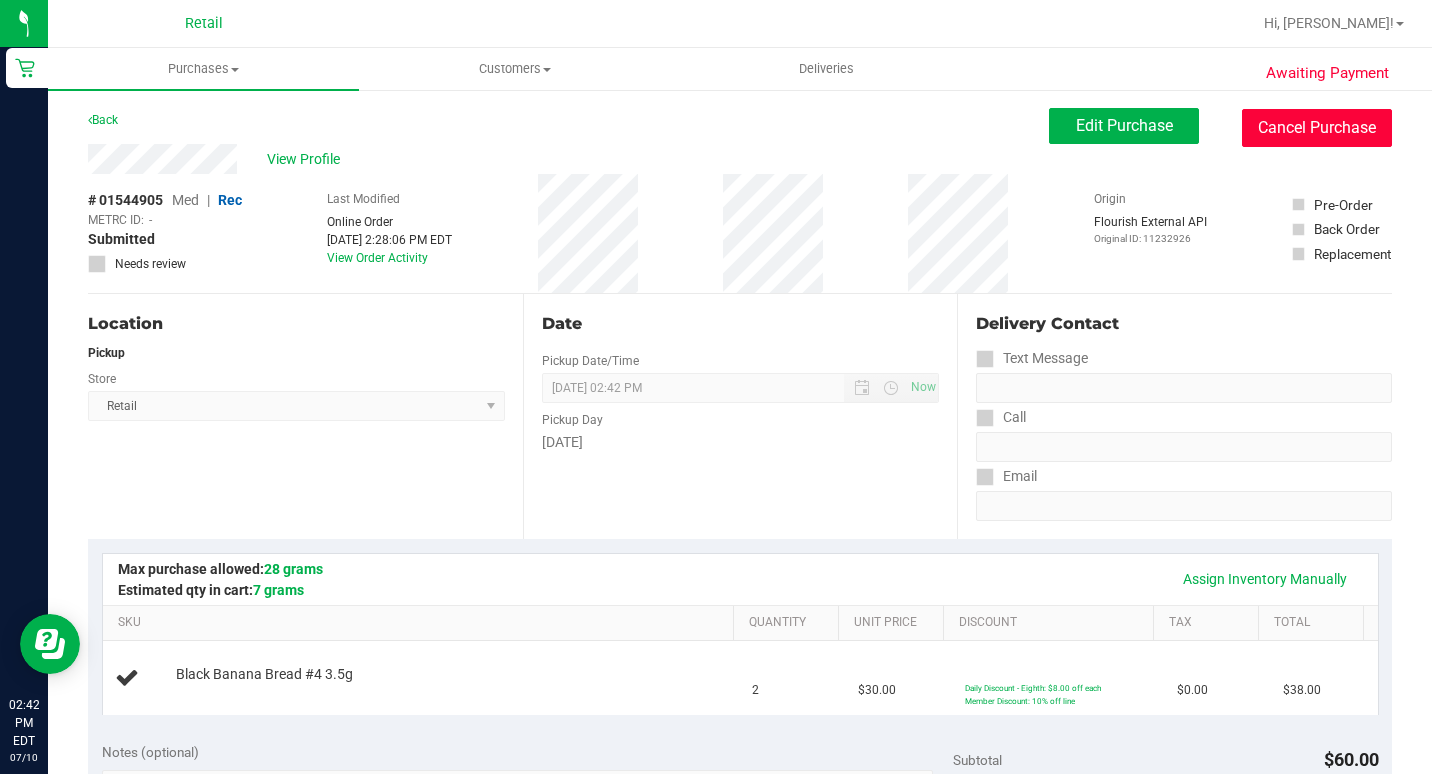 click on "Cancel Purchase" at bounding box center [1317, 128] 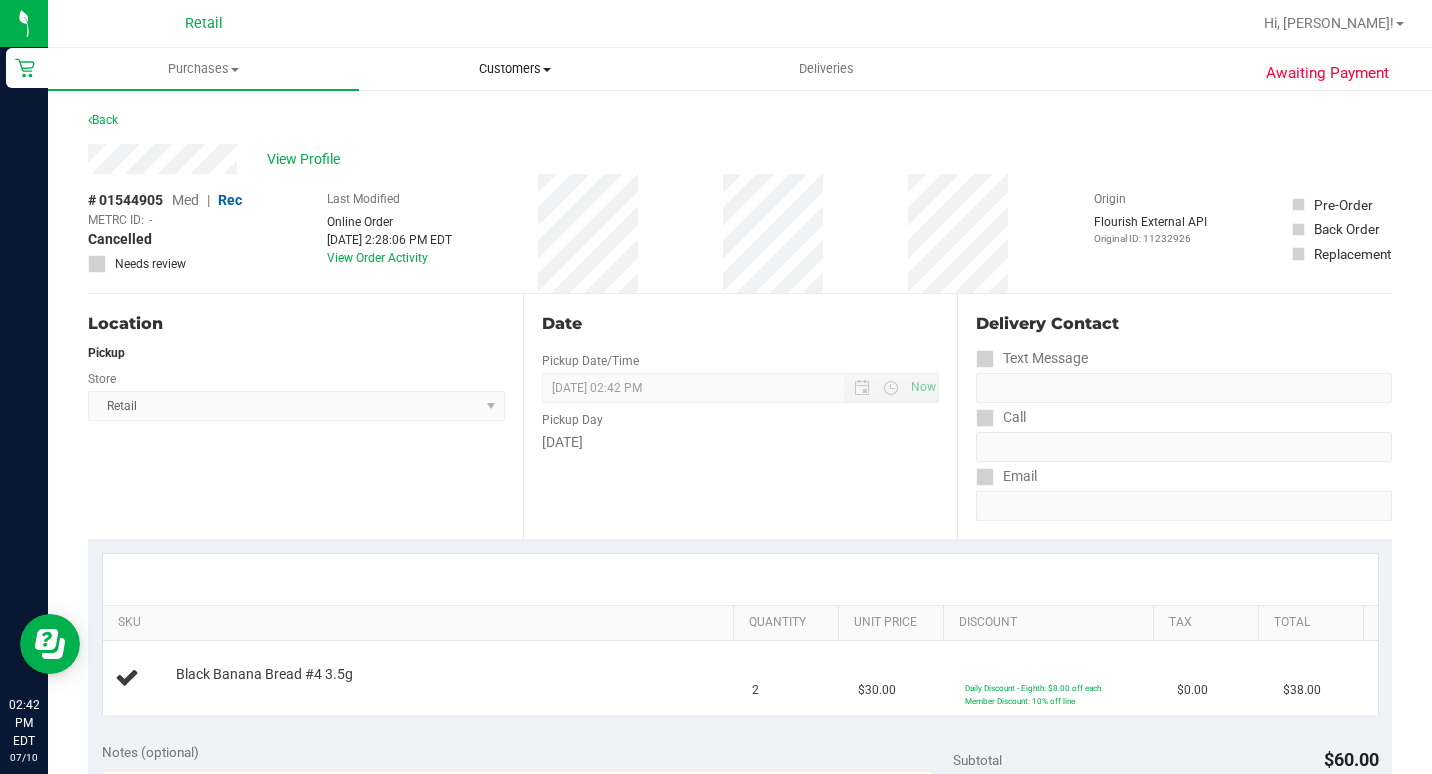 click on "Customers
All customers
Add a new customer
All physicians" at bounding box center [514, 69] 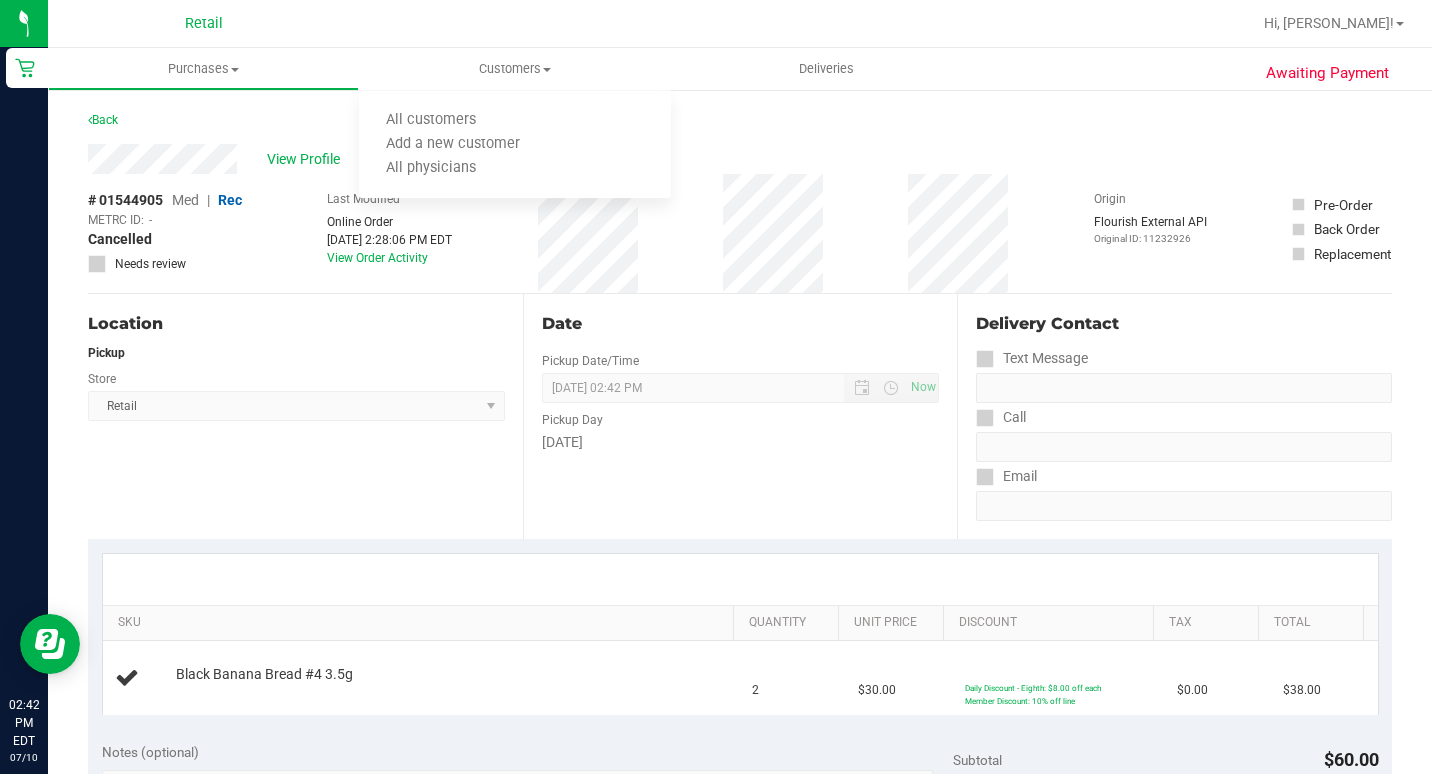 click on "Needs review" at bounding box center (165, 264) 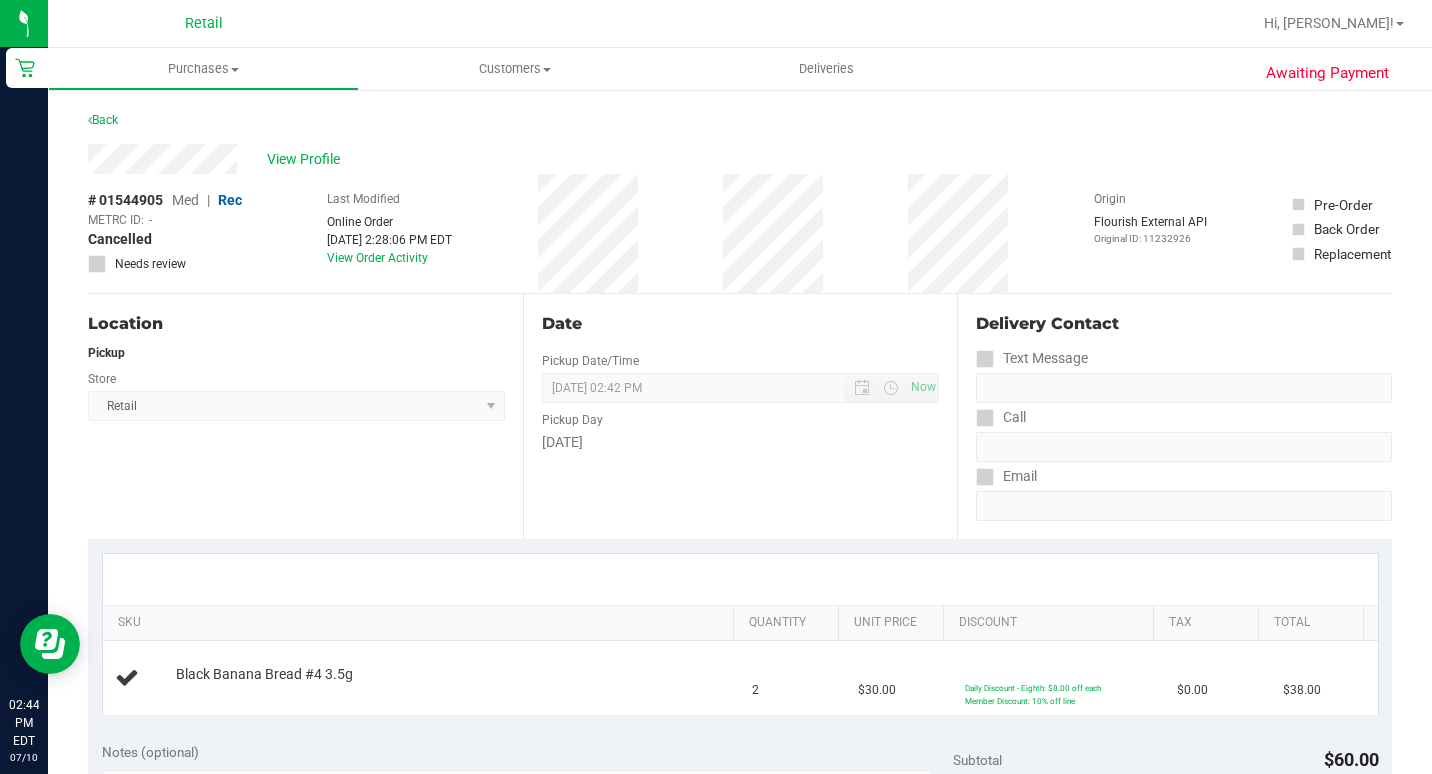 drag, startPoint x: 347, startPoint y: 147, endPoint x: 255, endPoint y: 517, distance: 381.2663 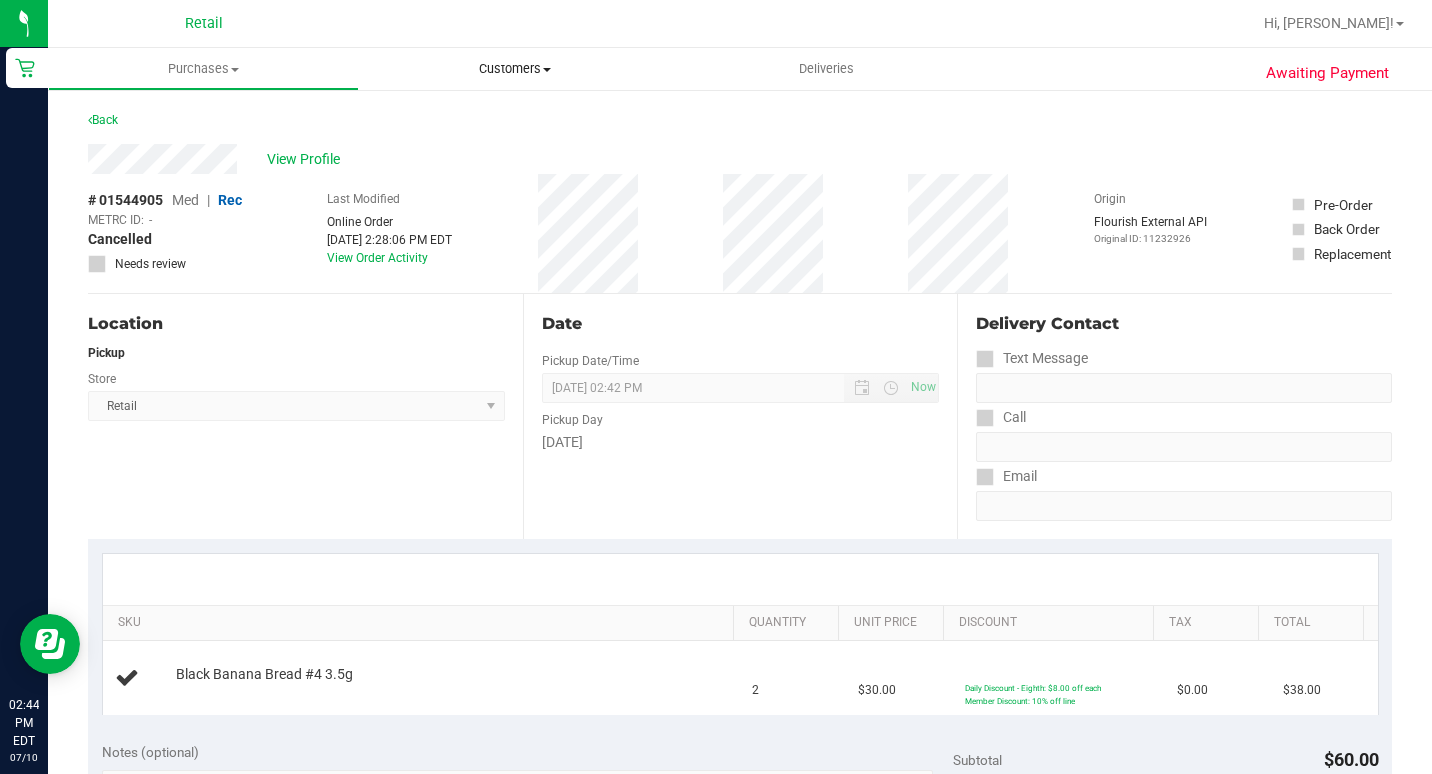 click on "Customers" at bounding box center [514, 69] 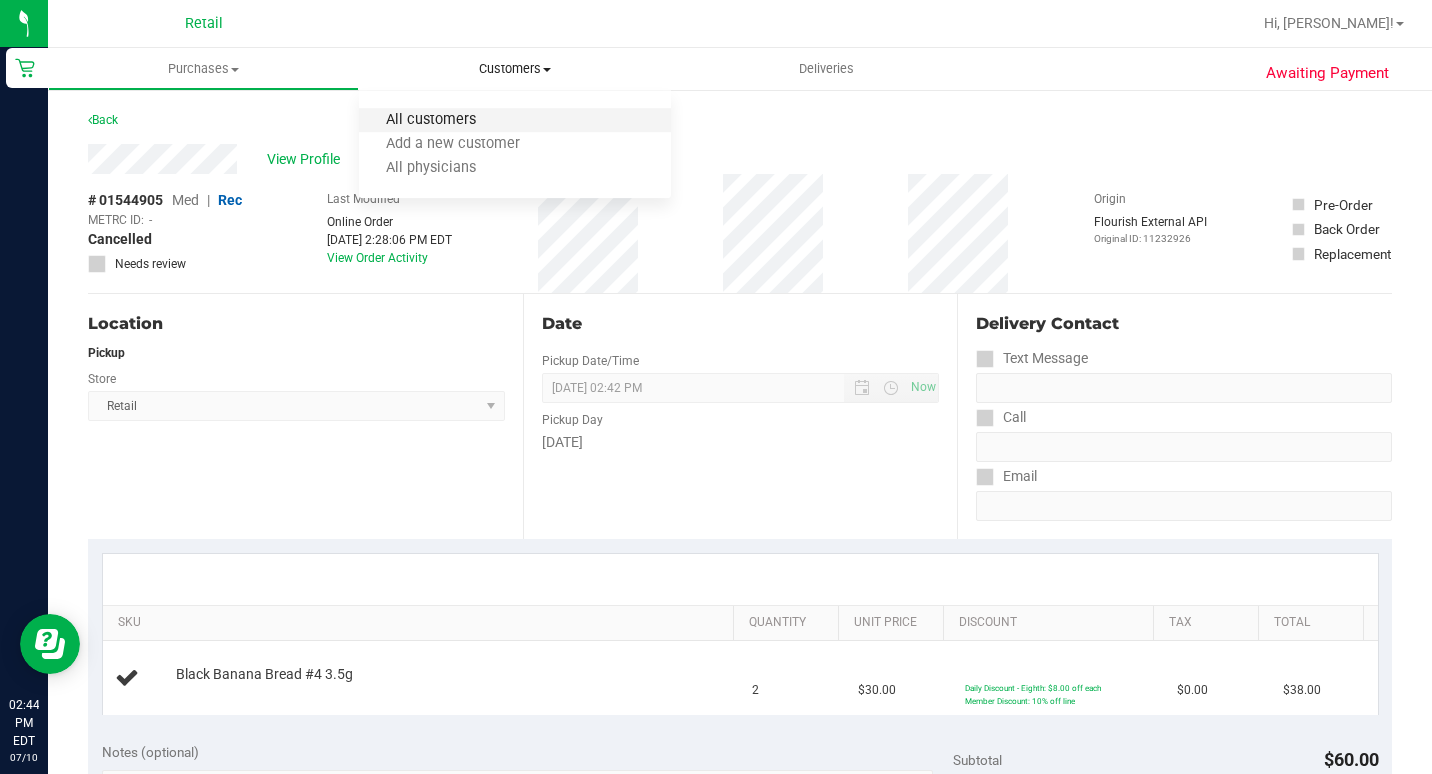 click on "All customers" at bounding box center (431, 120) 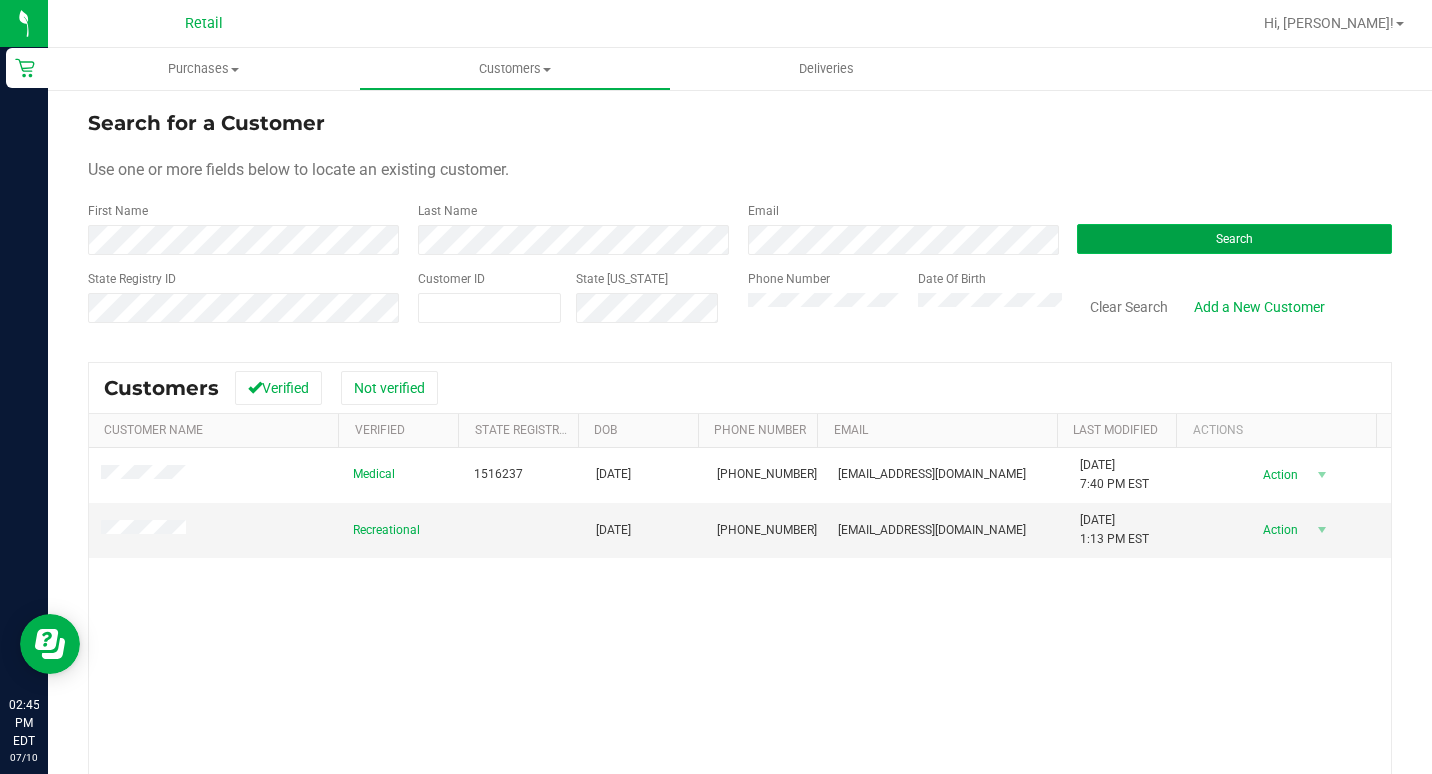 click on "Search" at bounding box center (1234, 239) 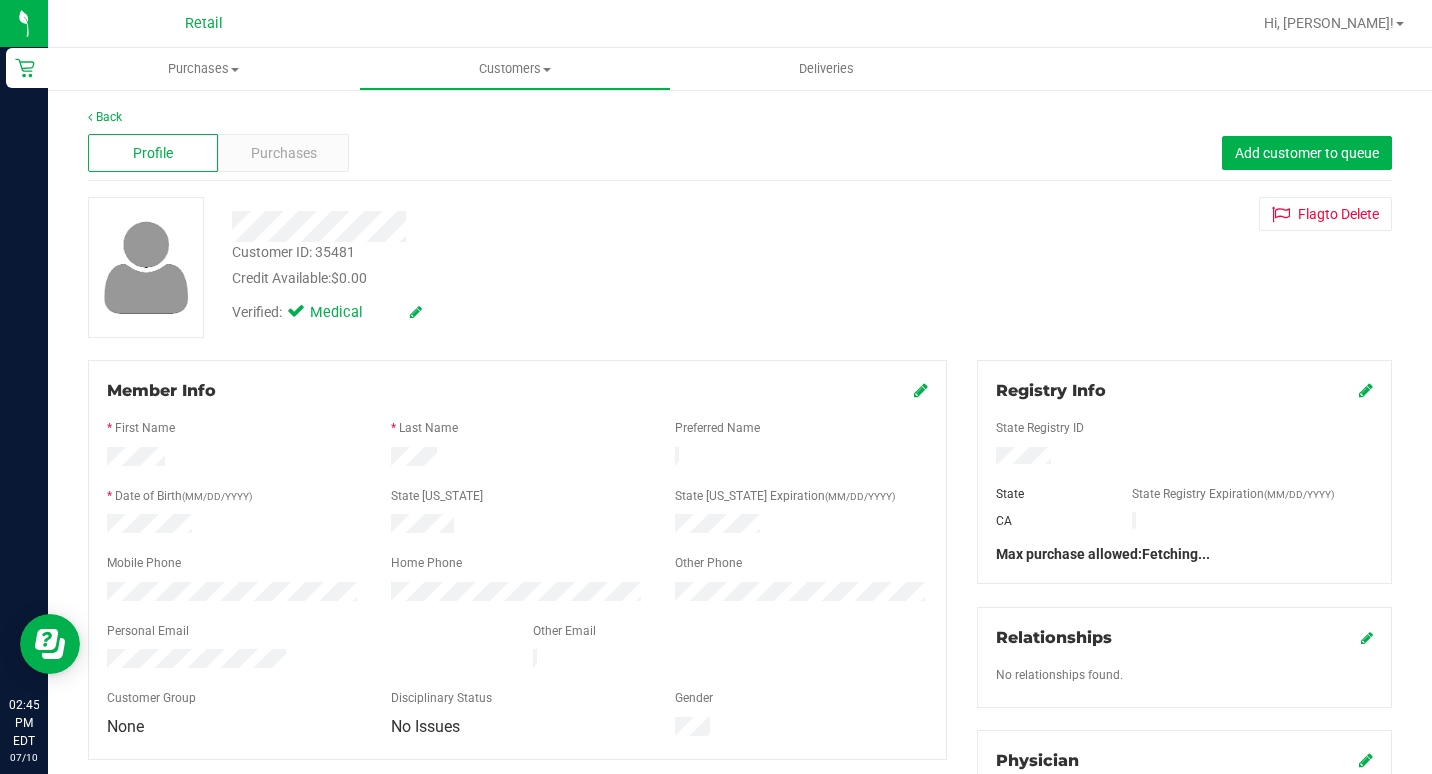 click at bounding box center (921, 390) 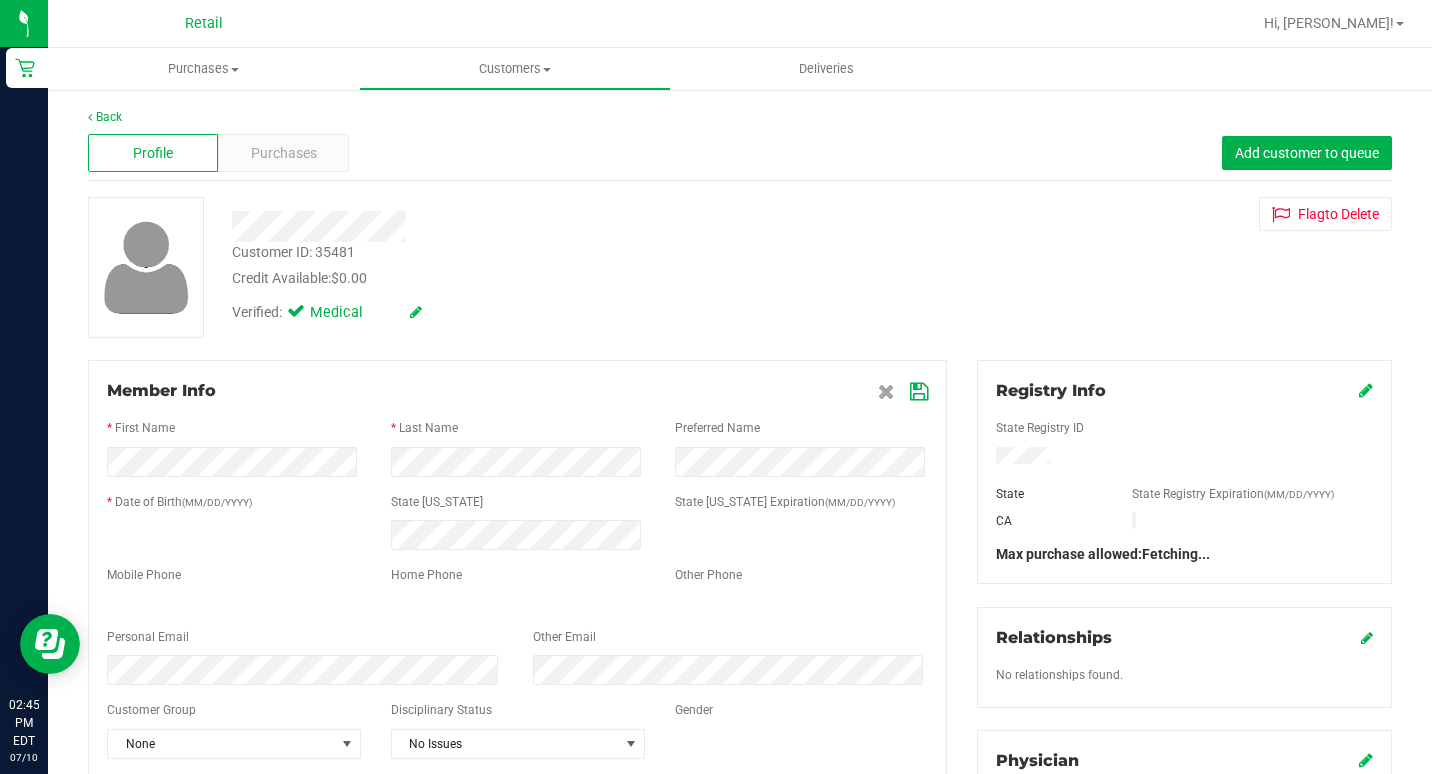 click at bounding box center (919, 392) 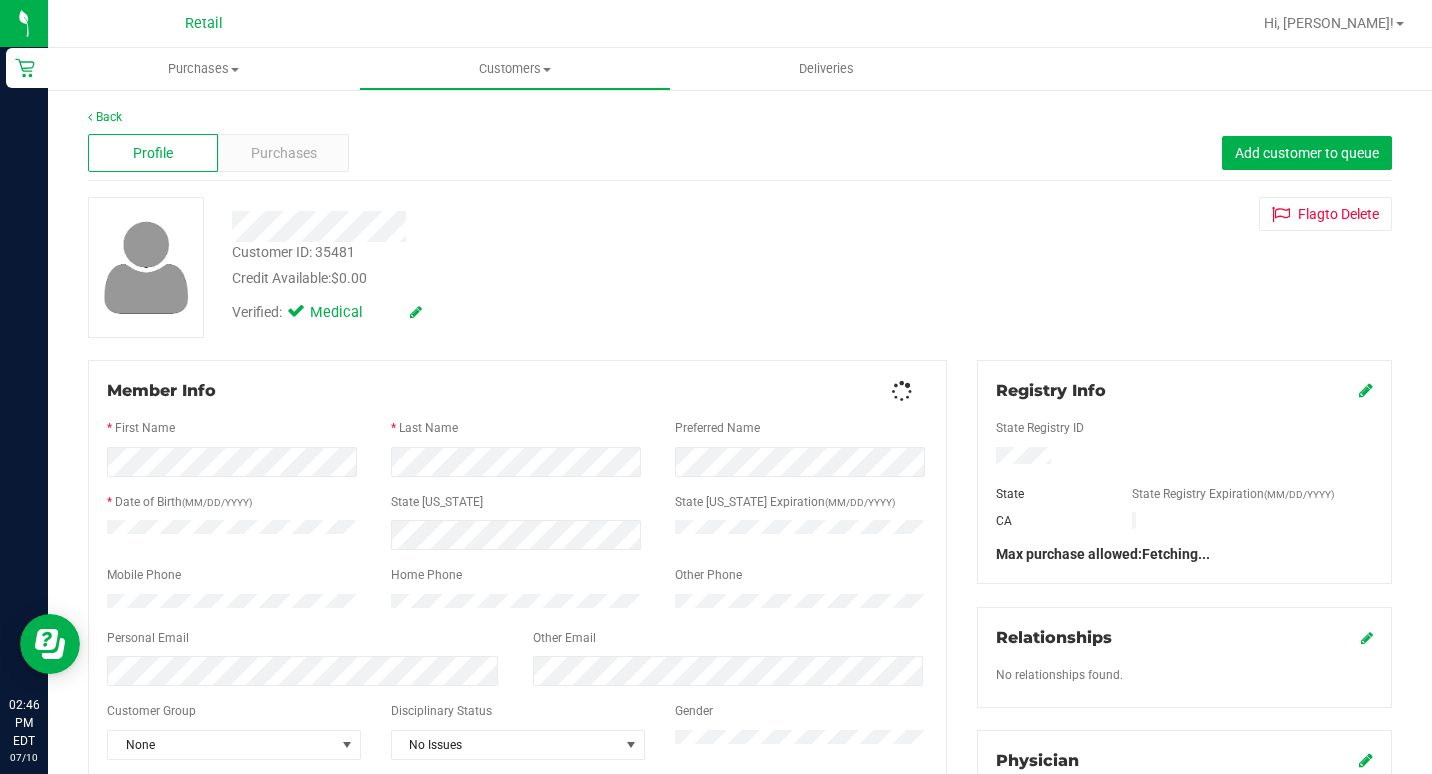 click on "Personal Email" at bounding box center (148, 638) 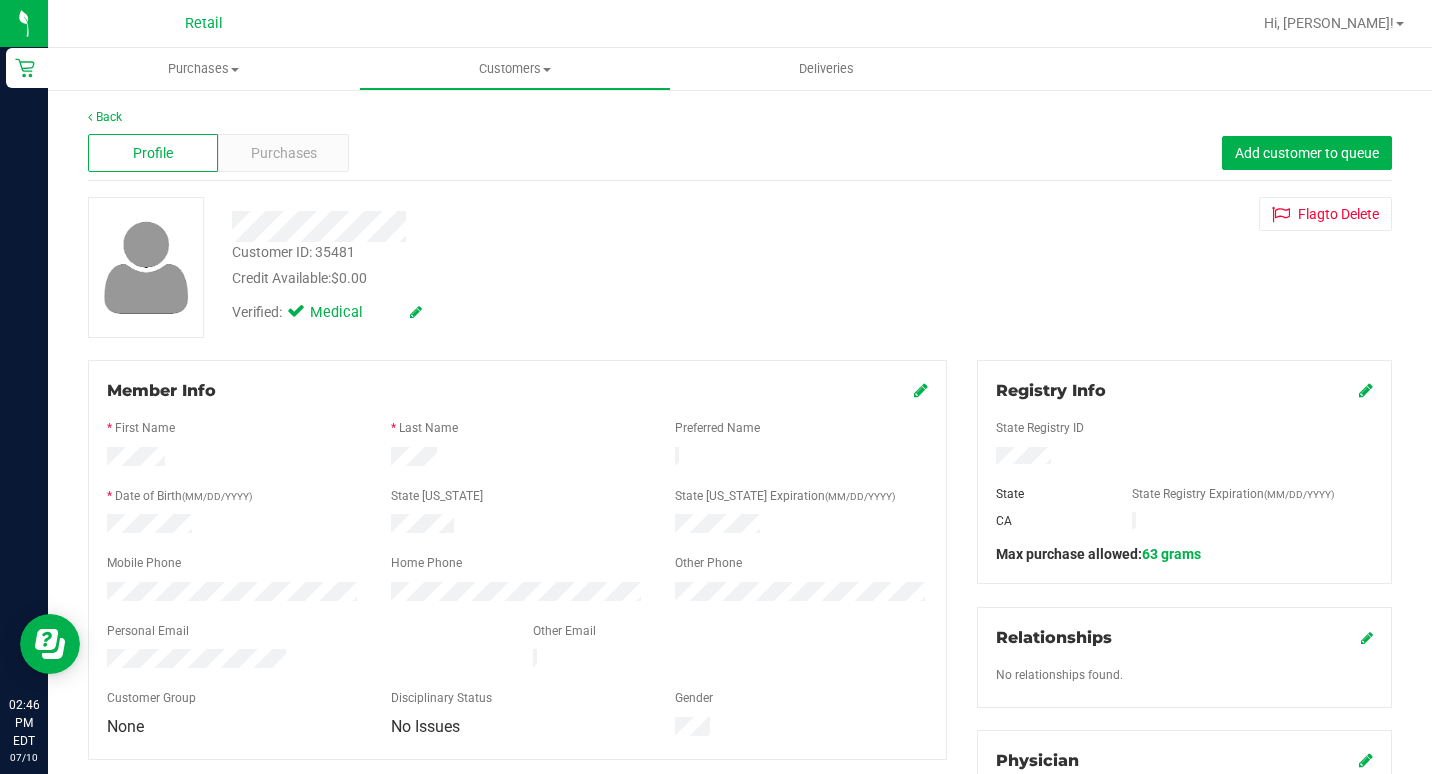 click on "Member Info" at bounding box center (517, 391) 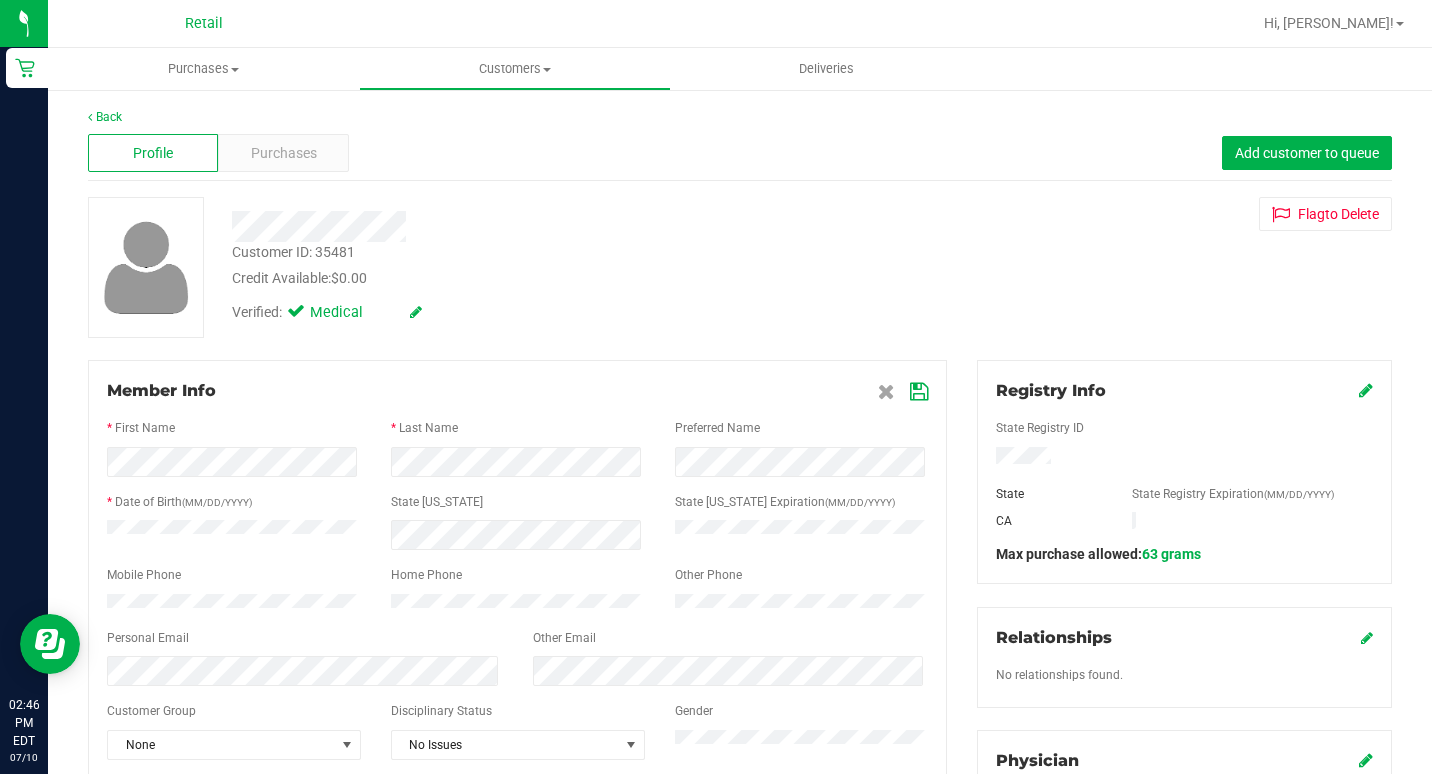 click on "Member Info
*
First Name
*
Last Name
Preferred Name
*
Date of Birth
(MM/DD/YYYY)
State [US_STATE]
State [US_STATE] Expiration
(MM/DD/YYYY)" at bounding box center (517, 569) 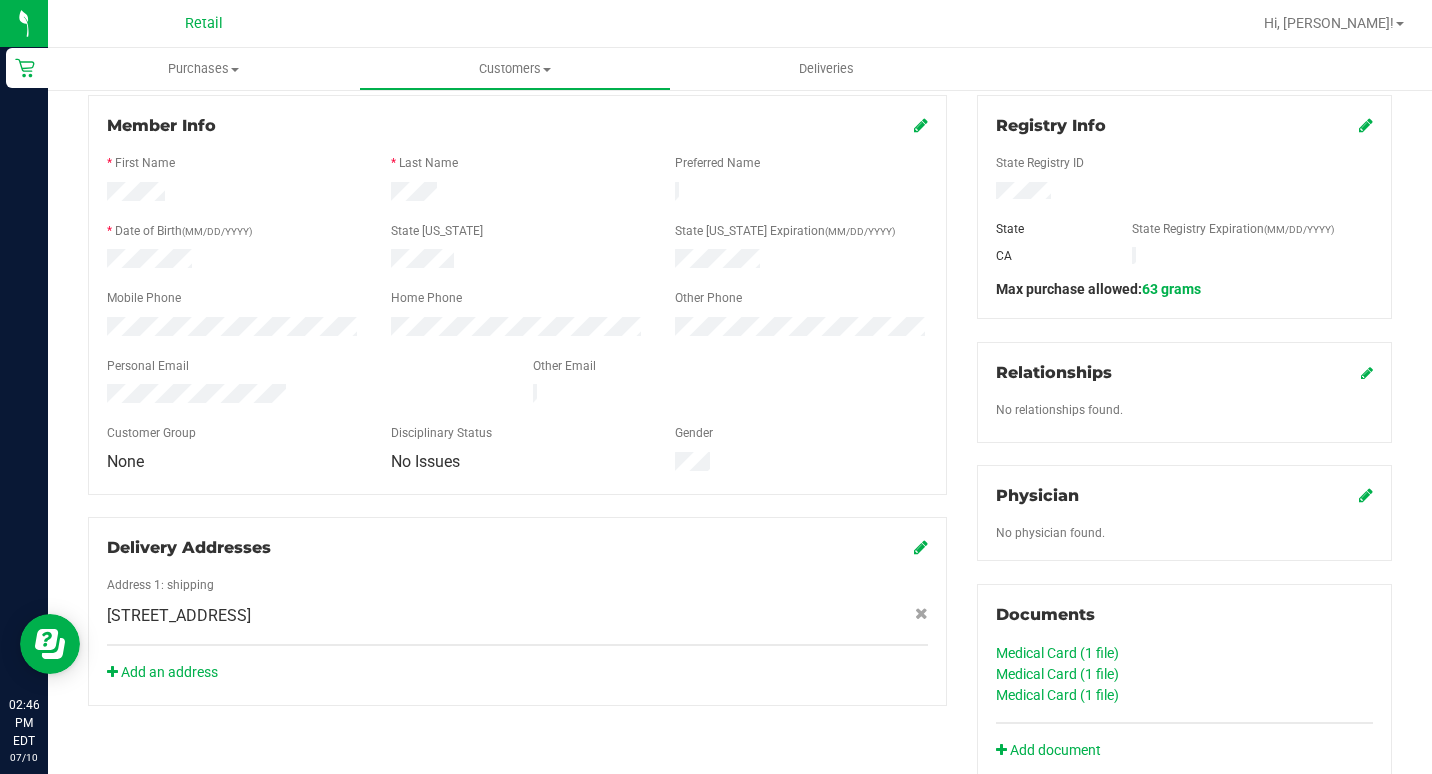 scroll, scrollTop: 300, scrollLeft: 0, axis: vertical 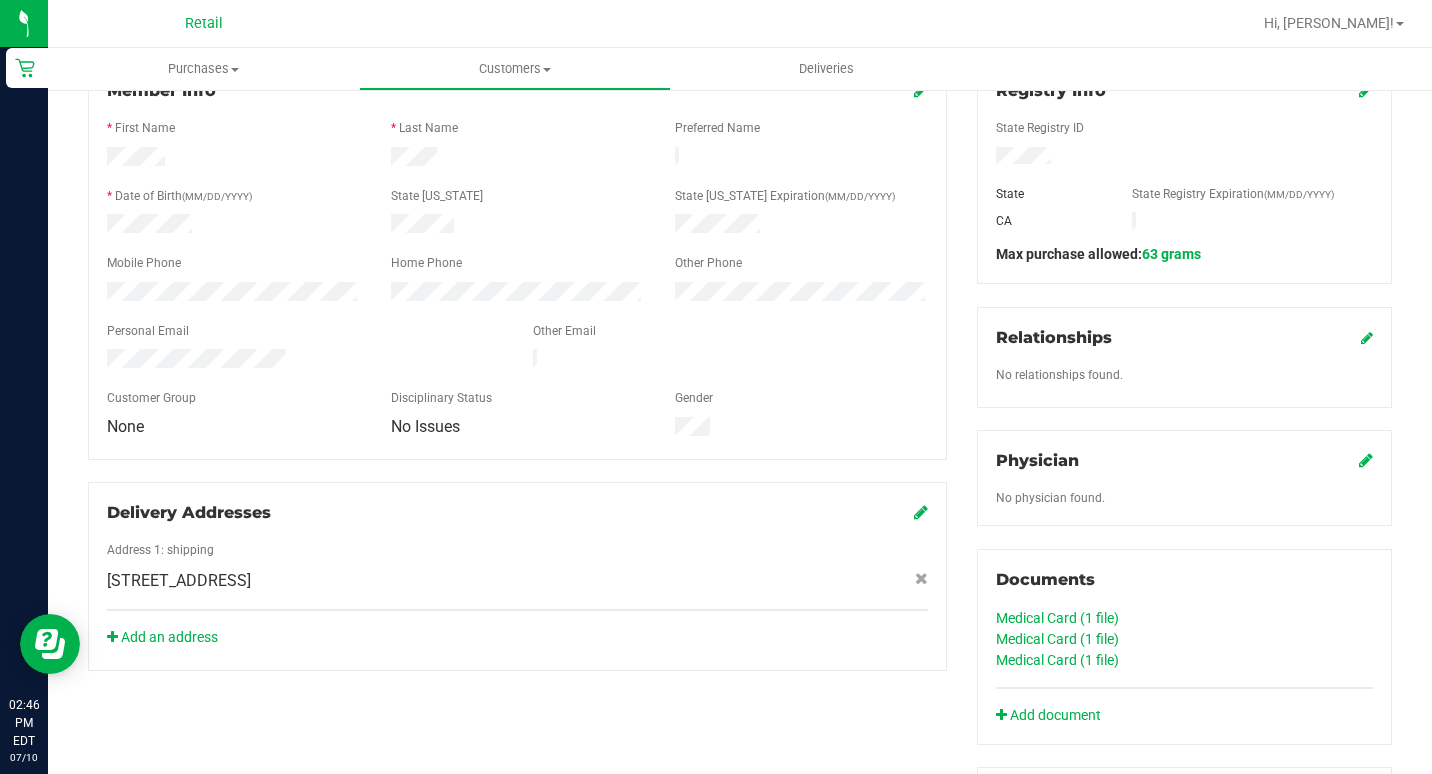click on "Medical Card (1
file)" 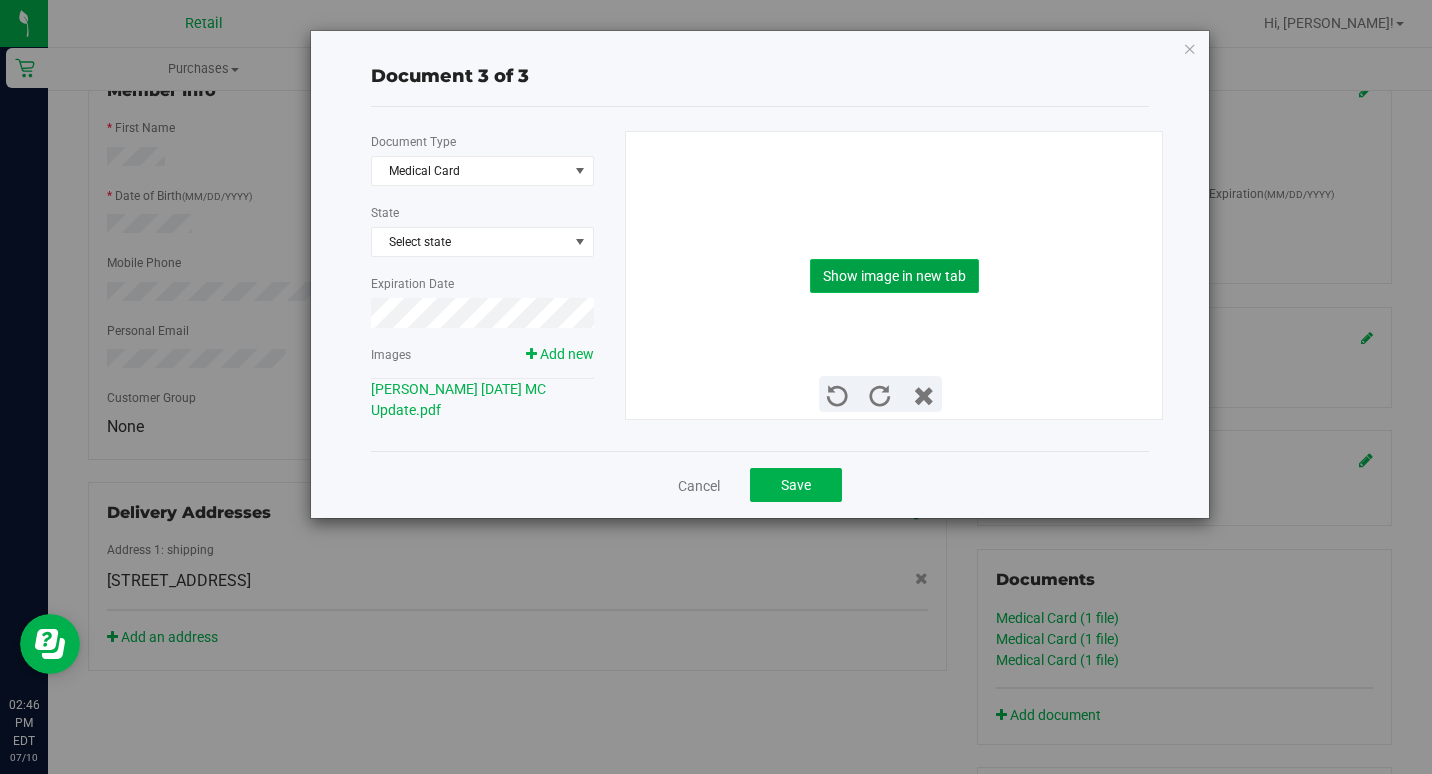 click on "Show image in new tab" at bounding box center [894, 276] 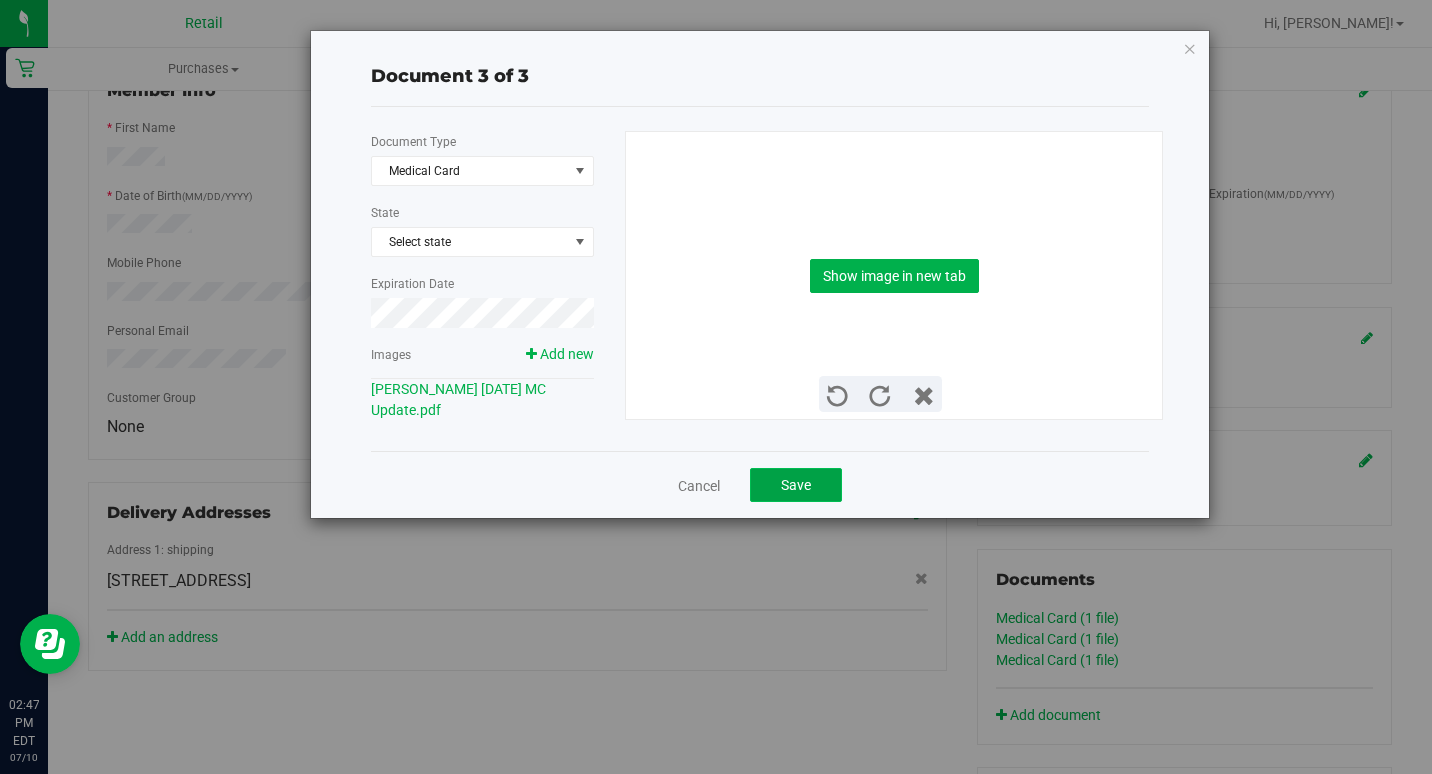 click on "Save" 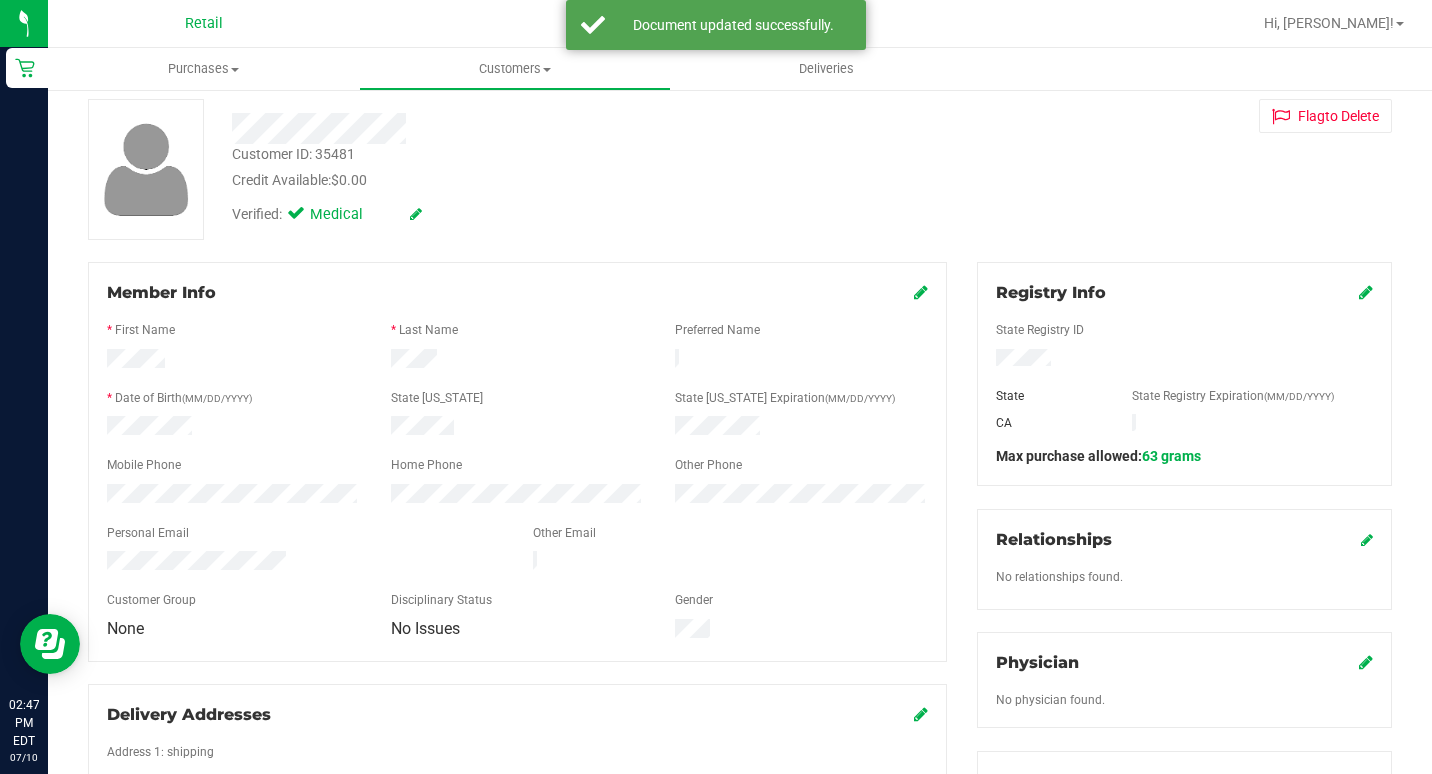 scroll, scrollTop: 0, scrollLeft: 0, axis: both 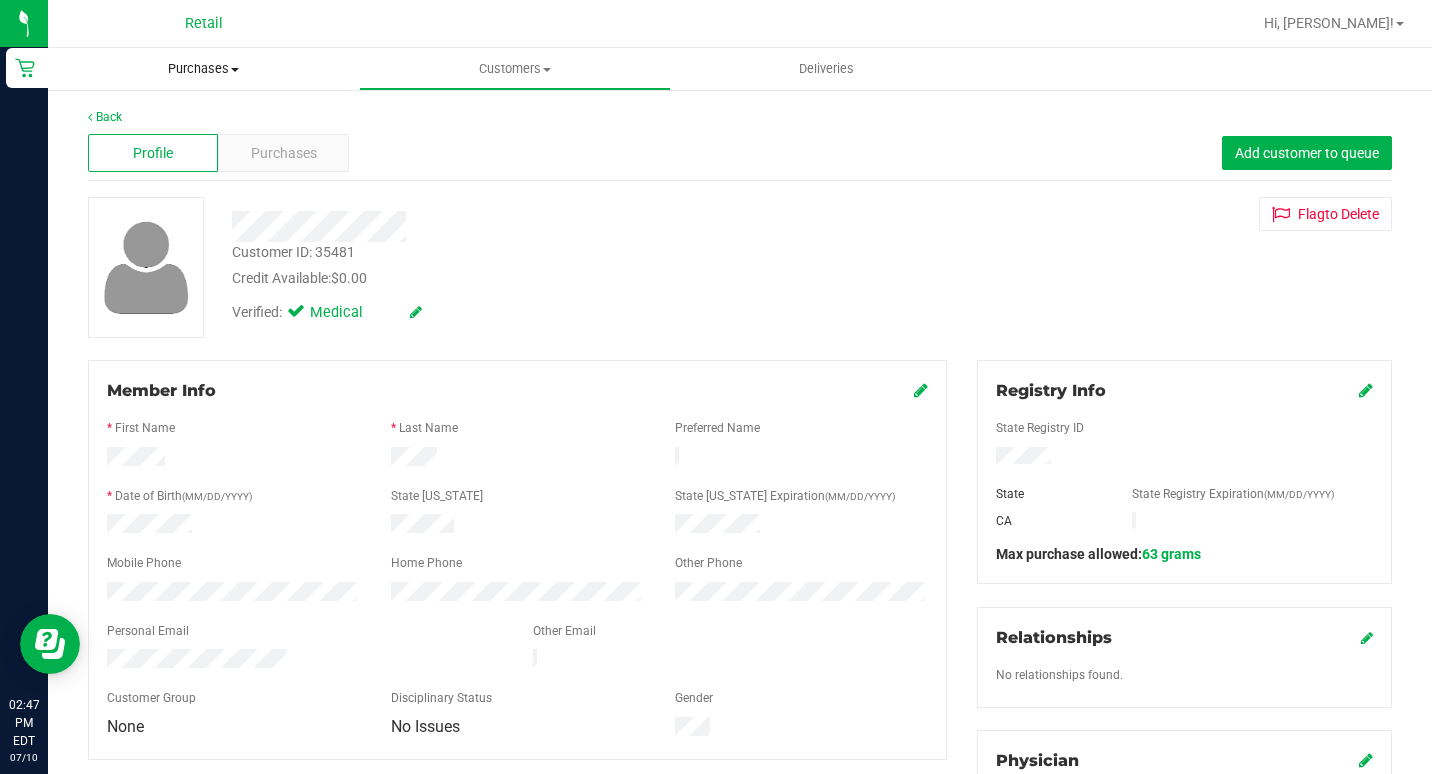 click on "Purchases
Summary of purchases
Fulfillment
All purchases" at bounding box center (203, 69) 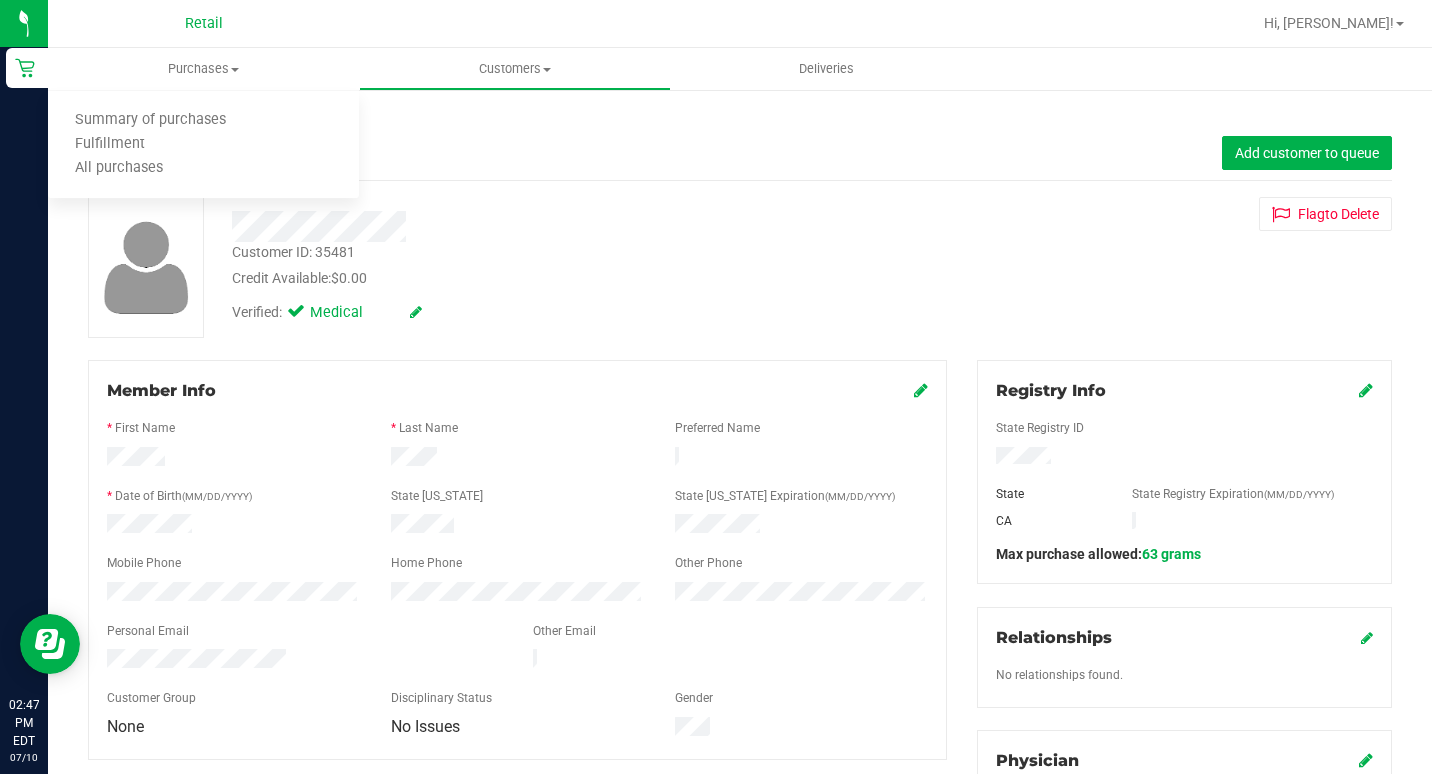 click on "Back" at bounding box center (740, 117) 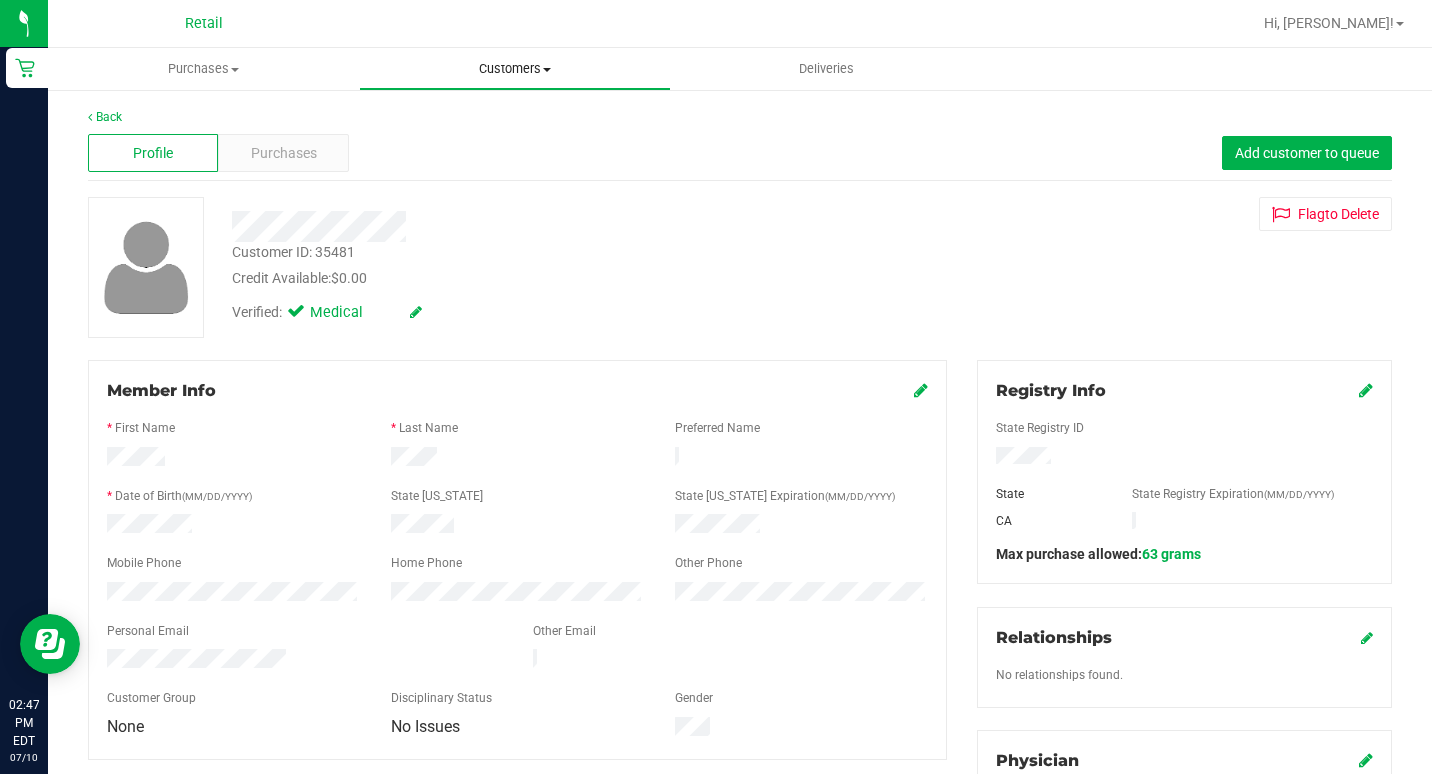 click on "Customers
All customers
Add a new customer
All physicians" at bounding box center (514, 69) 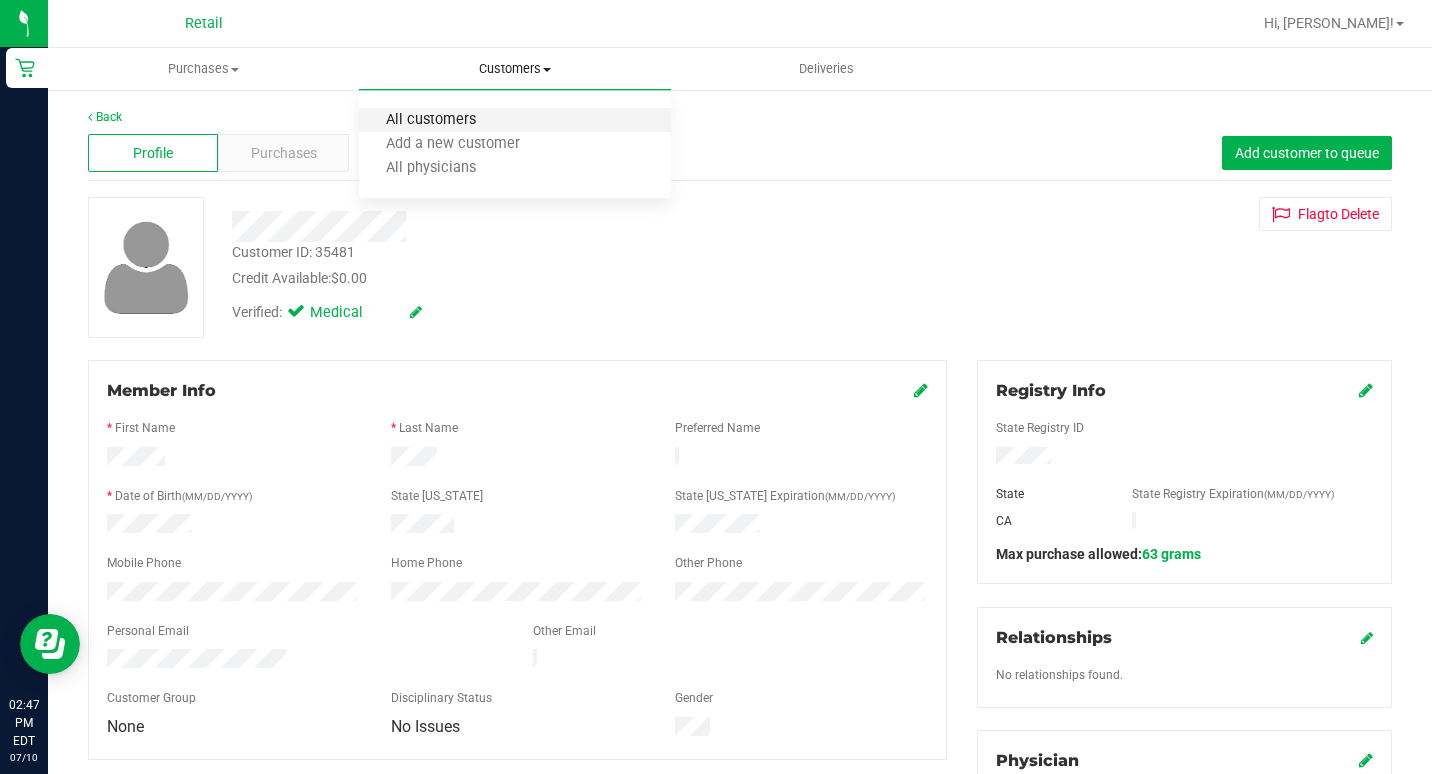 click on "All customers" at bounding box center (431, 120) 